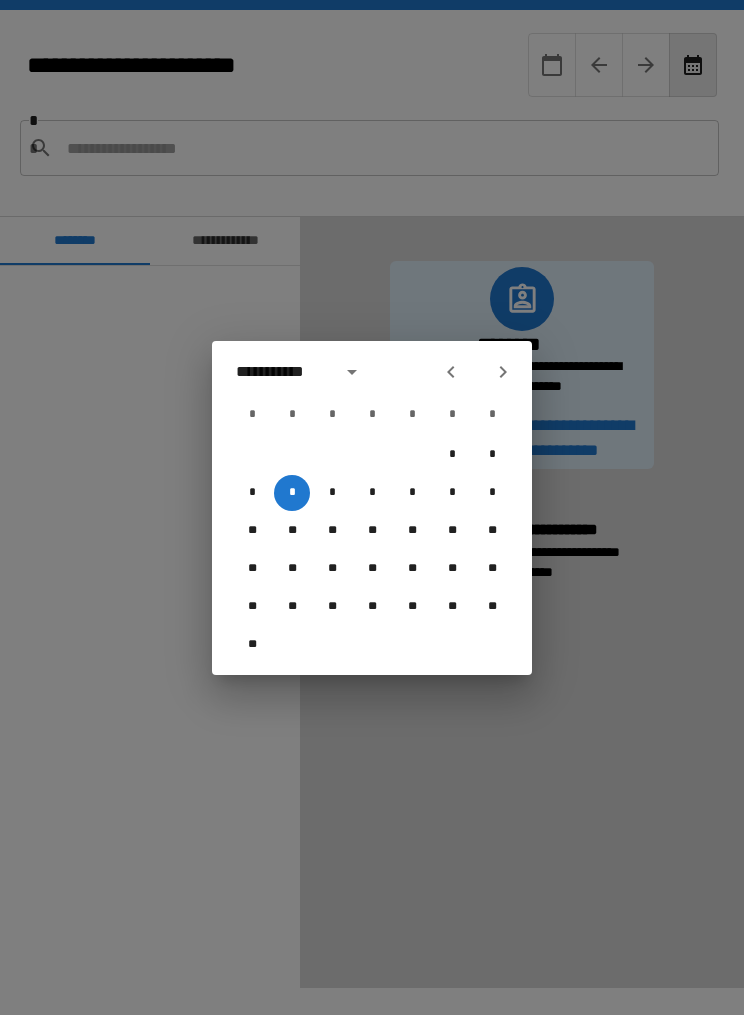 scroll, scrollTop: 69, scrollLeft: 0, axis: vertical 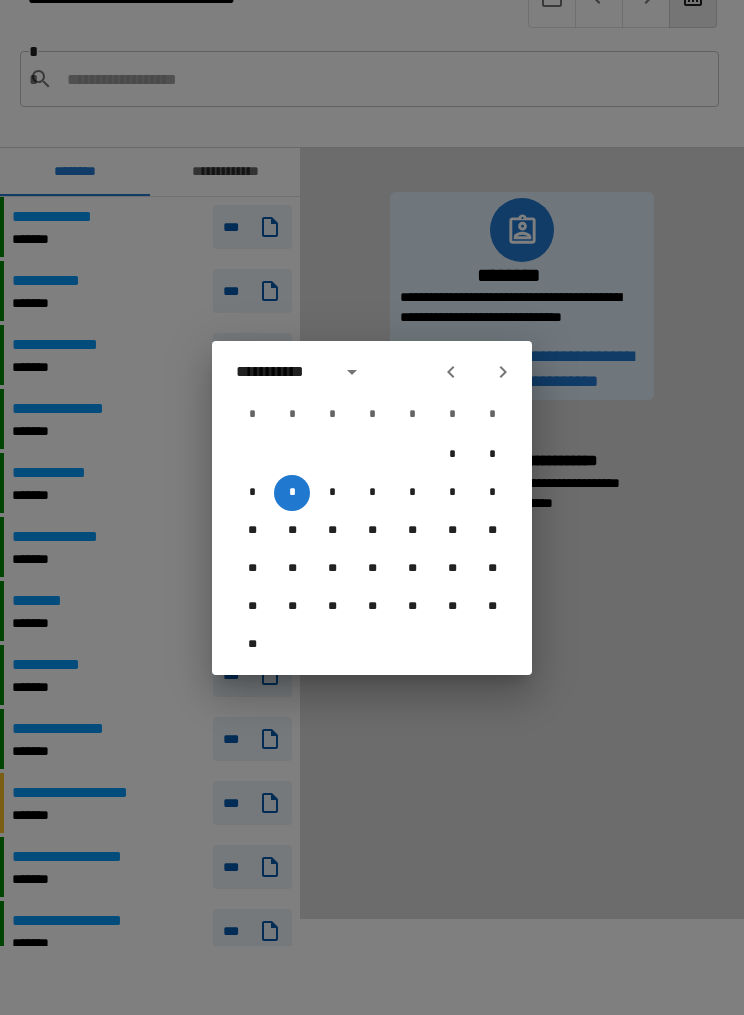 click on "*" at bounding box center (292, 493) 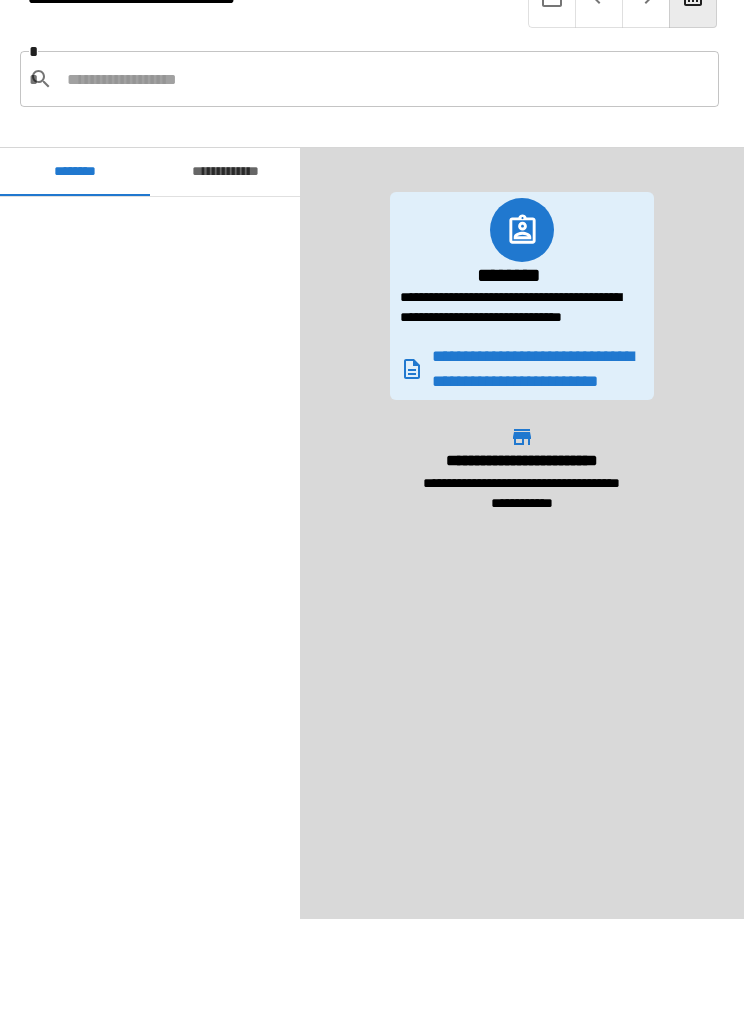 scroll, scrollTop: 1718, scrollLeft: 0, axis: vertical 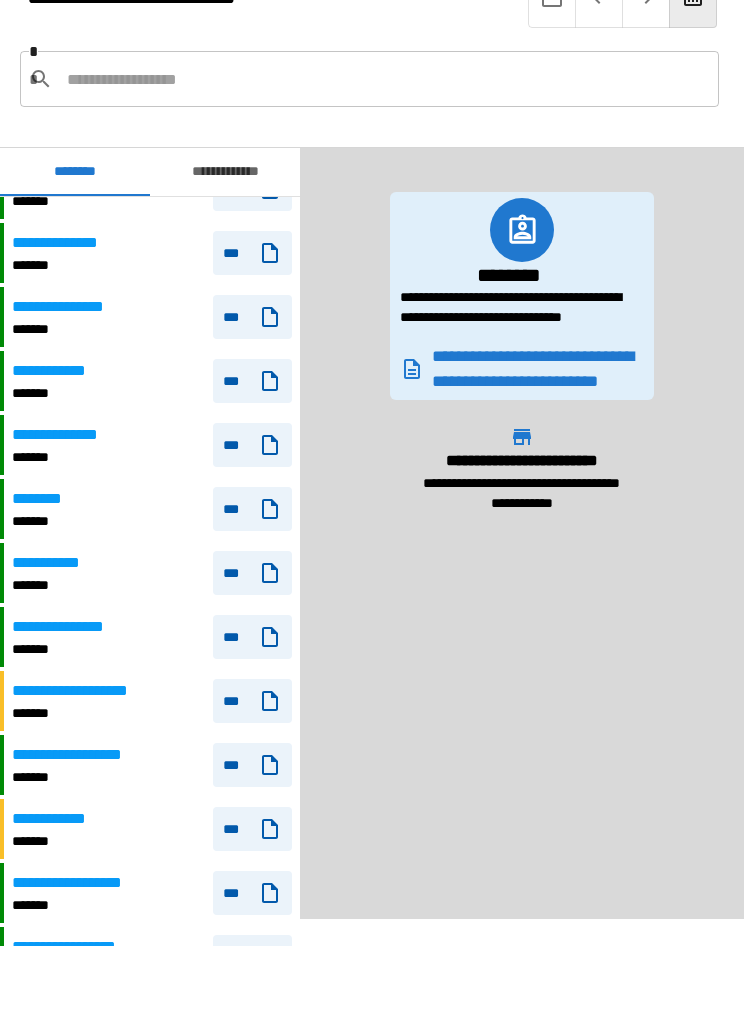 click at bounding box center [385, 79] 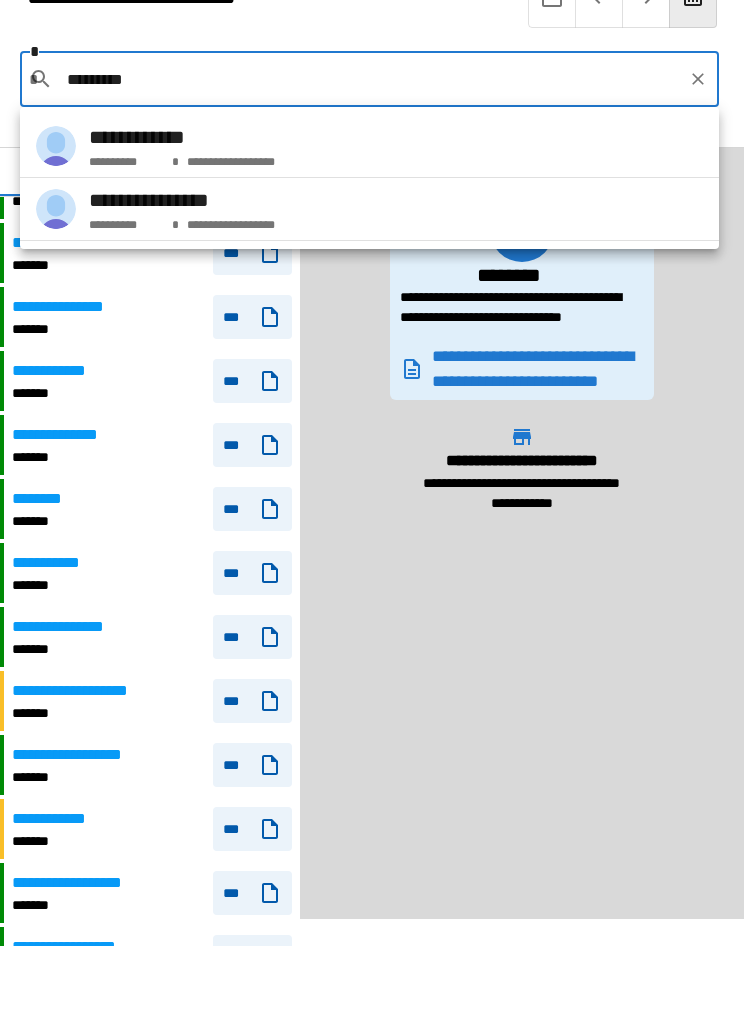 click on "**********" at bounding box center [369, 146] 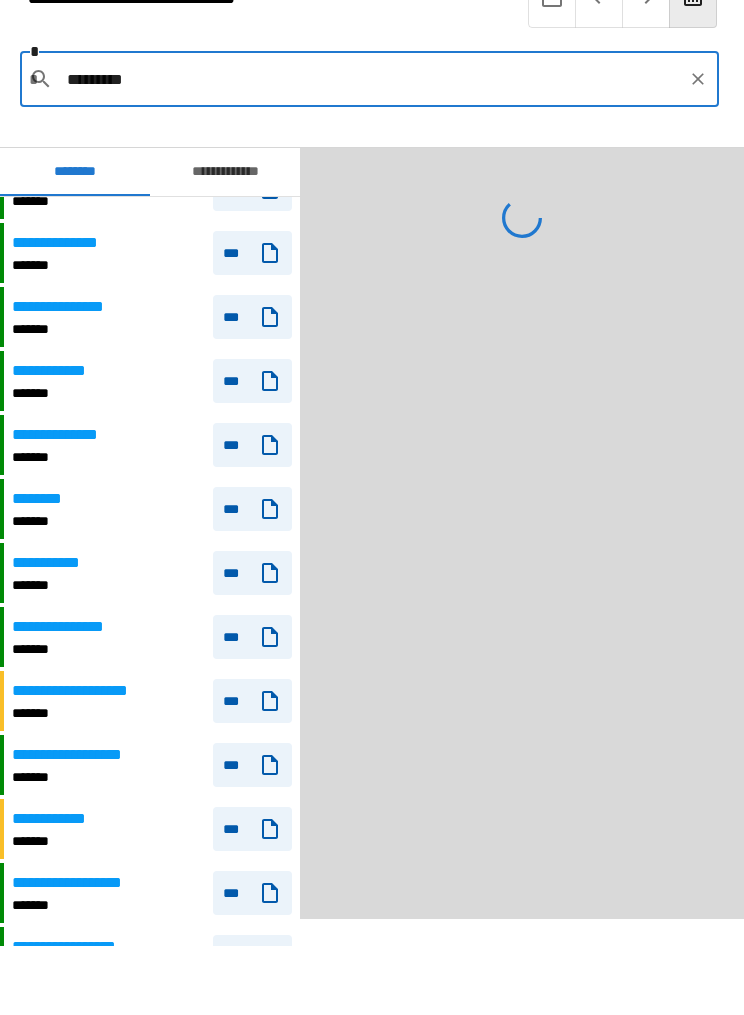 type on "**********" 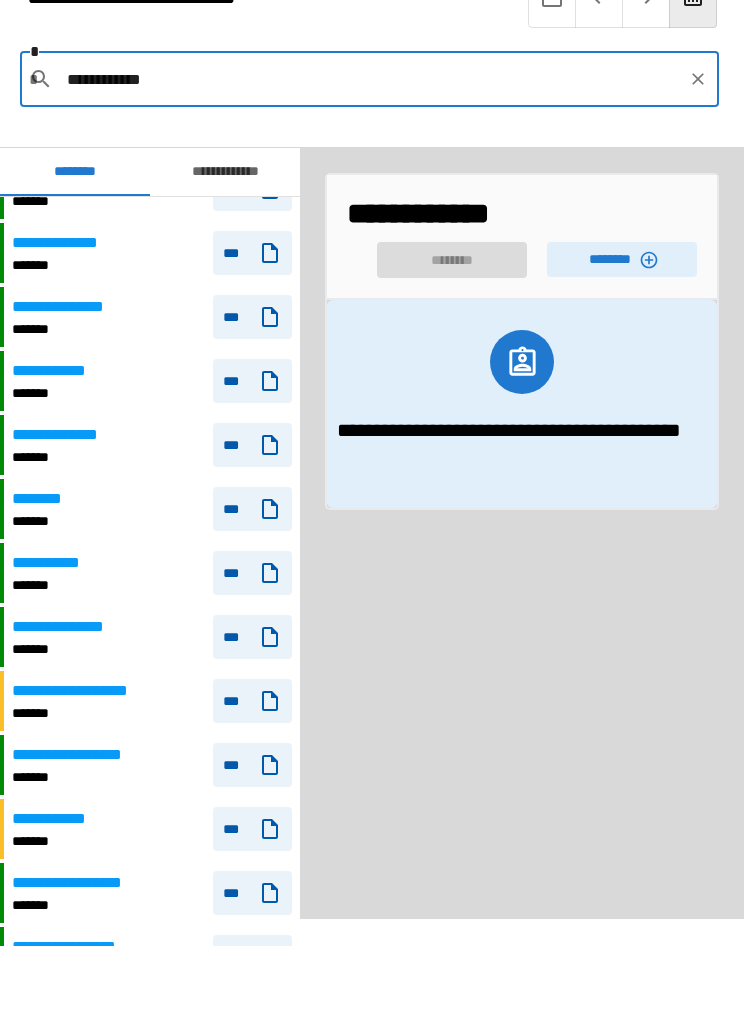 click on "********" at bounding box center (622, 259) 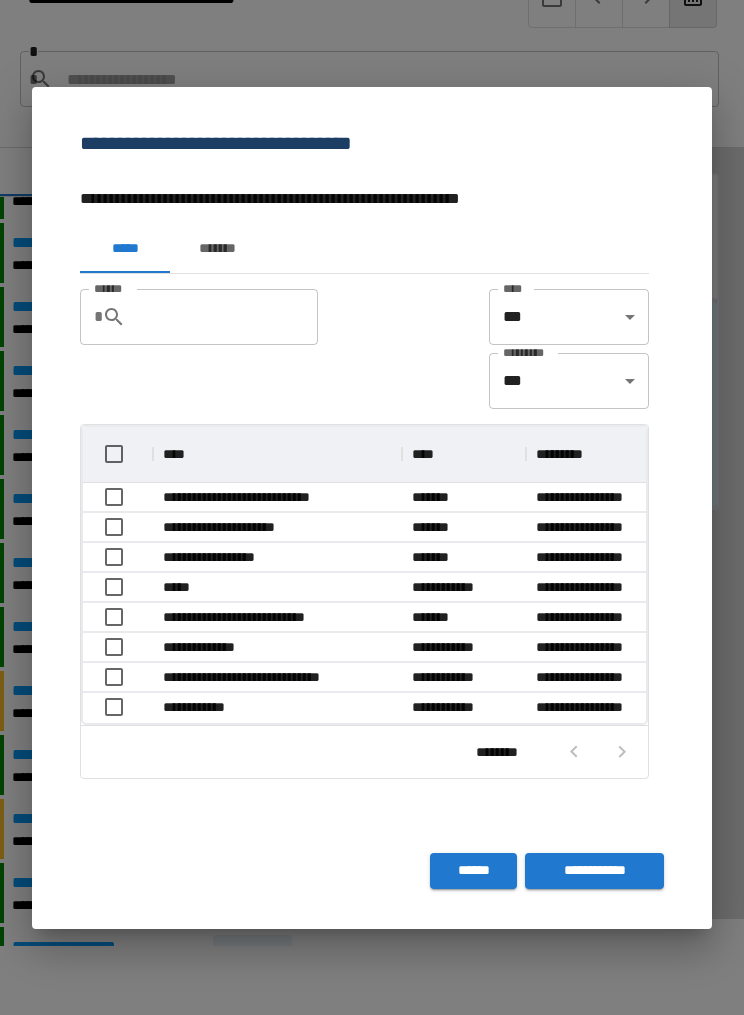 scroll, scrollTop: 296, scrollLeft: 563, axis: both 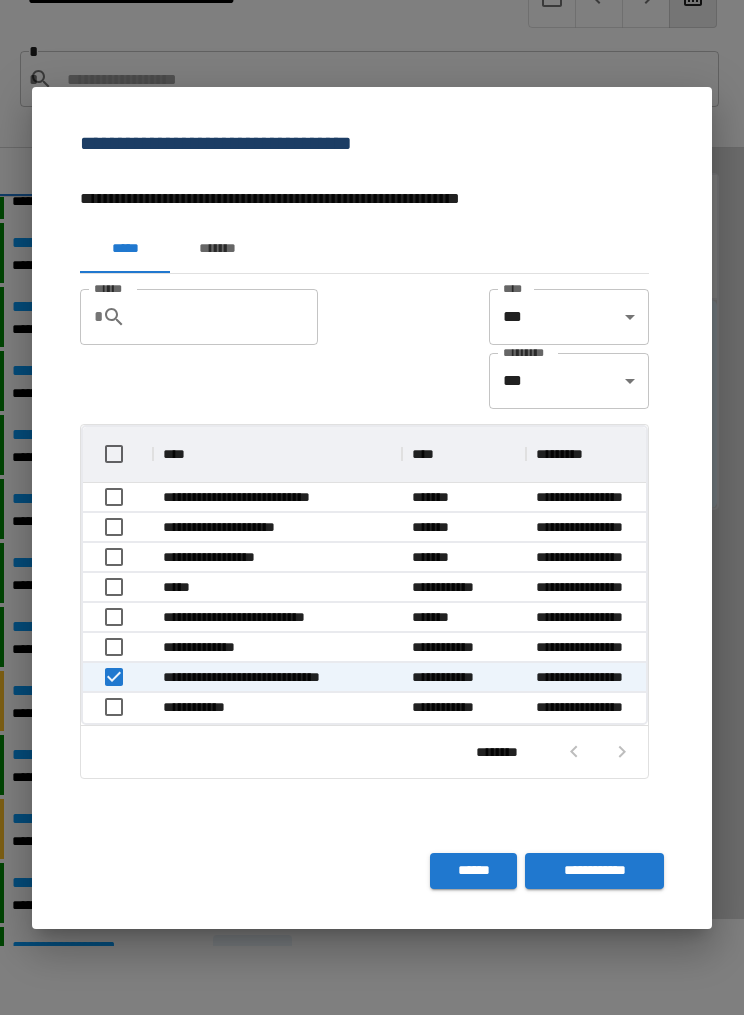 click on "**********" at bounding box center (594, 871) 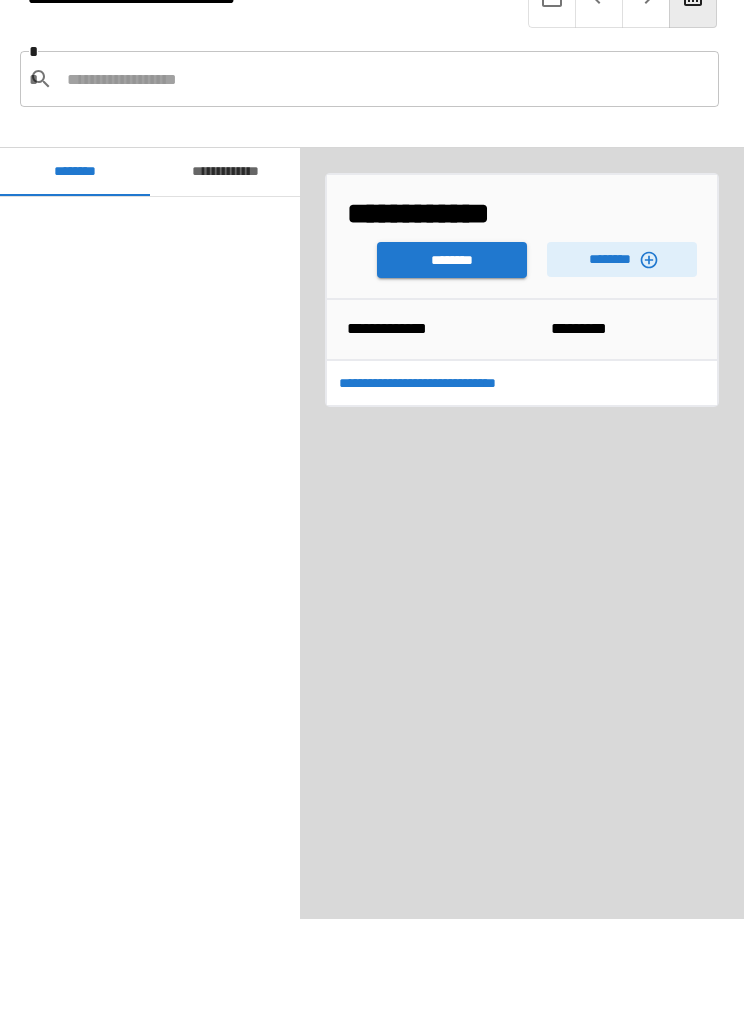 scroll, scrollTop: 1718, scrollLeft: 0, axis: vertical 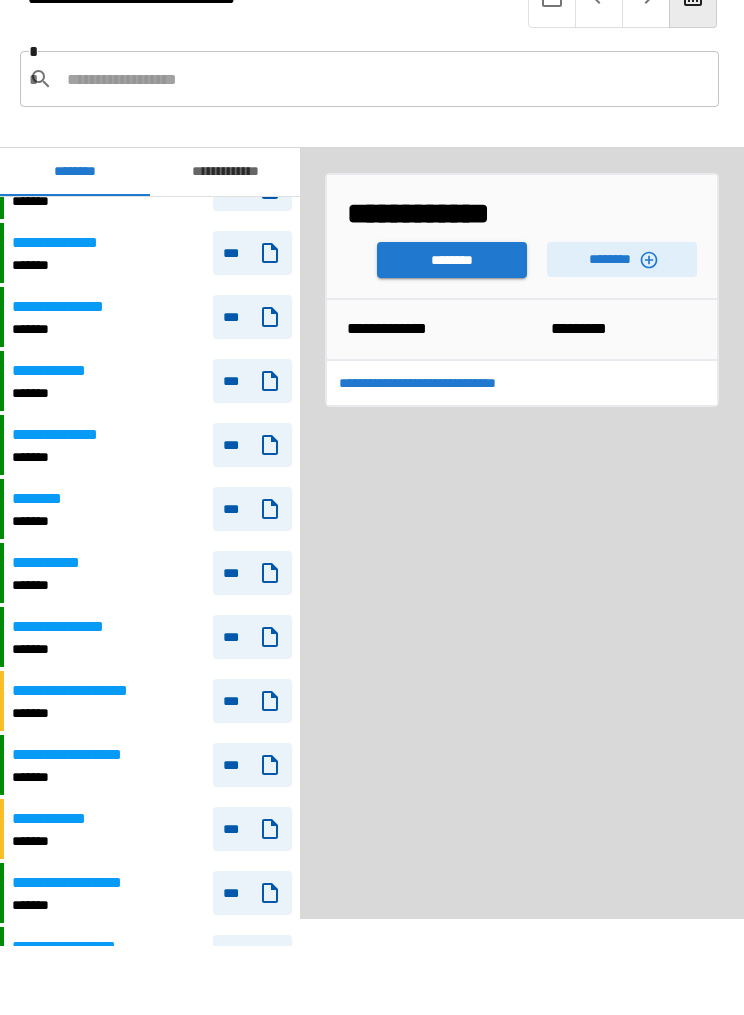 click on "********" at bounding box center [452, 260] 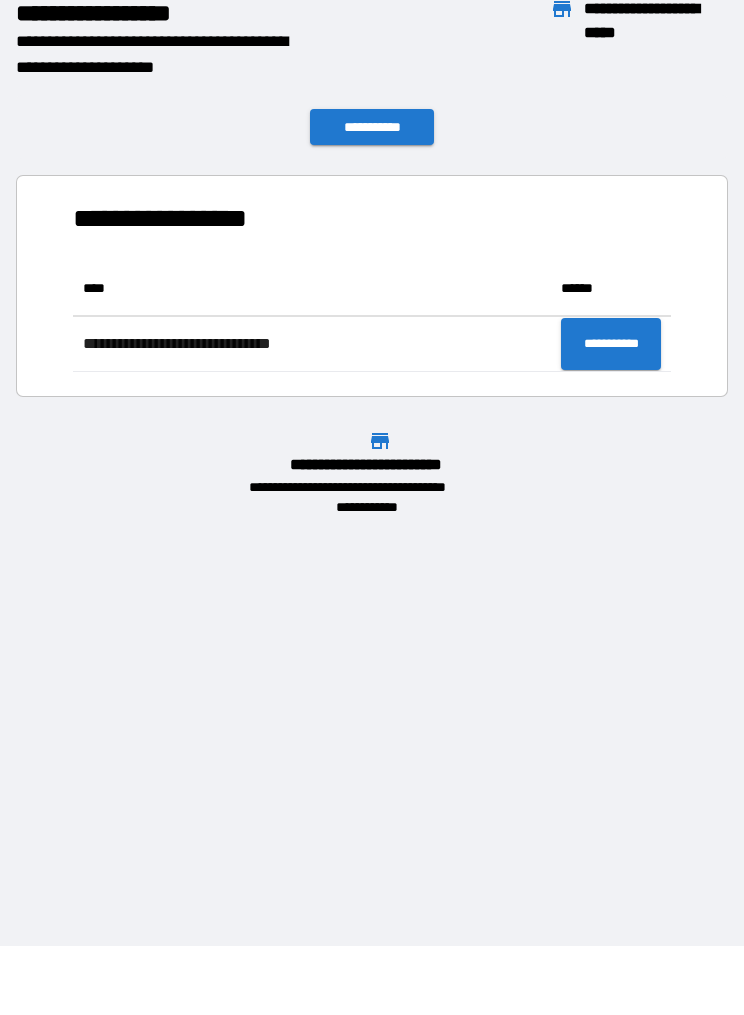 scroll, scrollTop: 1, scrollLeft: 1, axis: both 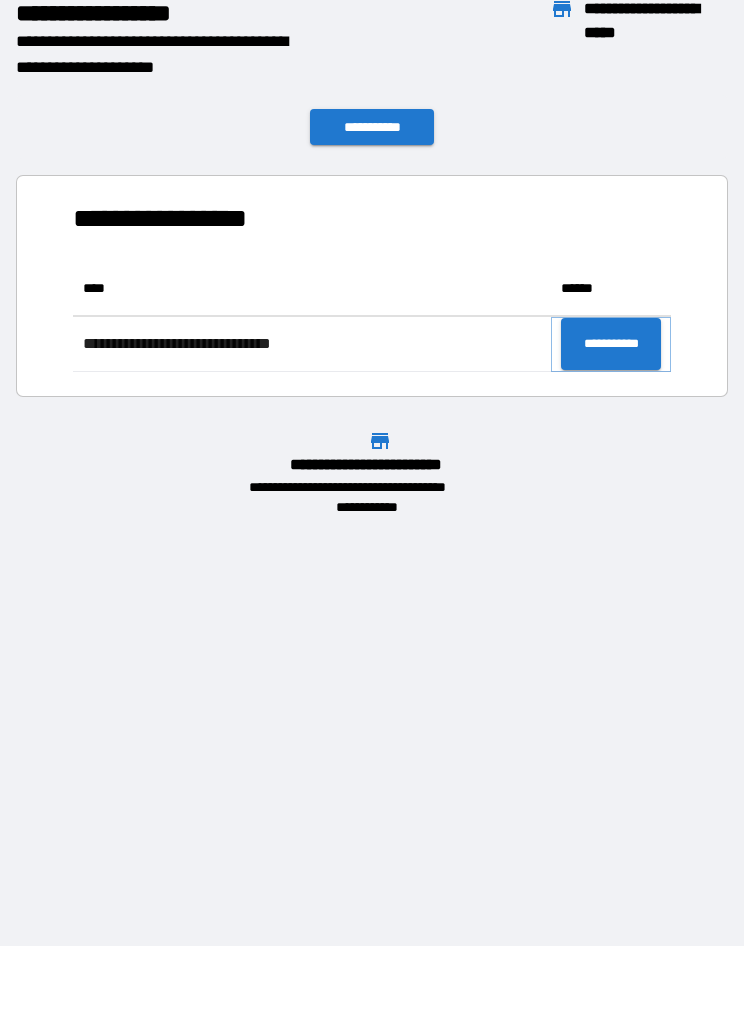 click on "**********" at bounding box center [611, 344] 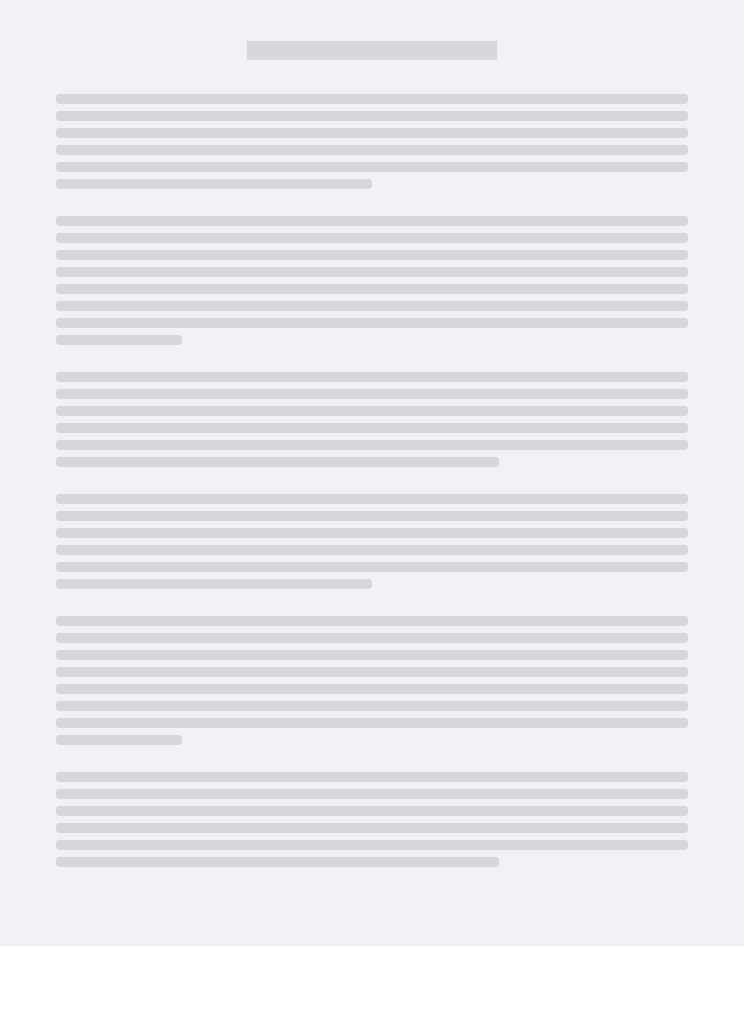 click at bounding box center (372, 480) 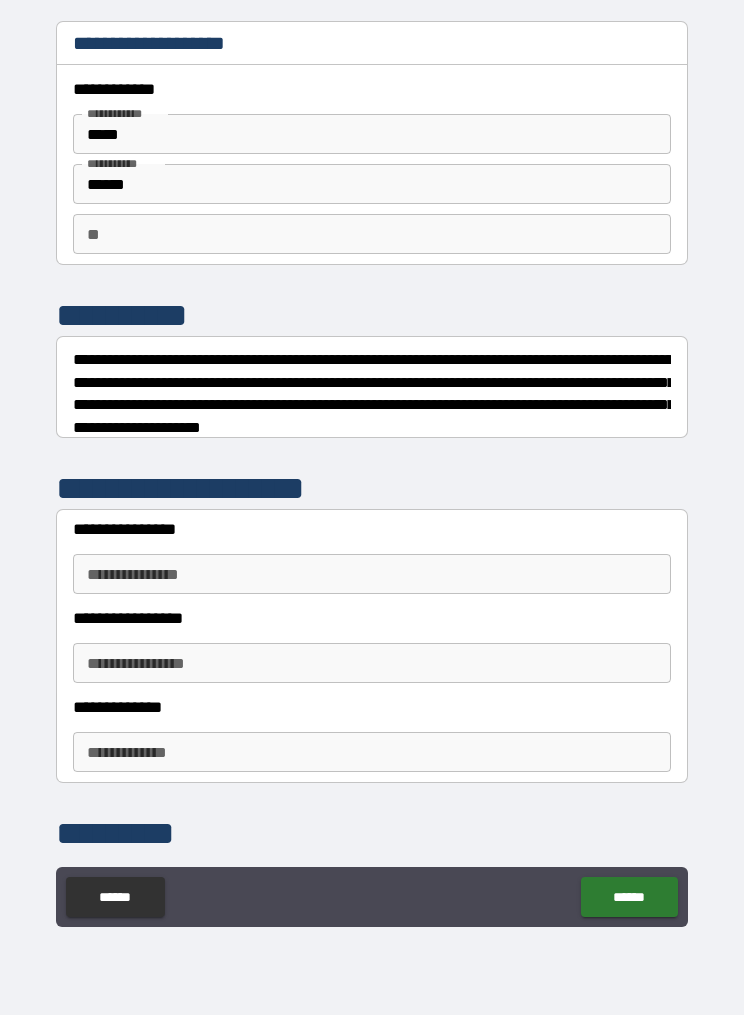 click on "**********" at bounding box center [372, 574] 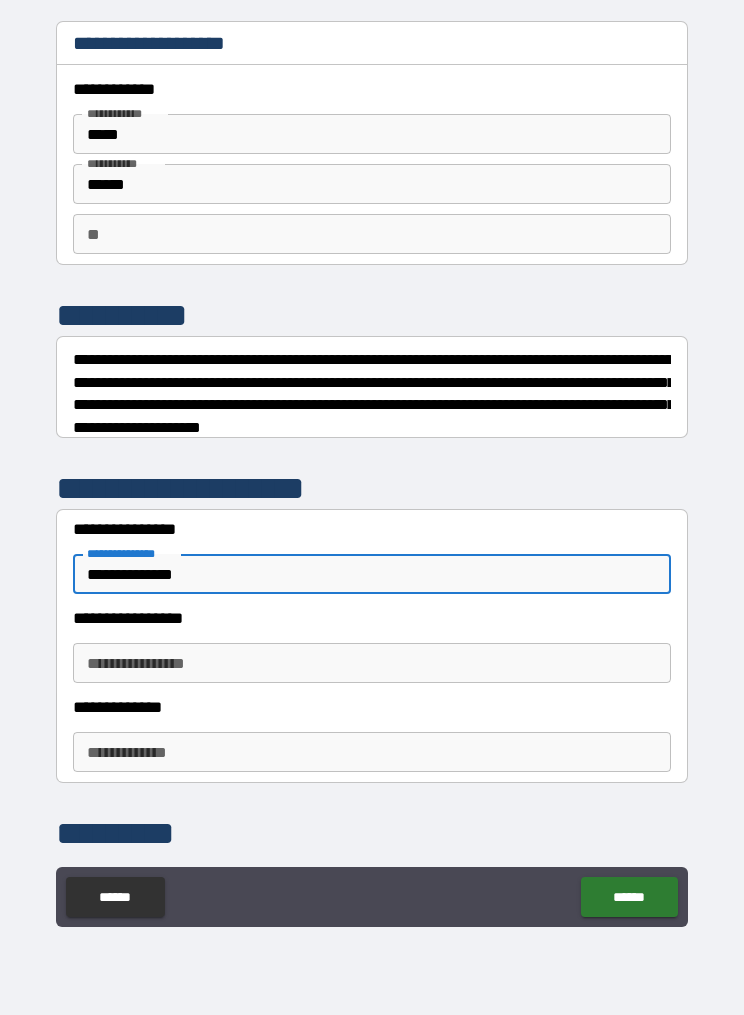 type on "**********" 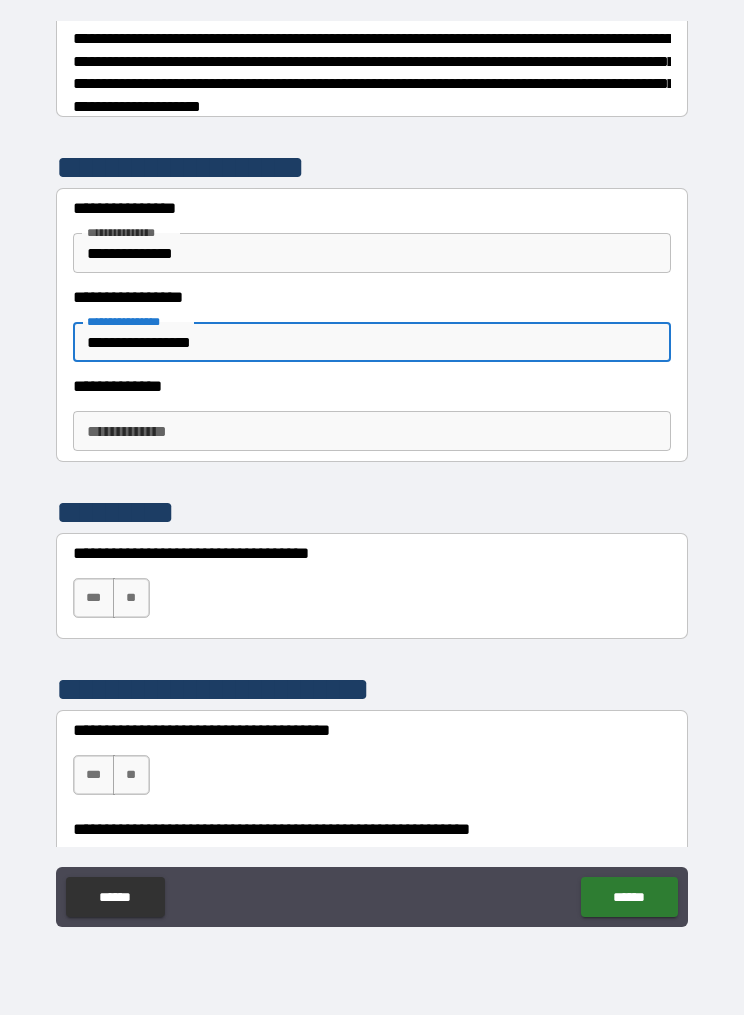scroll, scrollTop: 320, scrollLeft: 0, axis: vertical 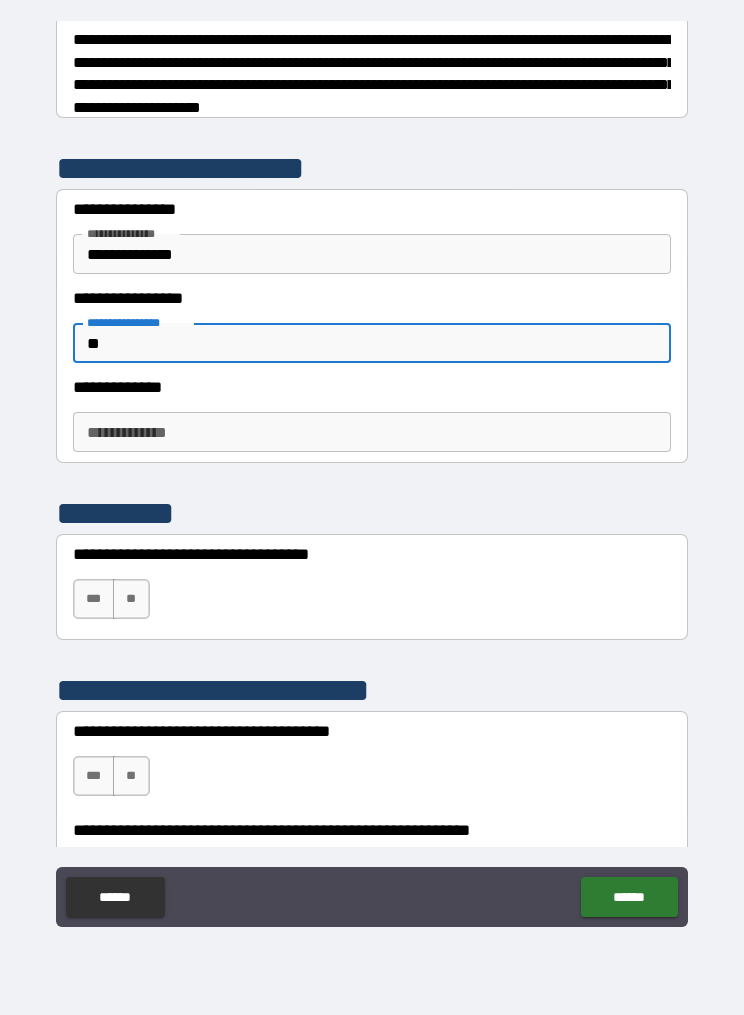 type on "*" 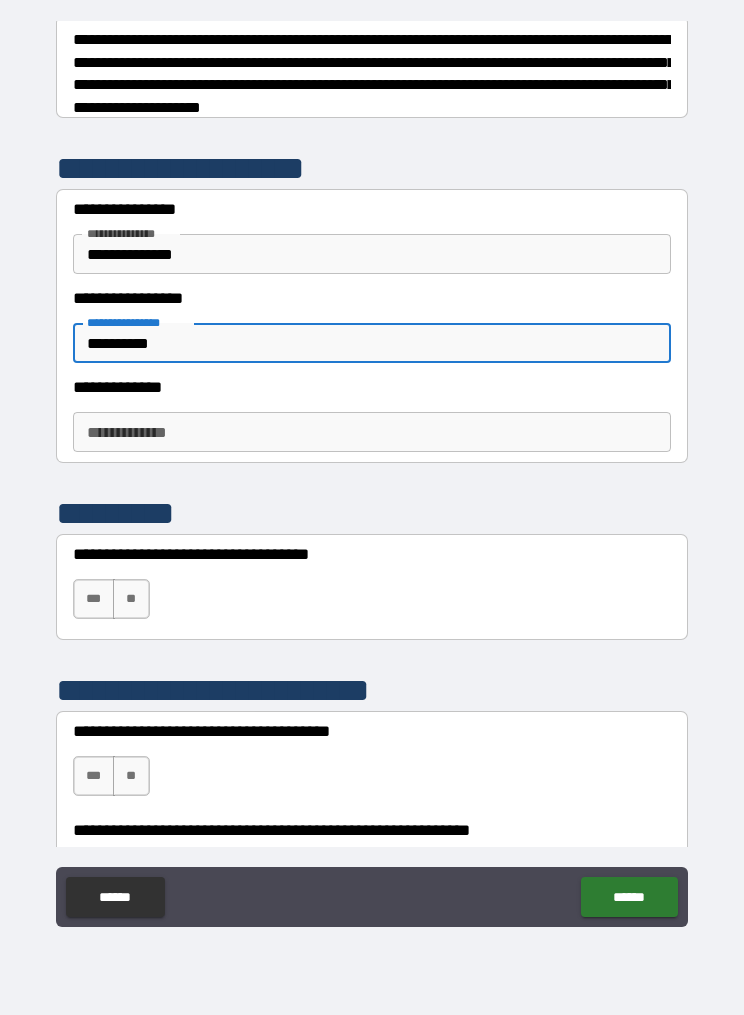 type on "**********" 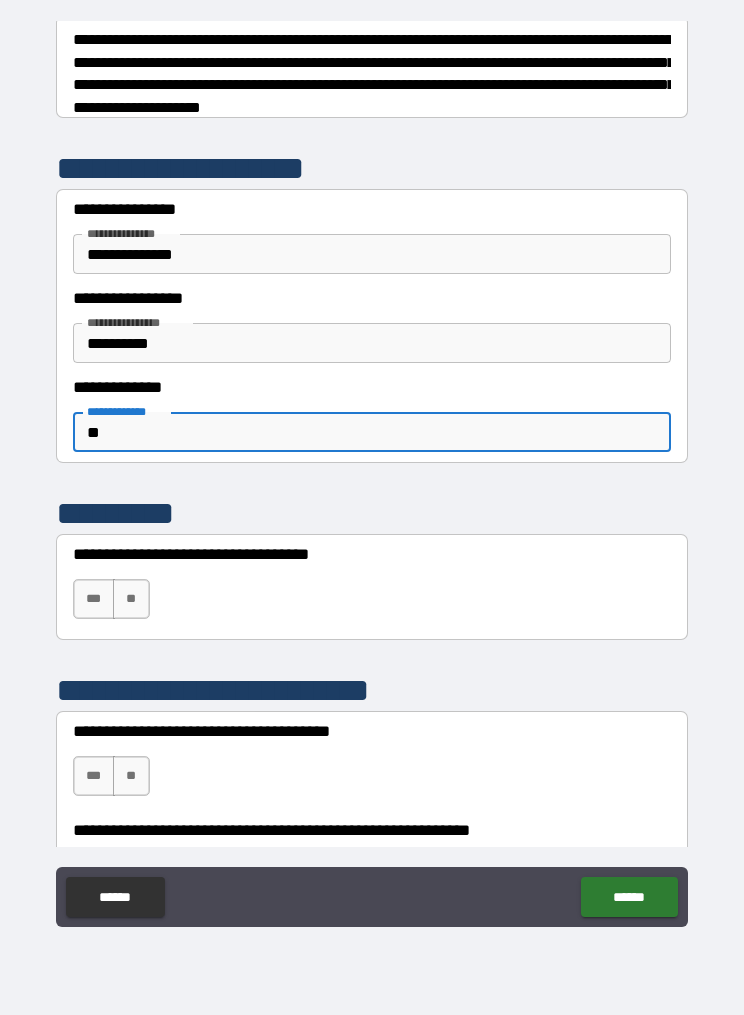 type on "*" 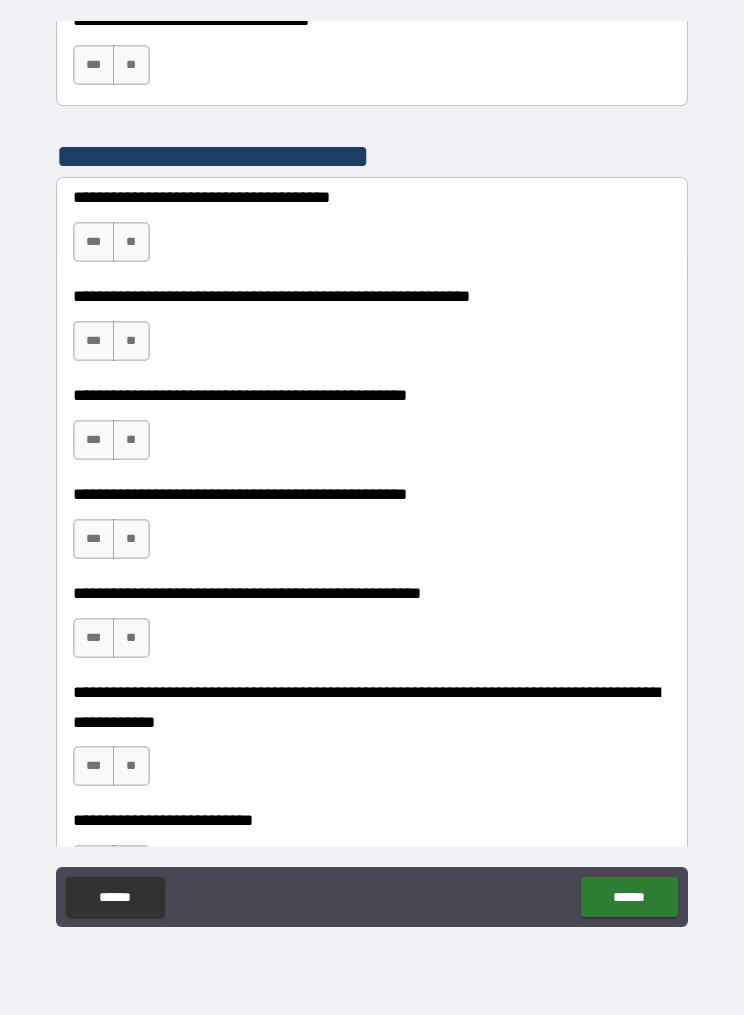scroll, scrollTop: 851, scrollLeft: 0, axis: vertical 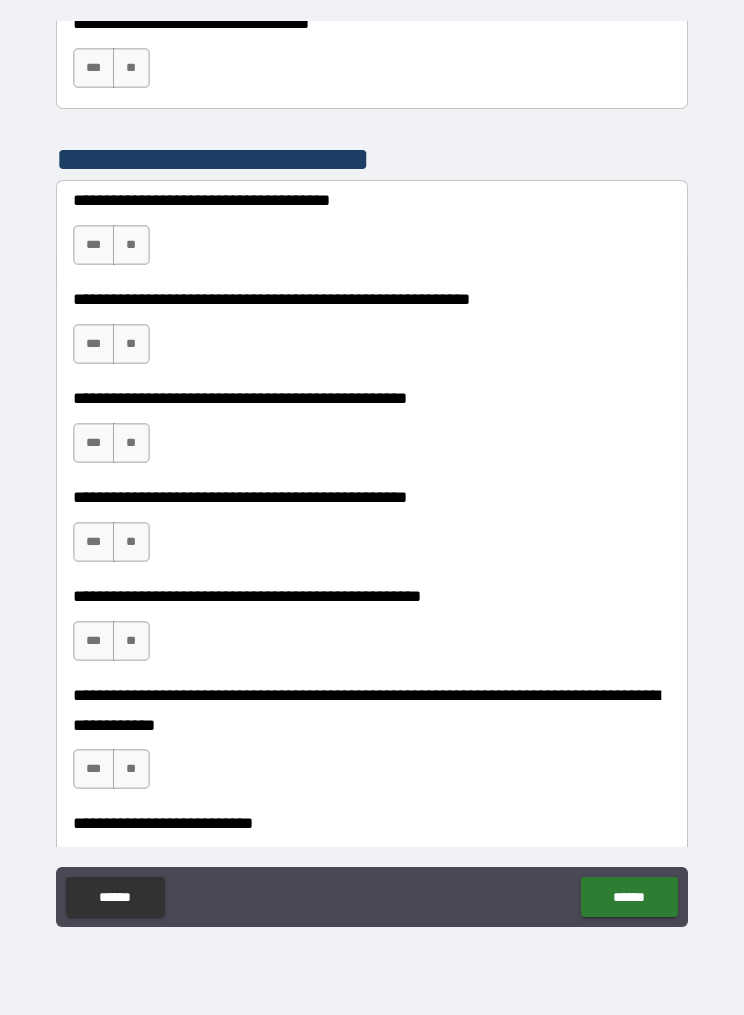 type on "**********" 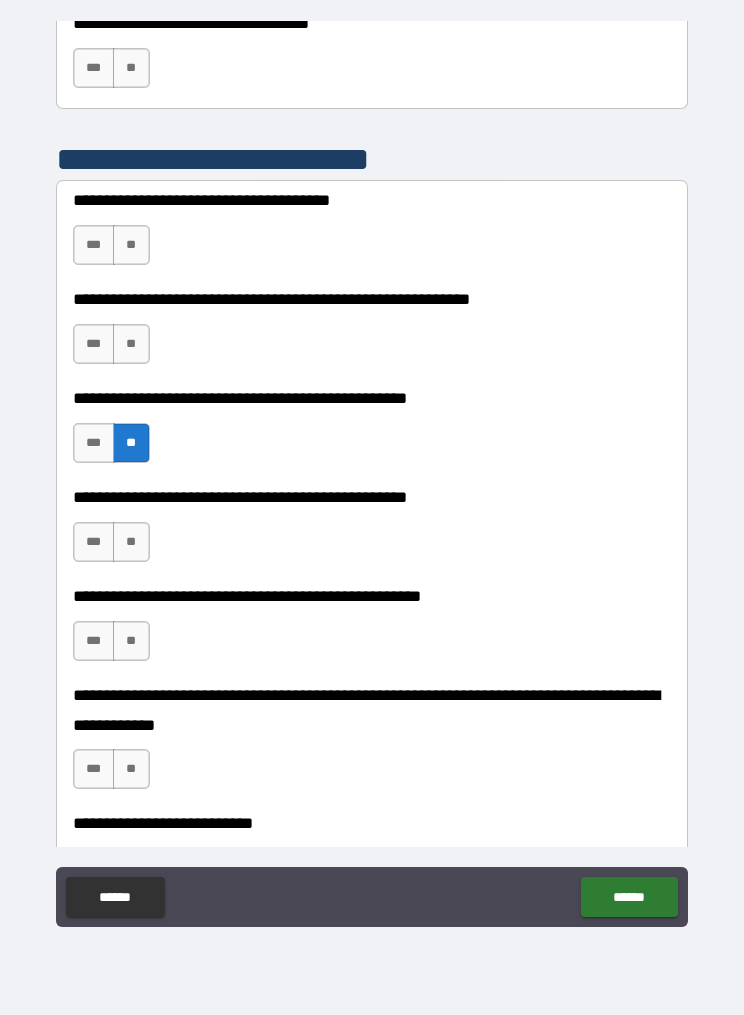 click on "**" at bounding box center (131, 542) 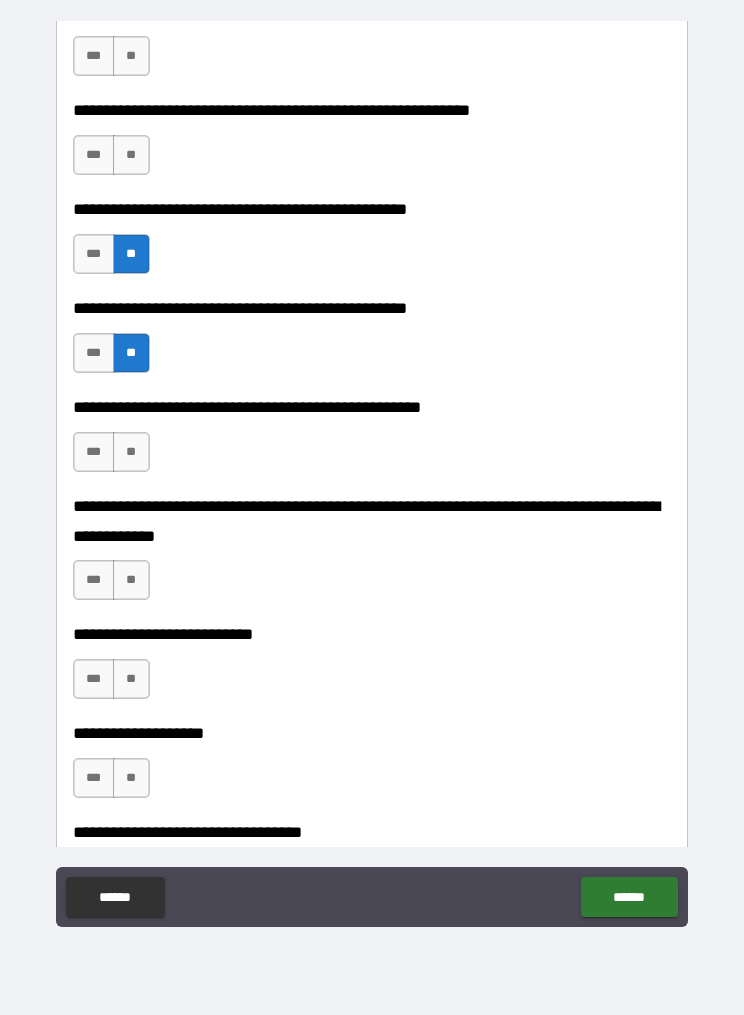 scroll, scrollTop: 1042, scrollLeft: 0, axis: vertical 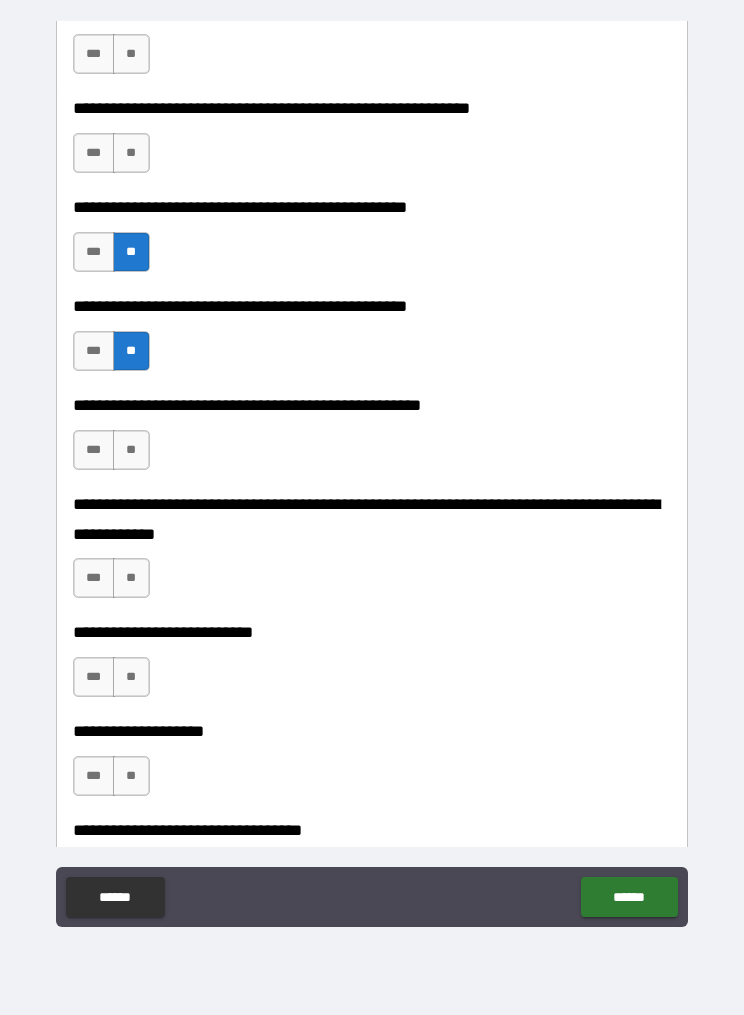 click on "**" at bounding box center [131, 450] 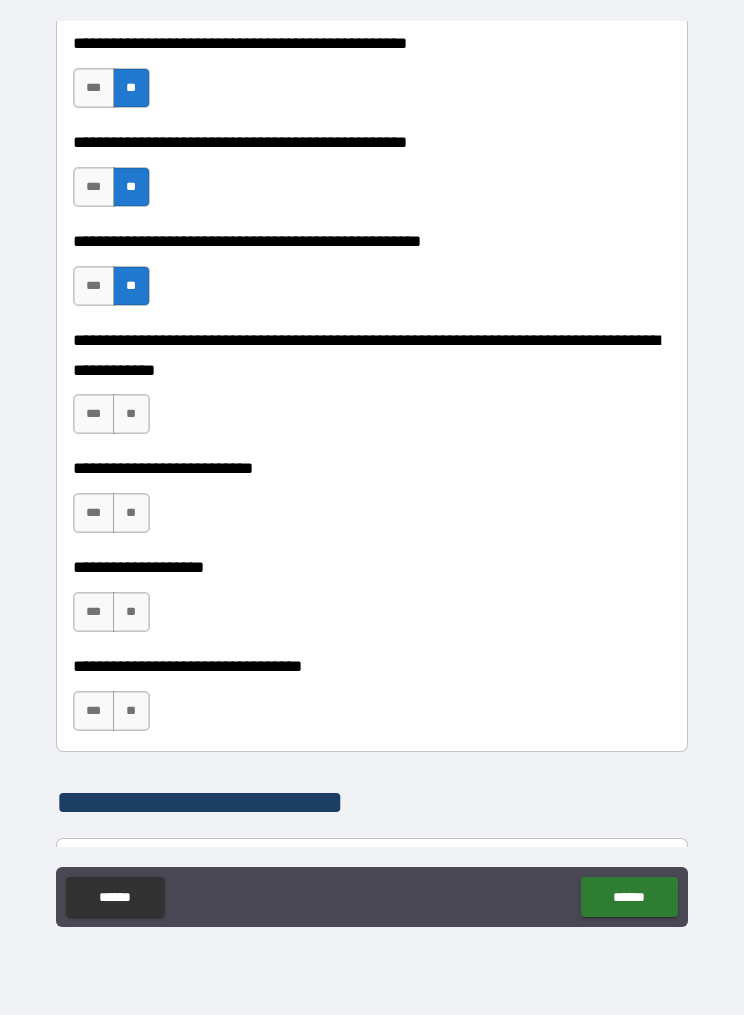 scroll, scrollTop: 1208, scrollLeft: 0, axis: vertical 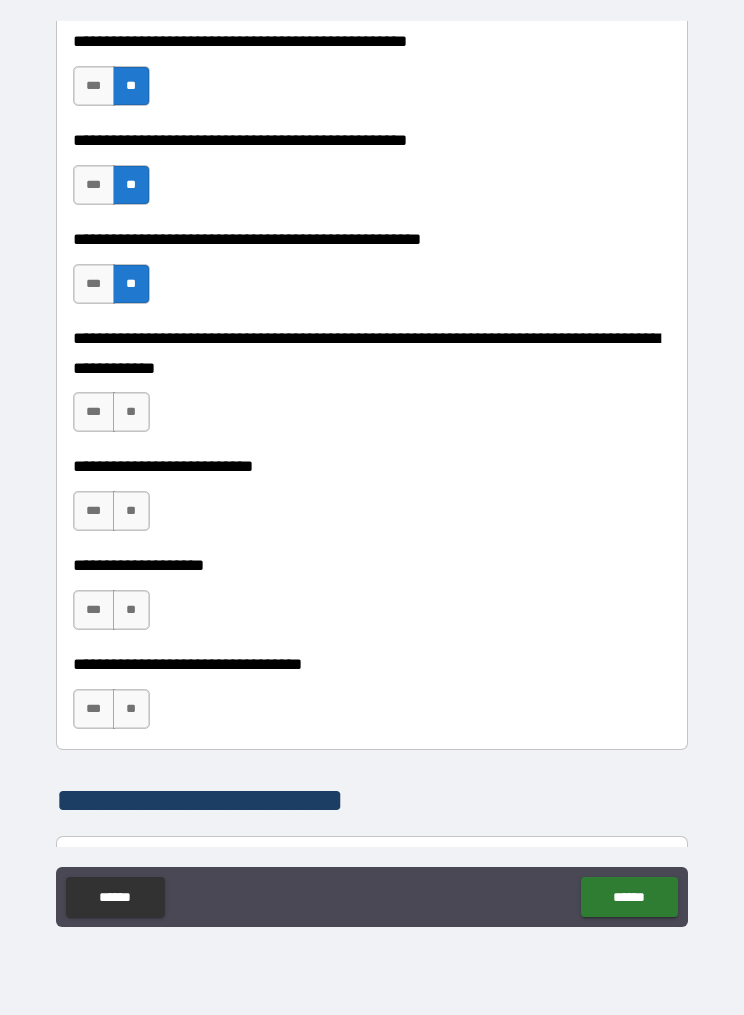 click on "**" at bounding box center (131, 412) 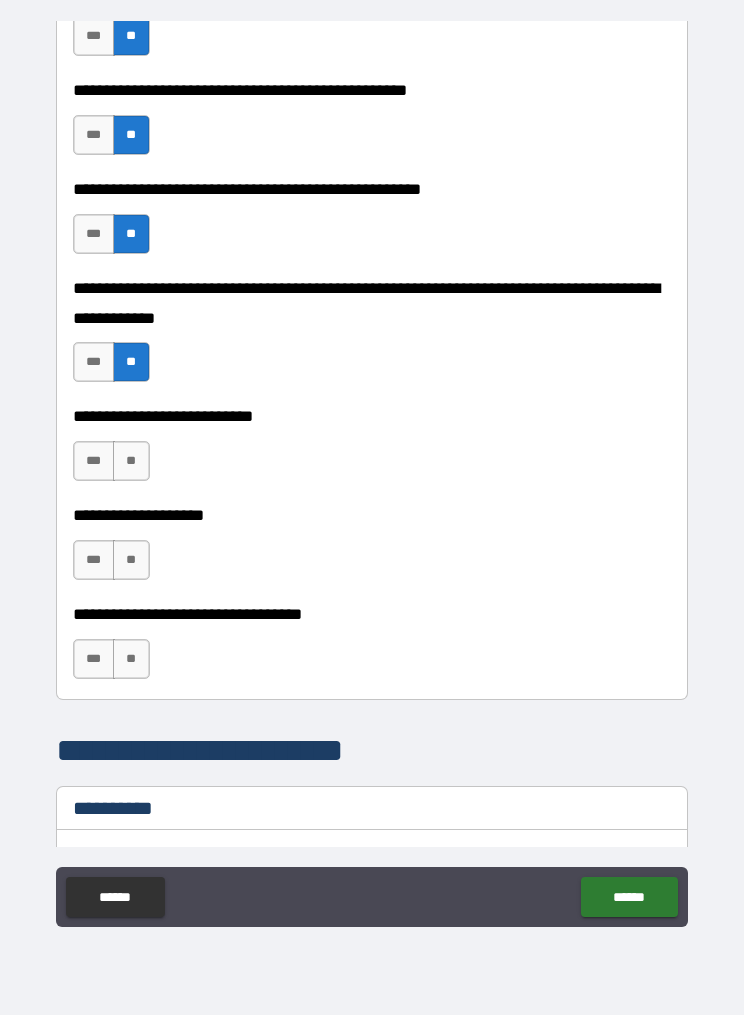 scroll, scrollTop: 1259, scrollLeft: 0, axis: vertical 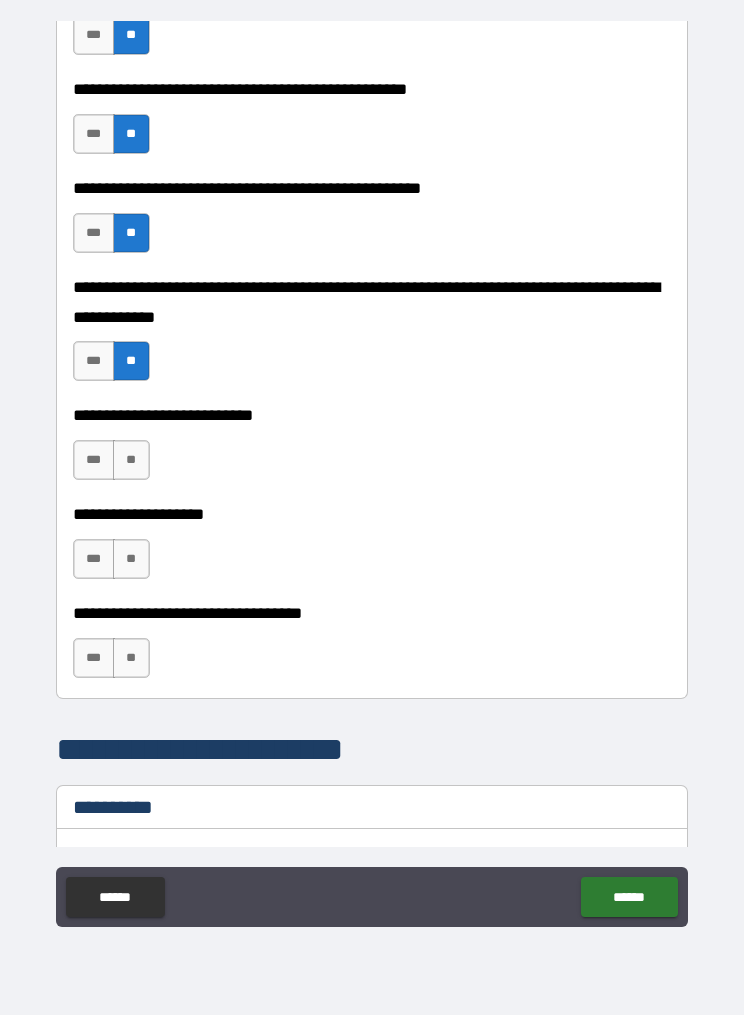 click on "**" at bounding box center (131, 460) 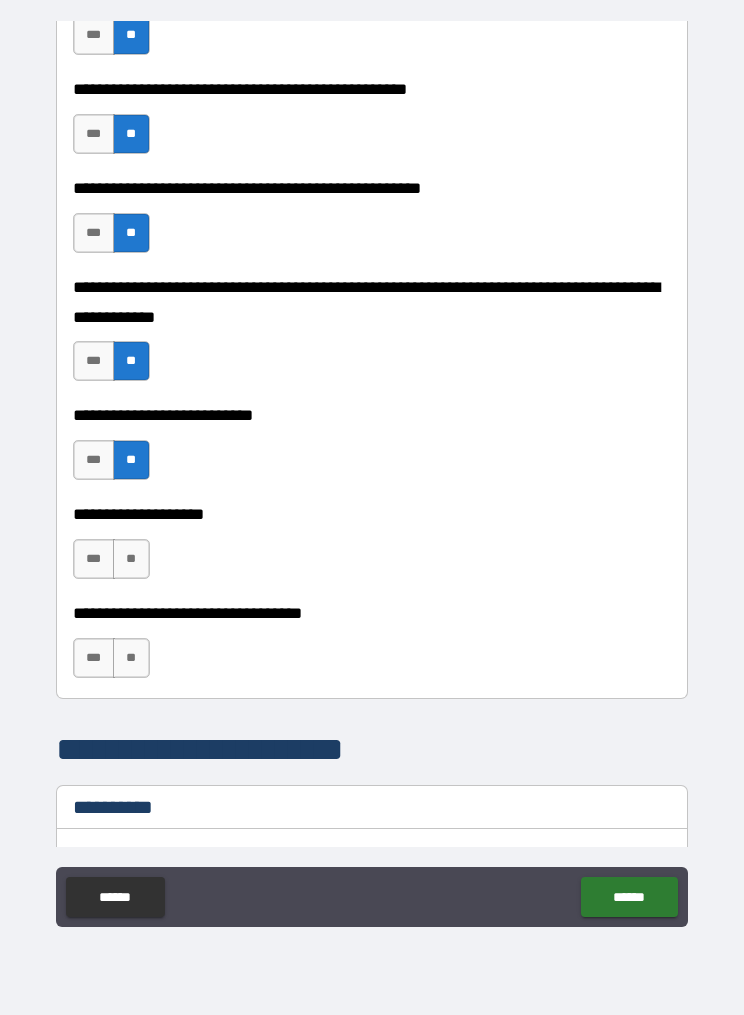 click on "**" at bounding box center (131, 559) 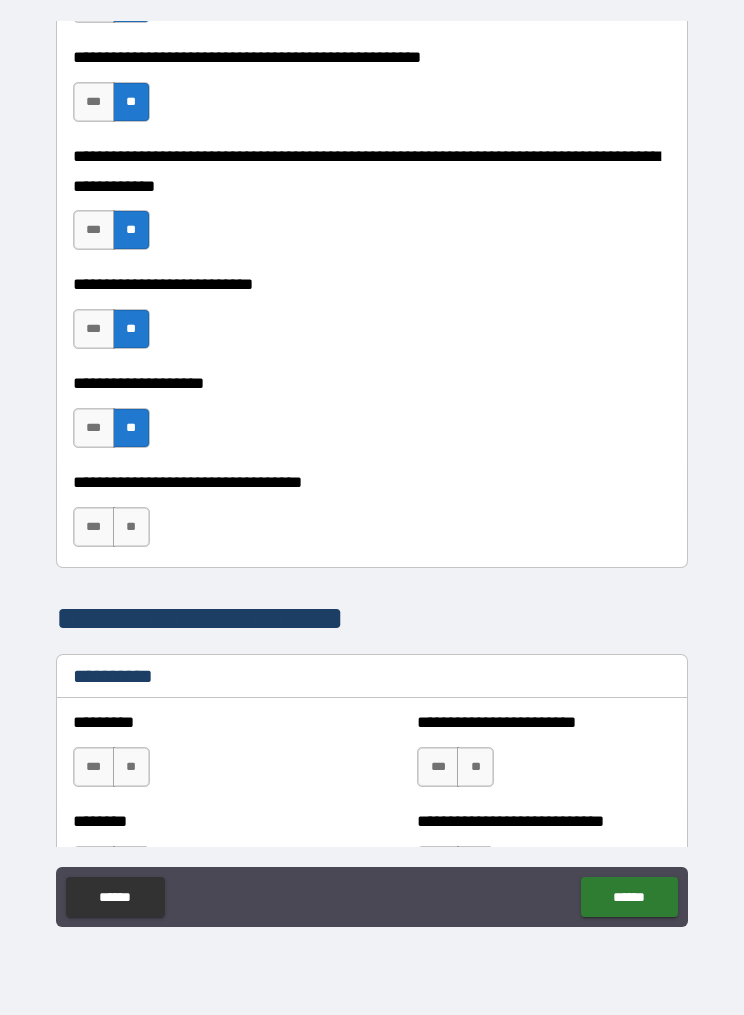 scroll, scrollTop: 1392, scrollLeft: 0, axis: vertical 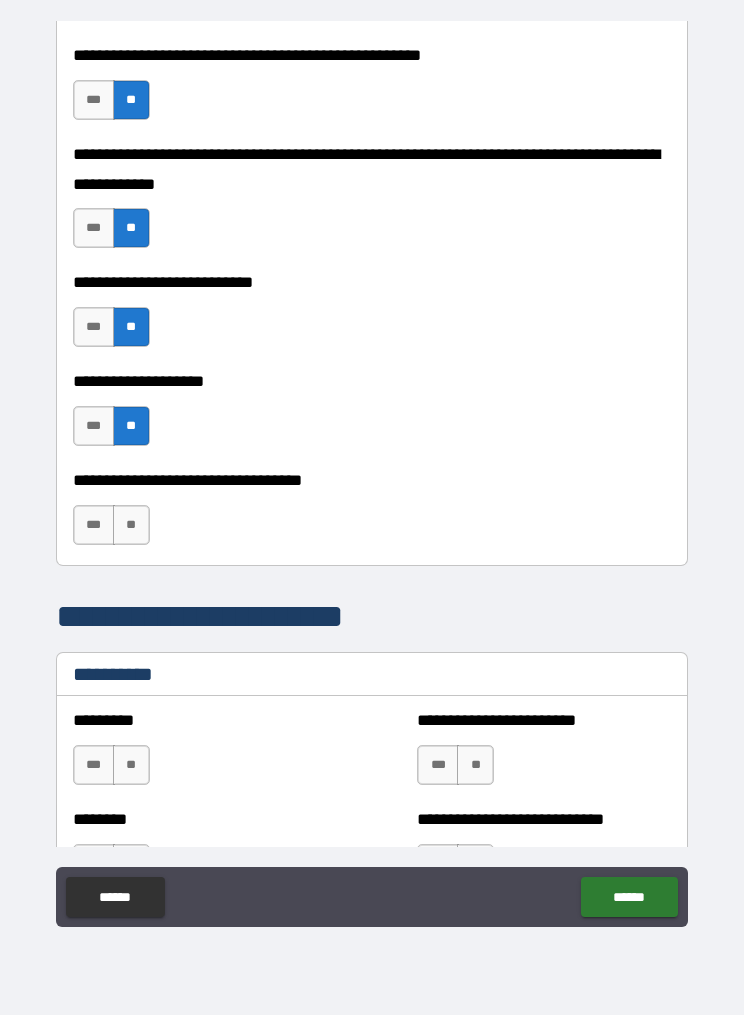 click on "**" at bounding box center [131, 525] 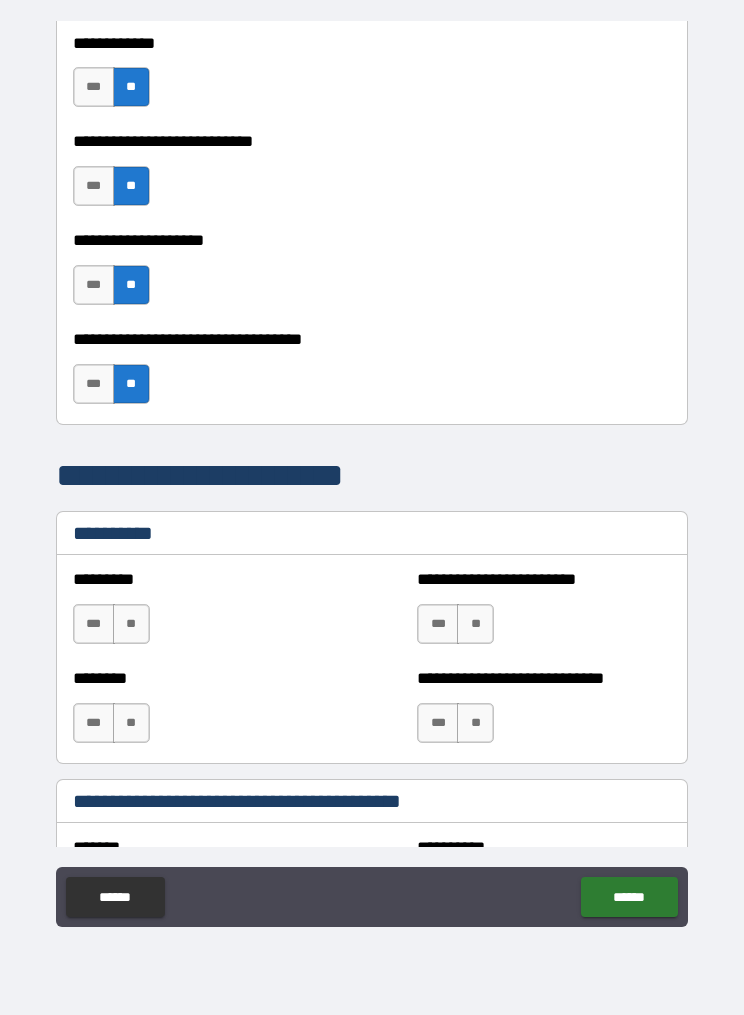 scroll, scrollTop: 1535, scrollLeft: 0, axis: vertical 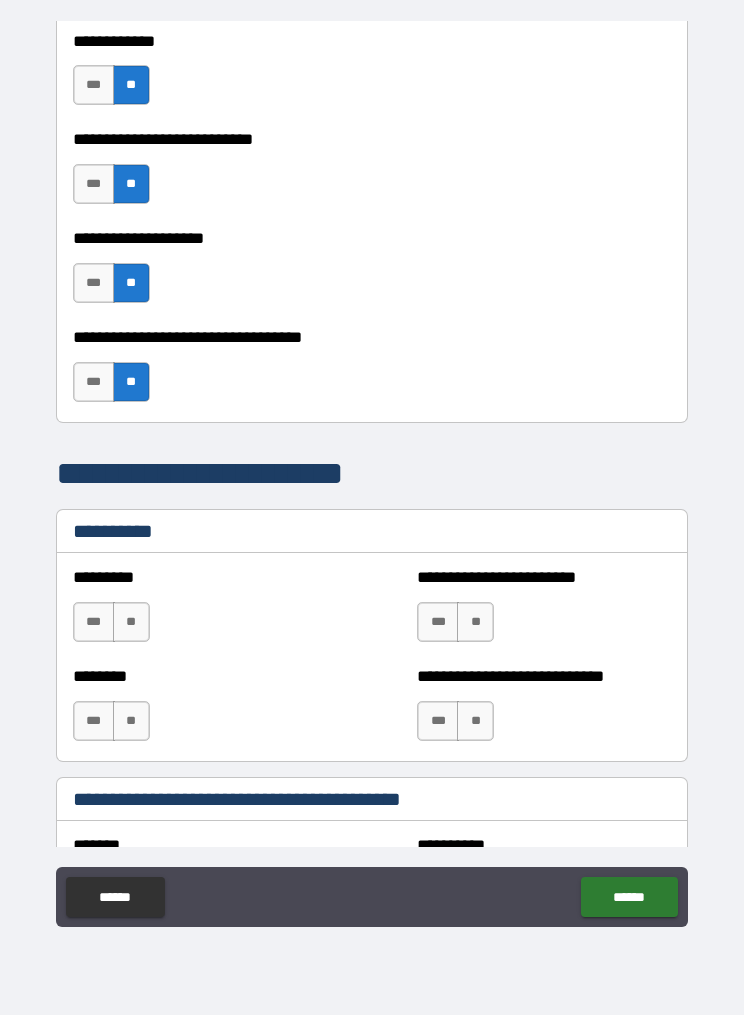 click on "**" at bounding box center [131, 622] 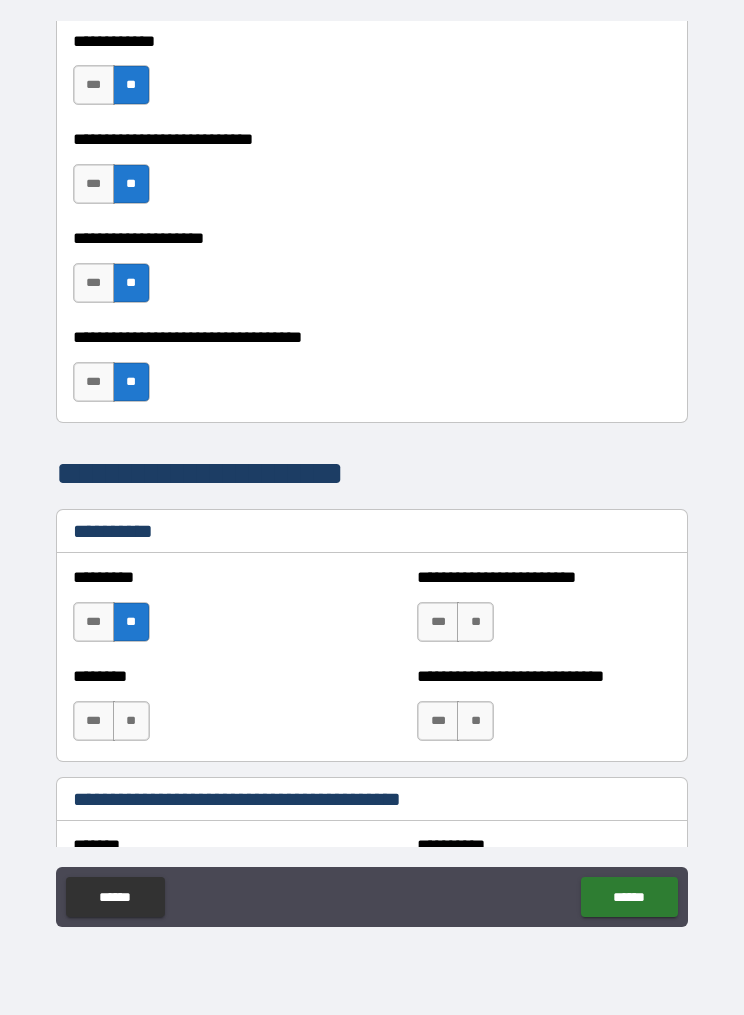 click on "**" at bounding box center [475, 622] 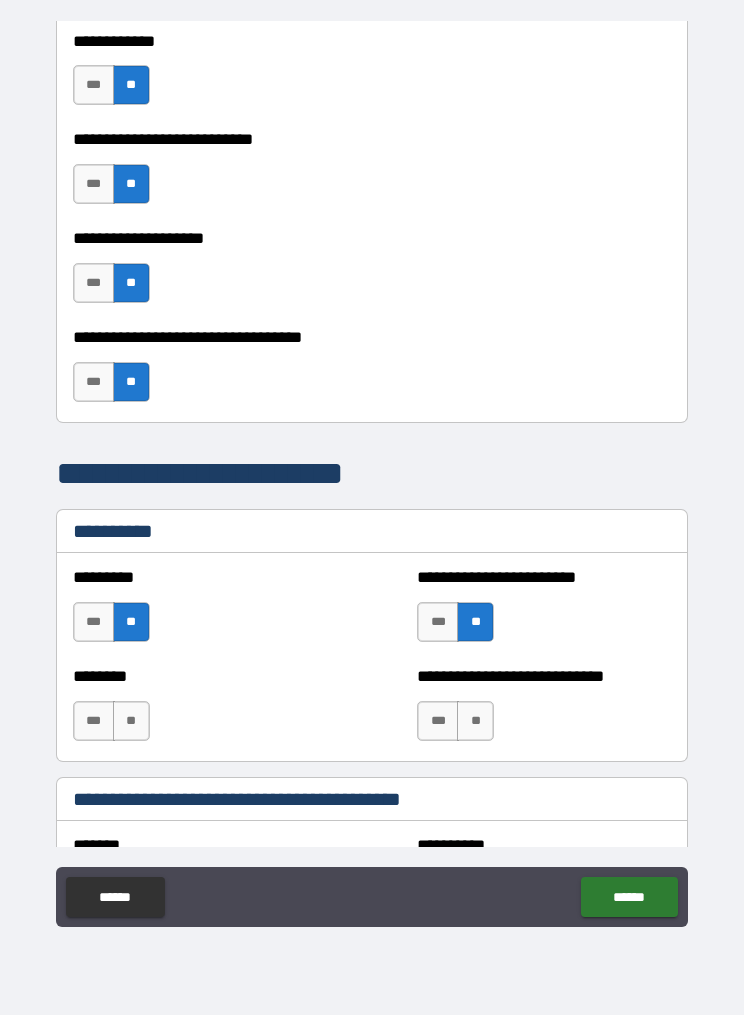 click on "**" at bounding box center [475, 721] 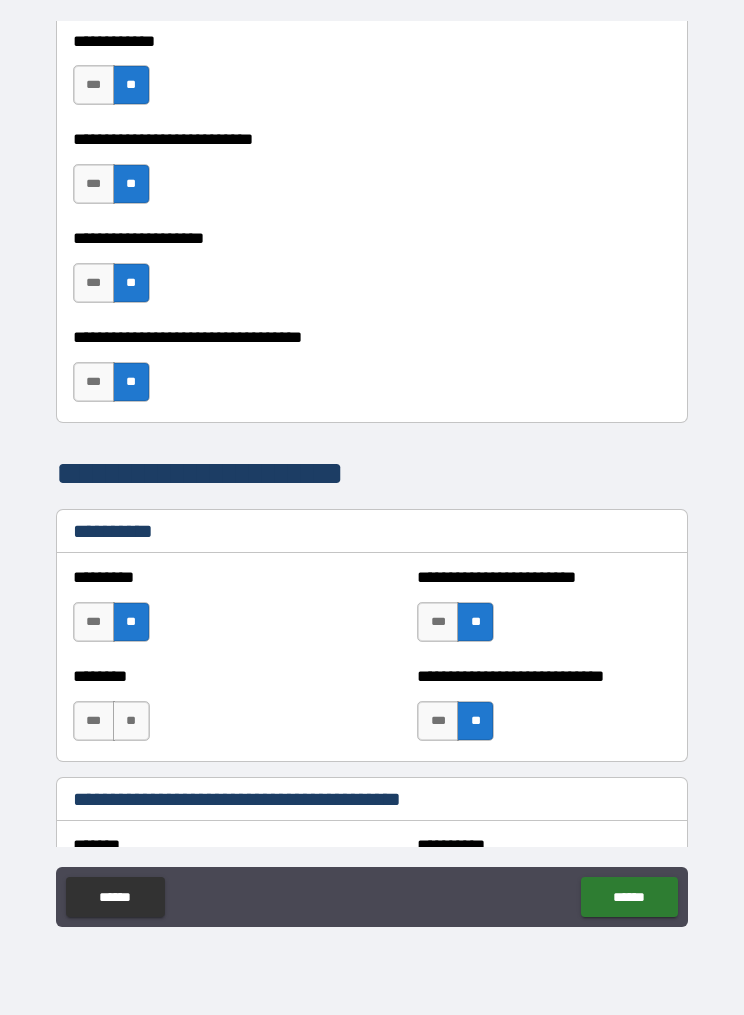 click on "**" at bounding box center [131, 721] 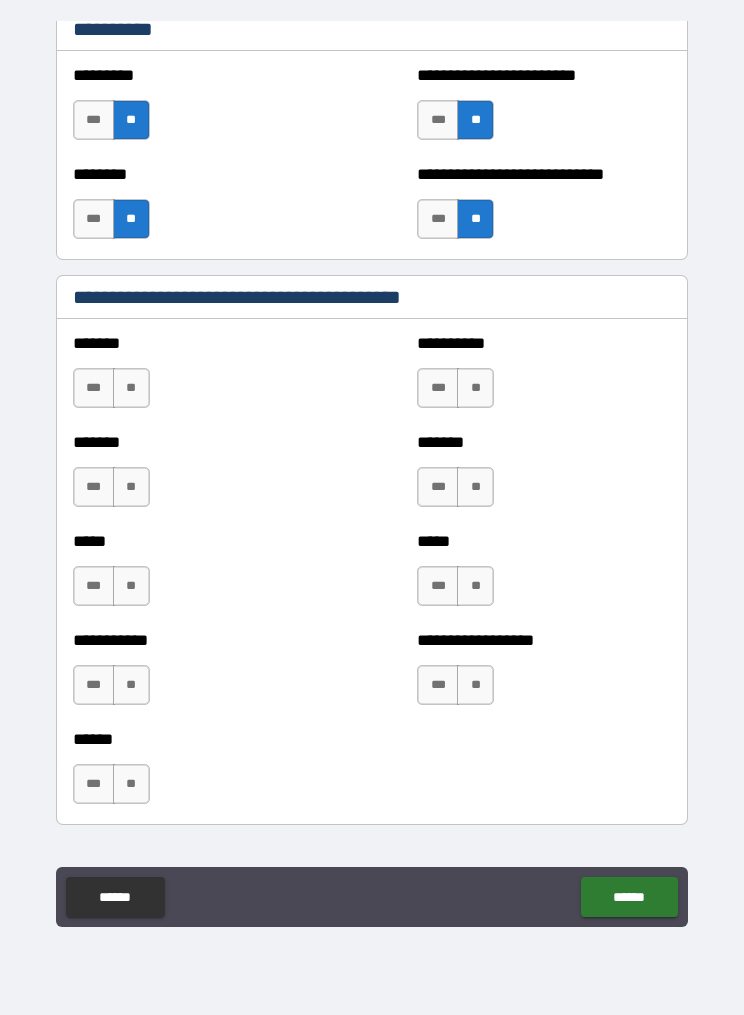 scroll, scrollTop: 2038, scrollLeft: 0, axis: vertical 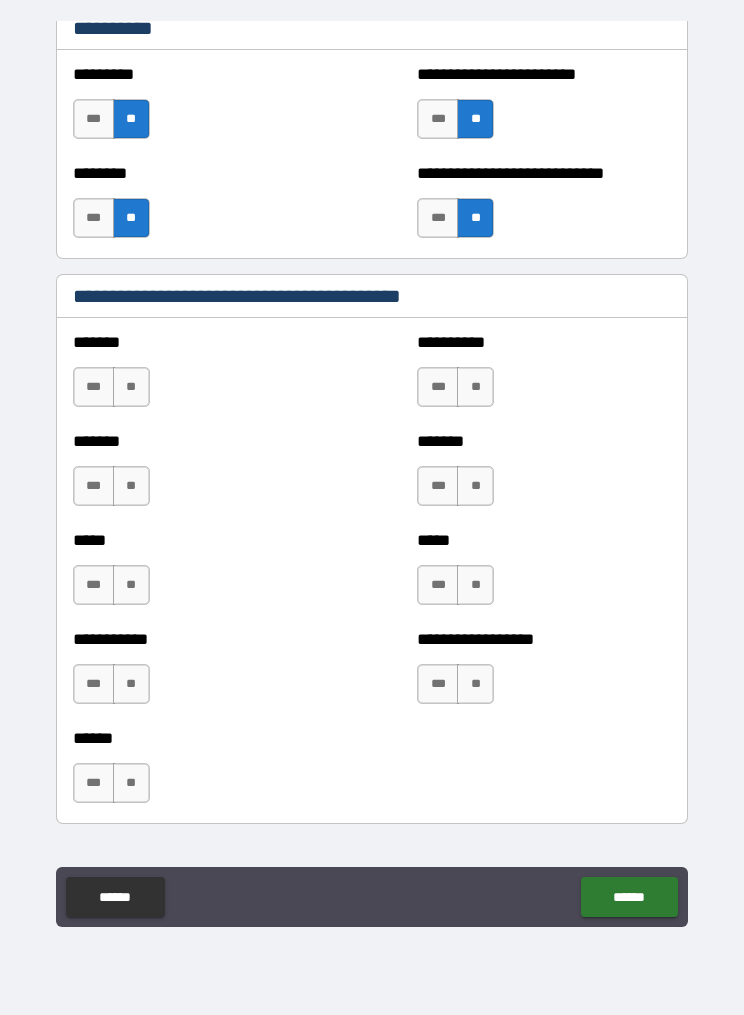 click on "**" at bounding box center [131, 387] 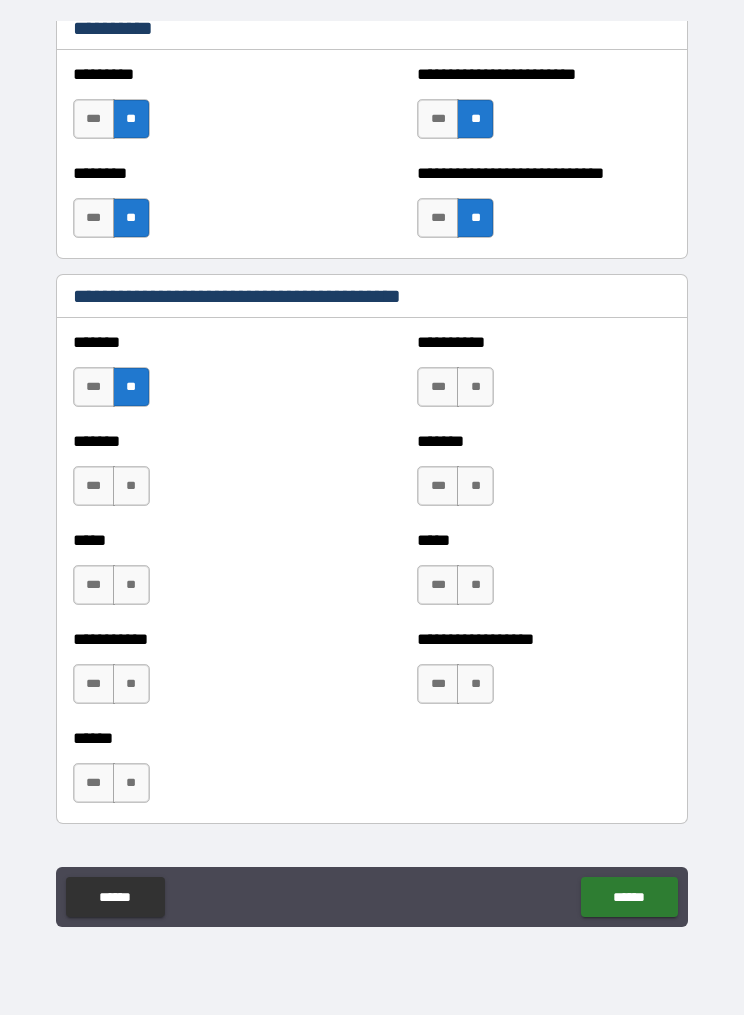 click on "**" at bounding box center [475, 387] 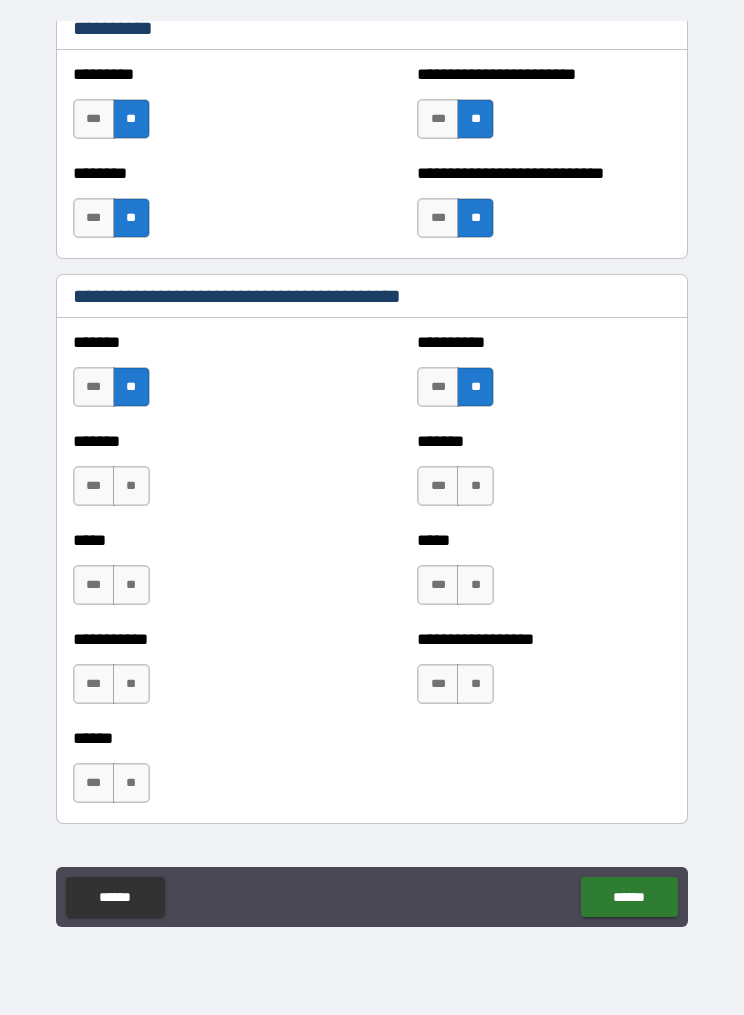 click on "**" at bounding box center [131, 486] 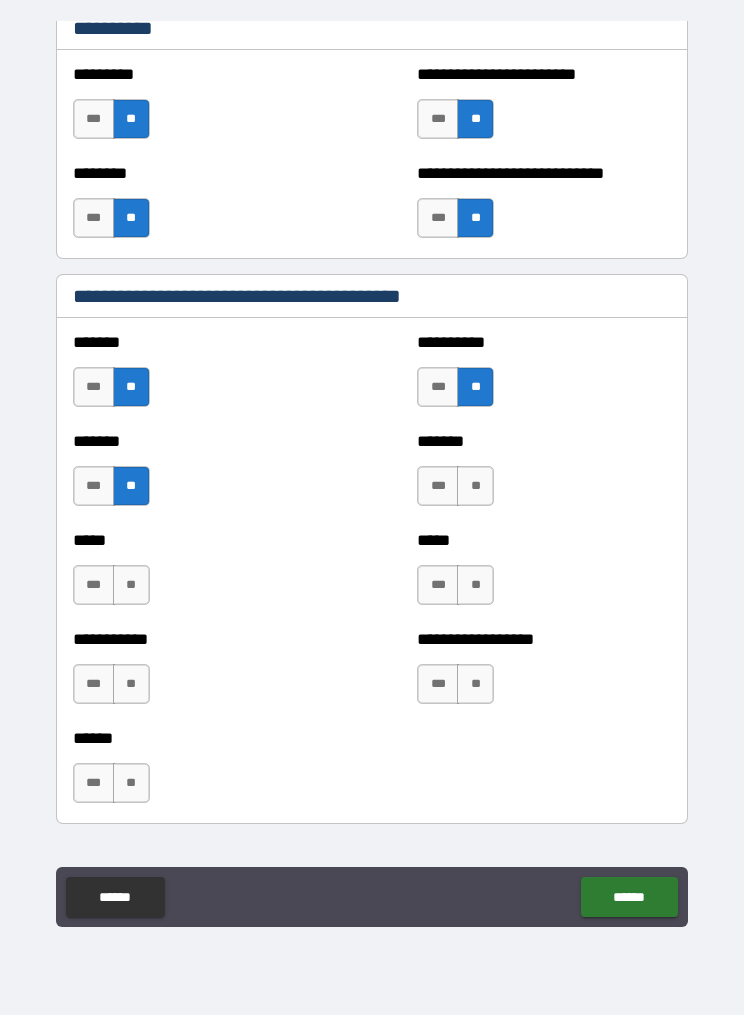 click on "**" at bounding box center (475, 486) 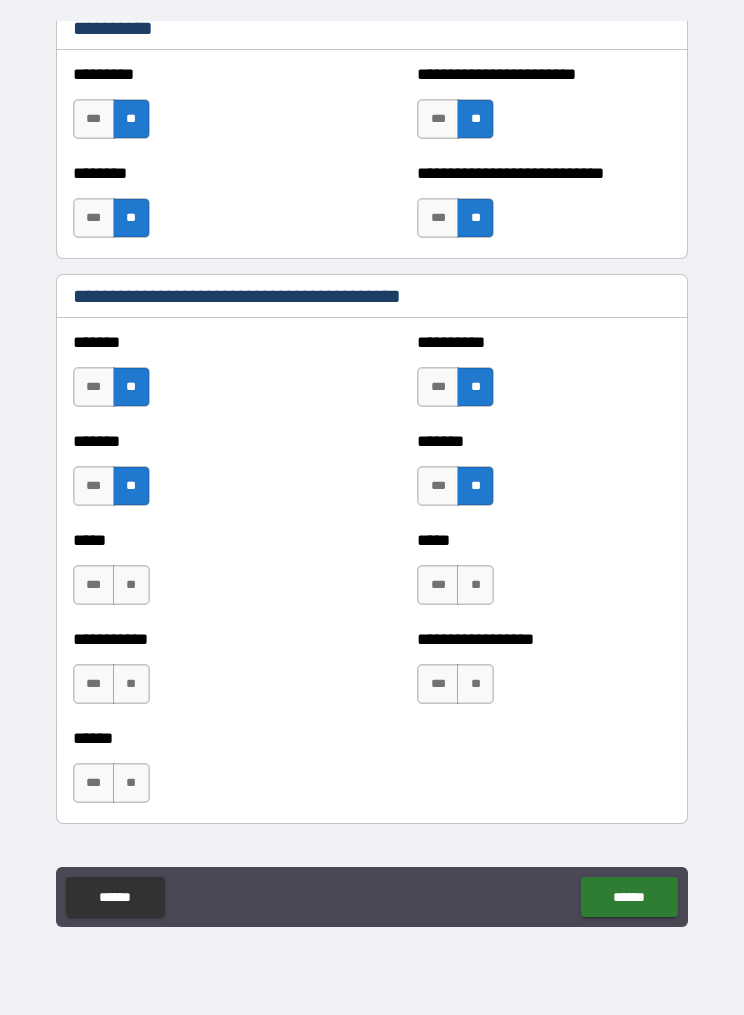 click on "**" at bounding box center [131, 585] 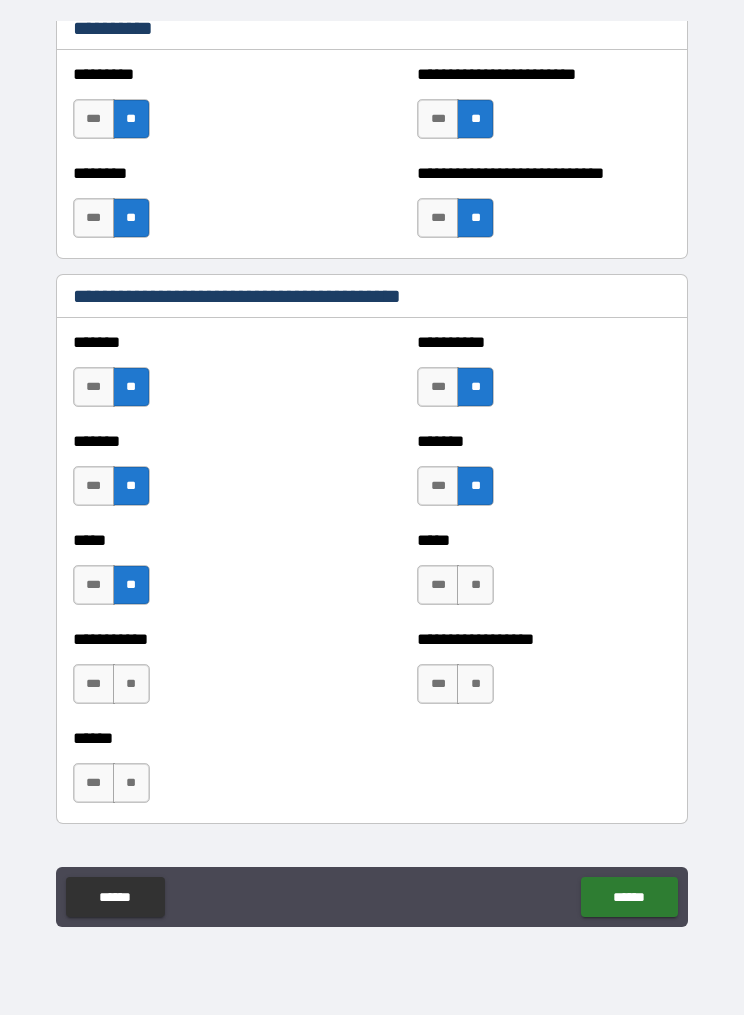 click on "**" at bounding box center (475, 585) 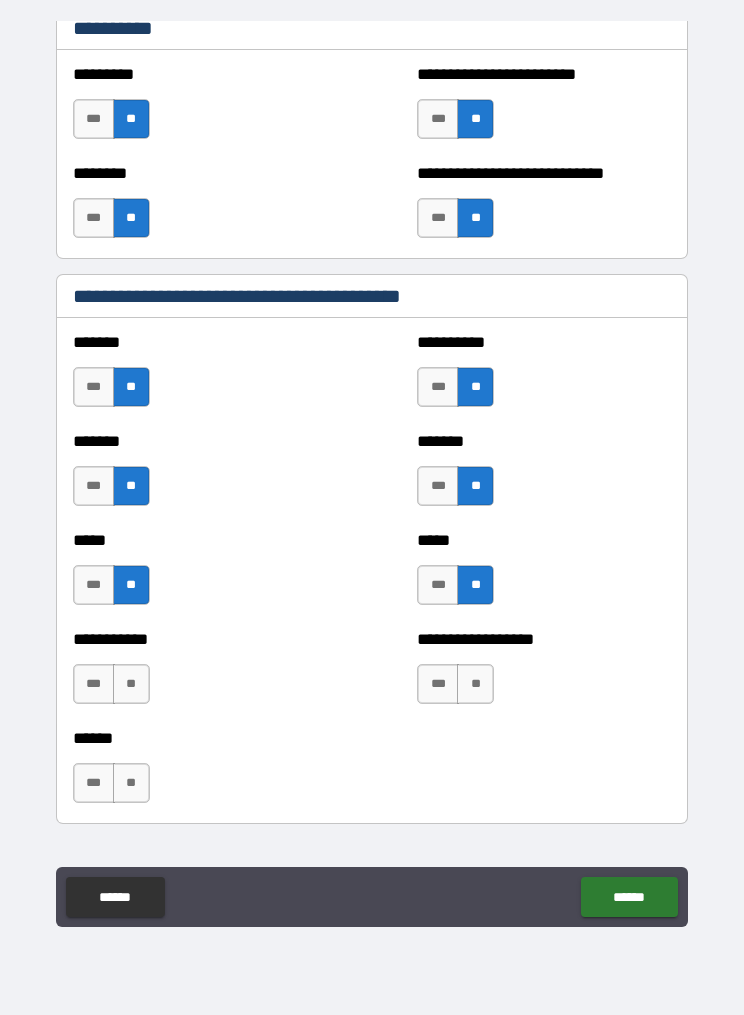click on "**" at bounding box center (131, 684) 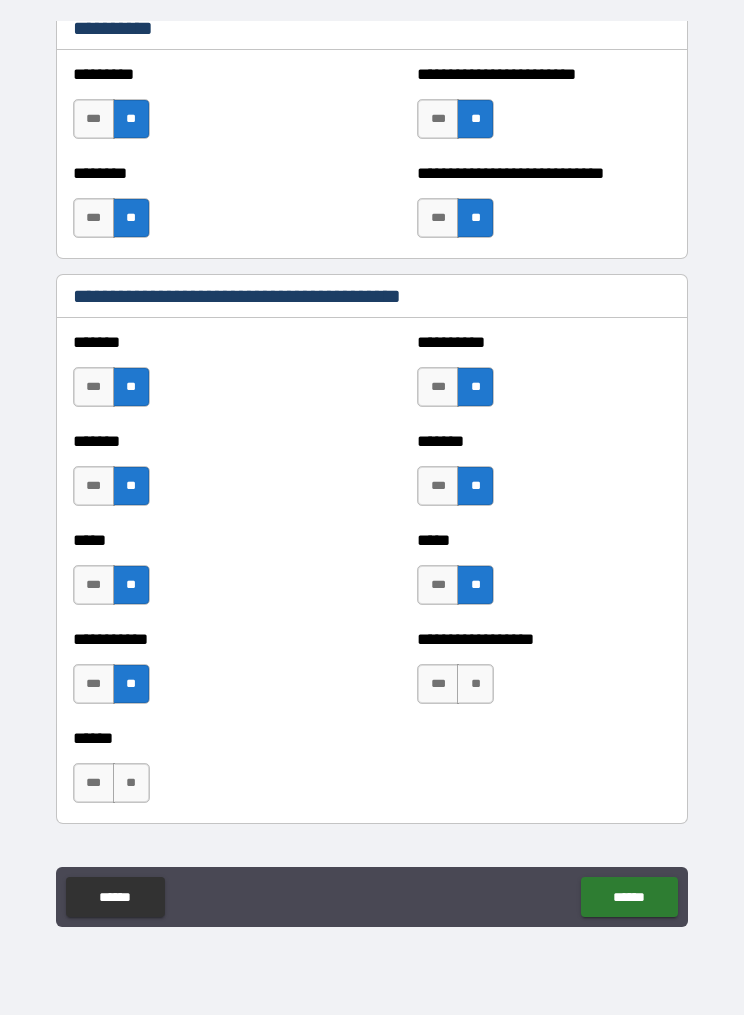 click on "**" at bounding box center (475, 684) 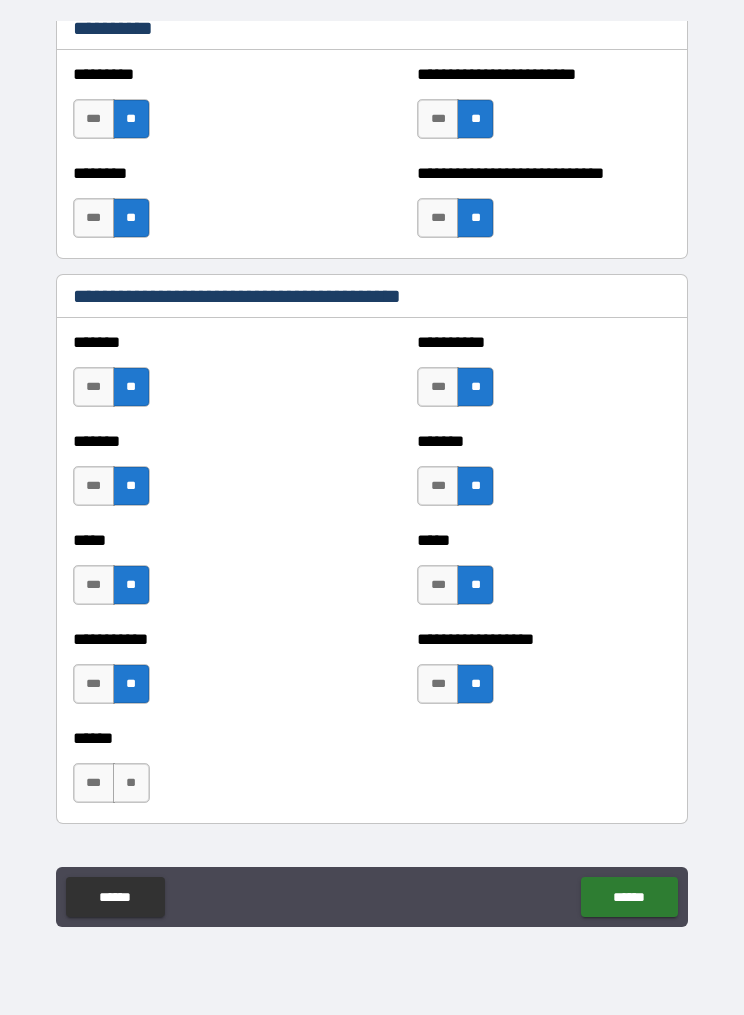 click on "**" at bounding box center (131, 783) 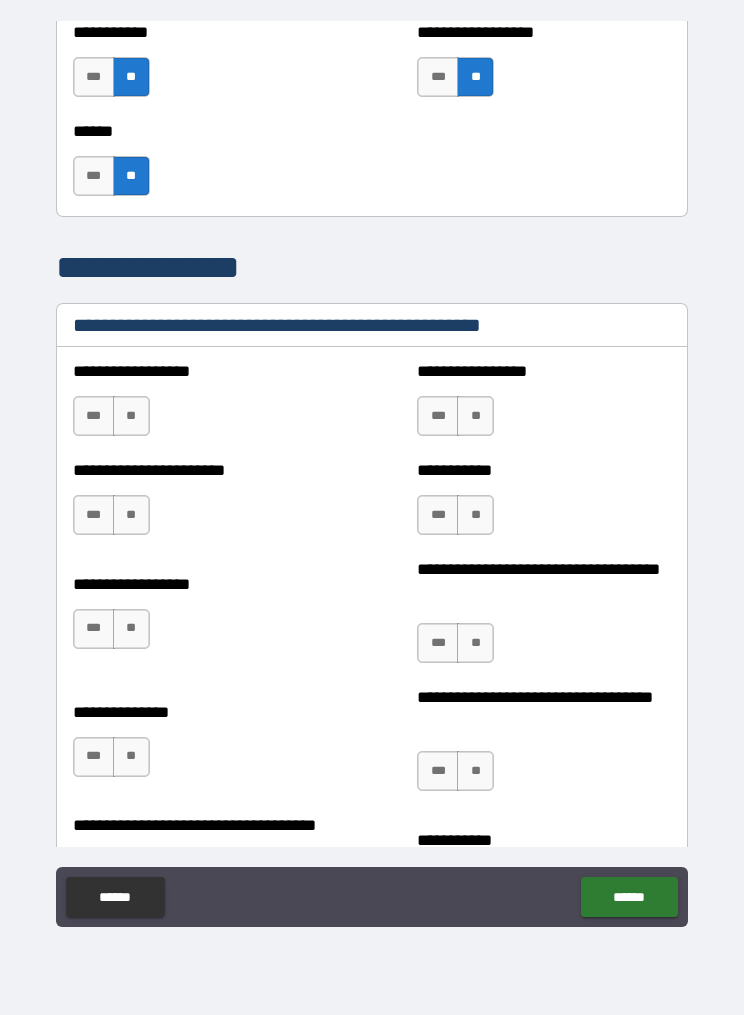 scroll, scrollTop: 2654, scrollLeft: 0, axis: vertical 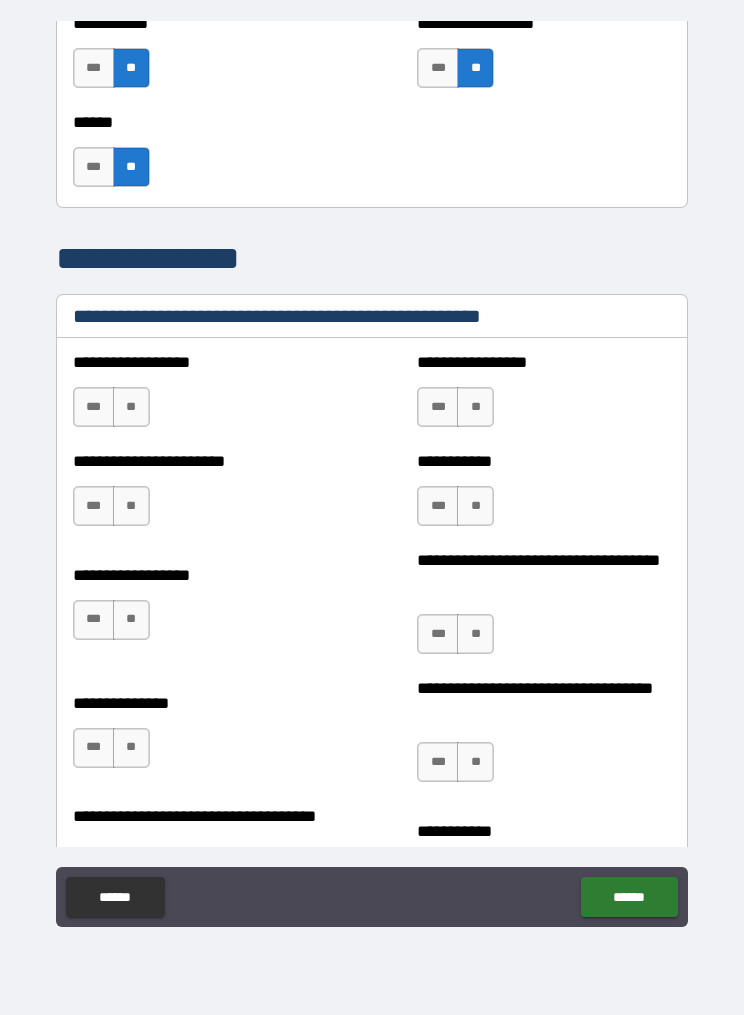 click on "*** **" at bounding box center [111, 407] 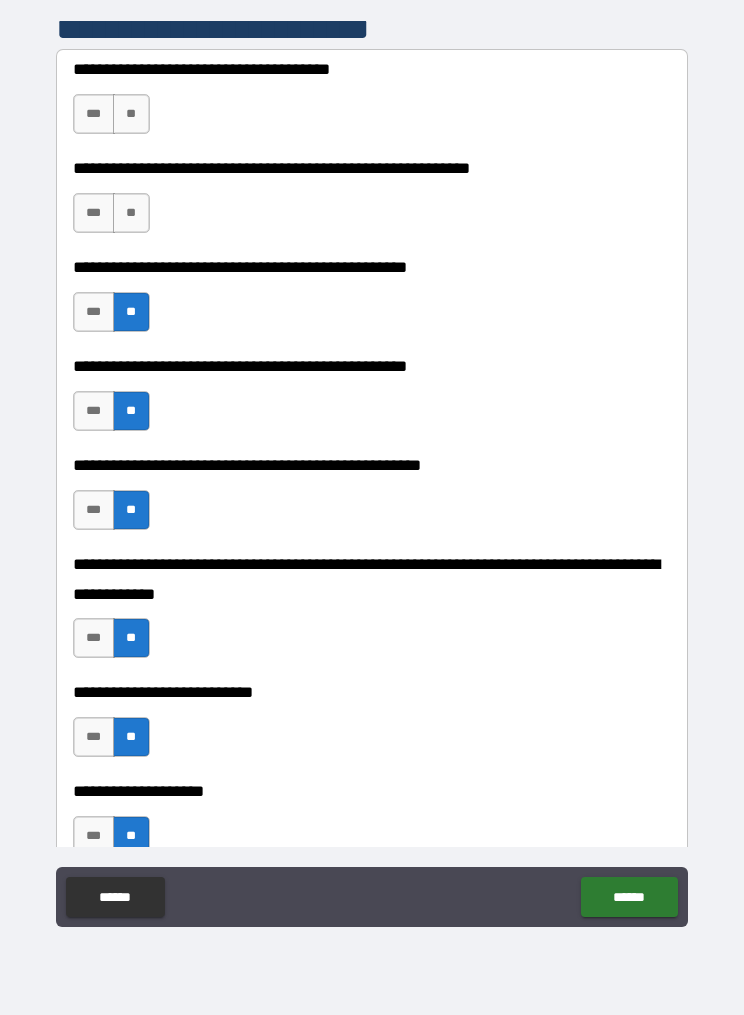 scroll, scrollTop: 912, scrollLeft: 0, axis: vertical 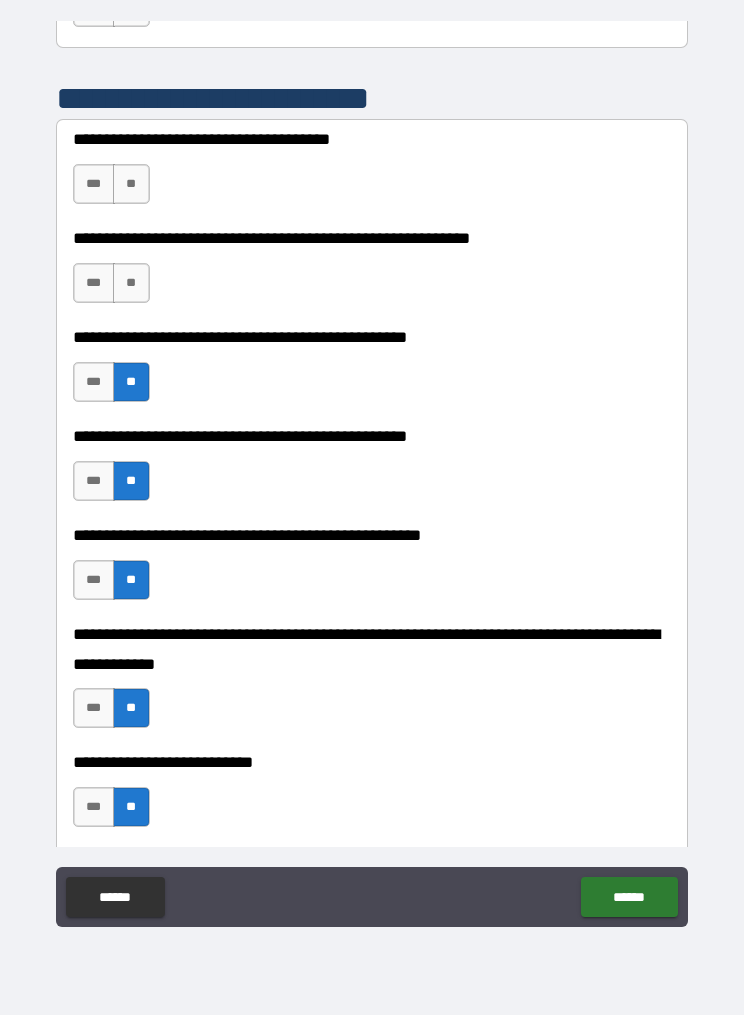 click on "**" at bounding box center (131, 283) 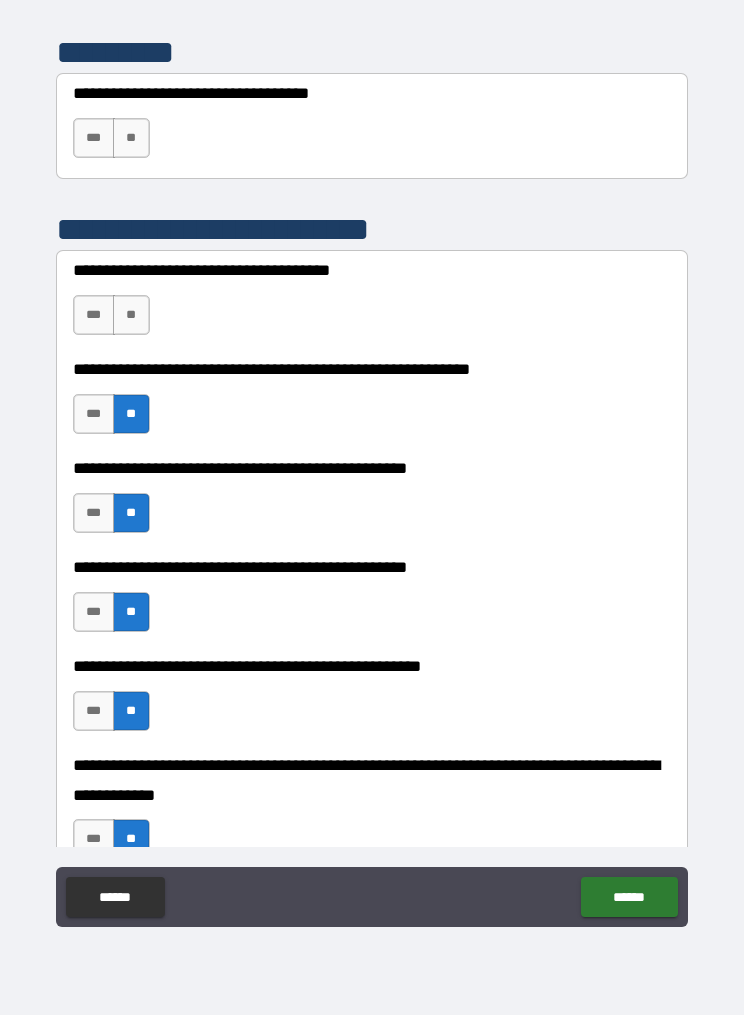 scroll, scrollTop: 785, scrollLeft: 0, axis: vertical 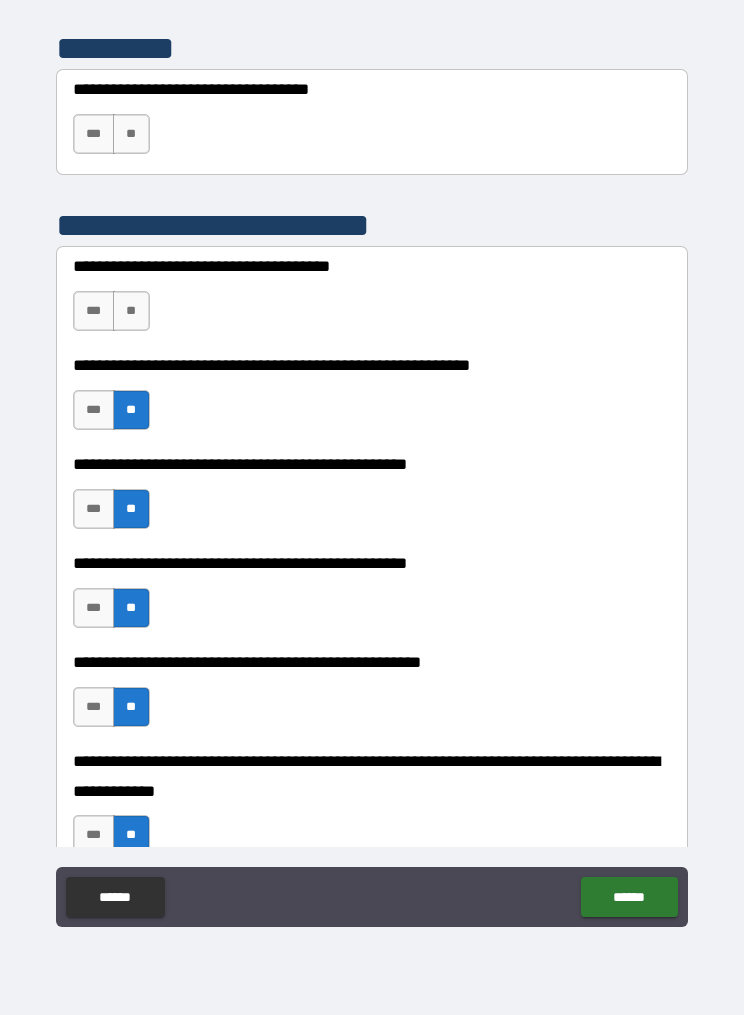 click on "***" at bounding box center [94, 311] 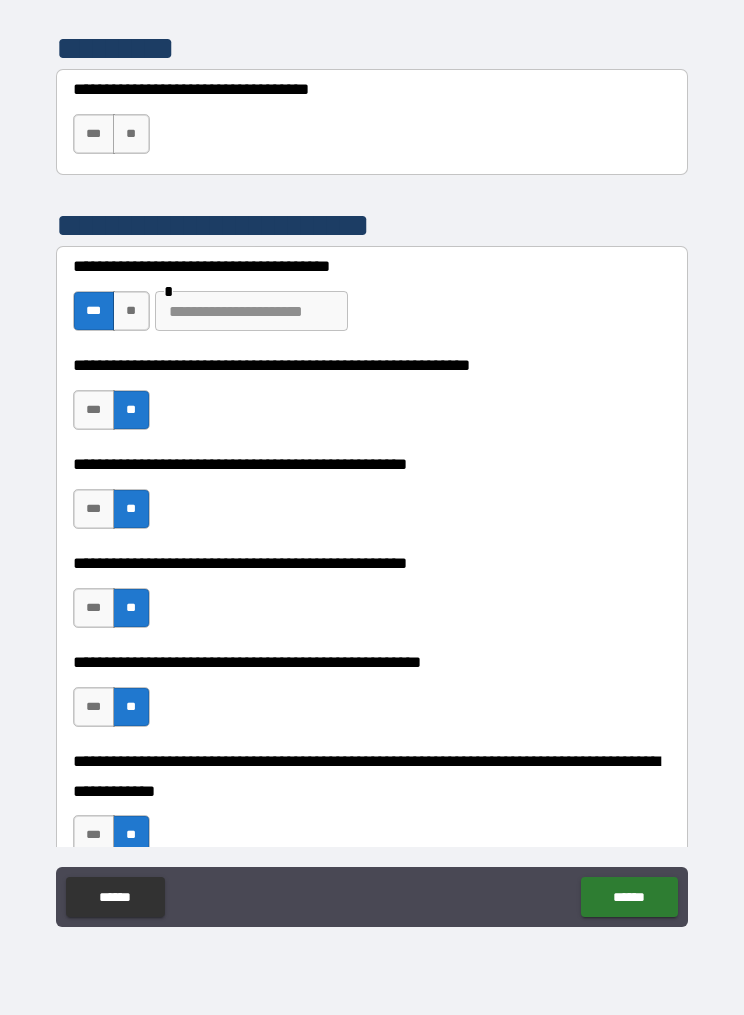 click on "**" at bounding box center [131, 311] 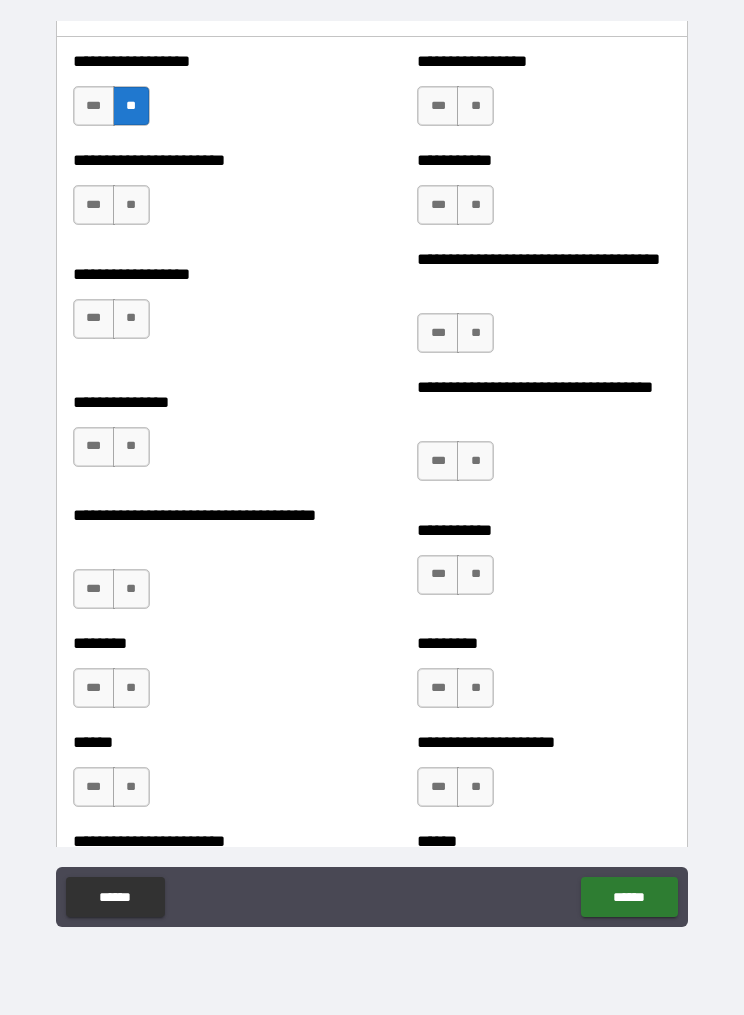 scroll, scrollTop: 2885, scrollLeft: 0, axis: vertical 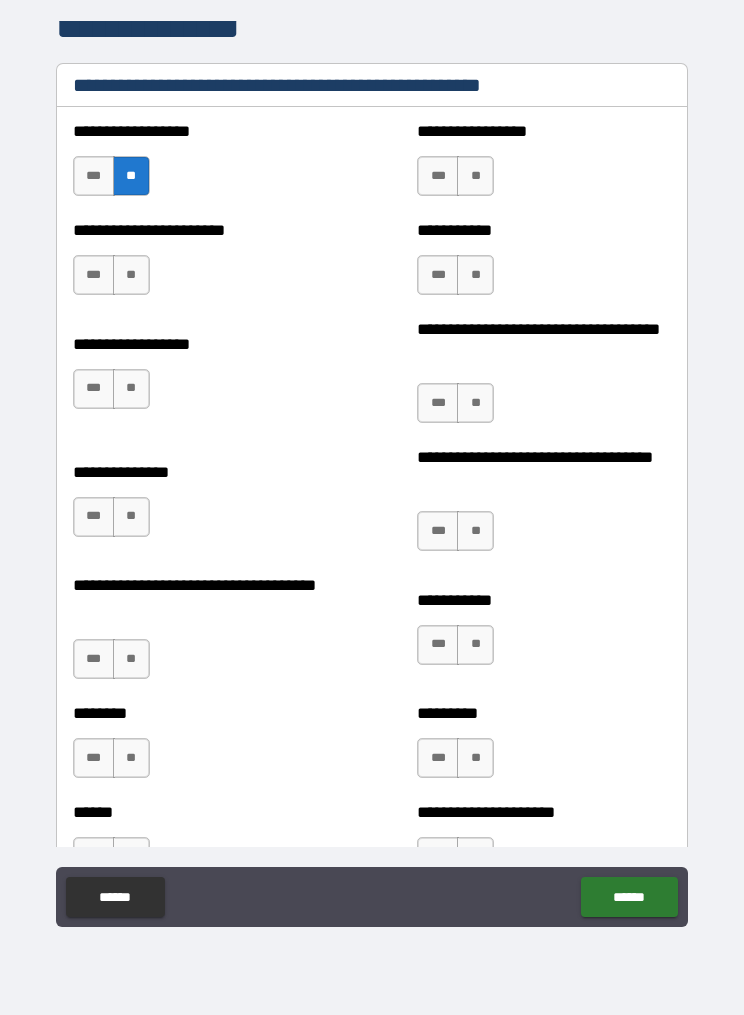 click on "**" at bounding box center [475, 176] 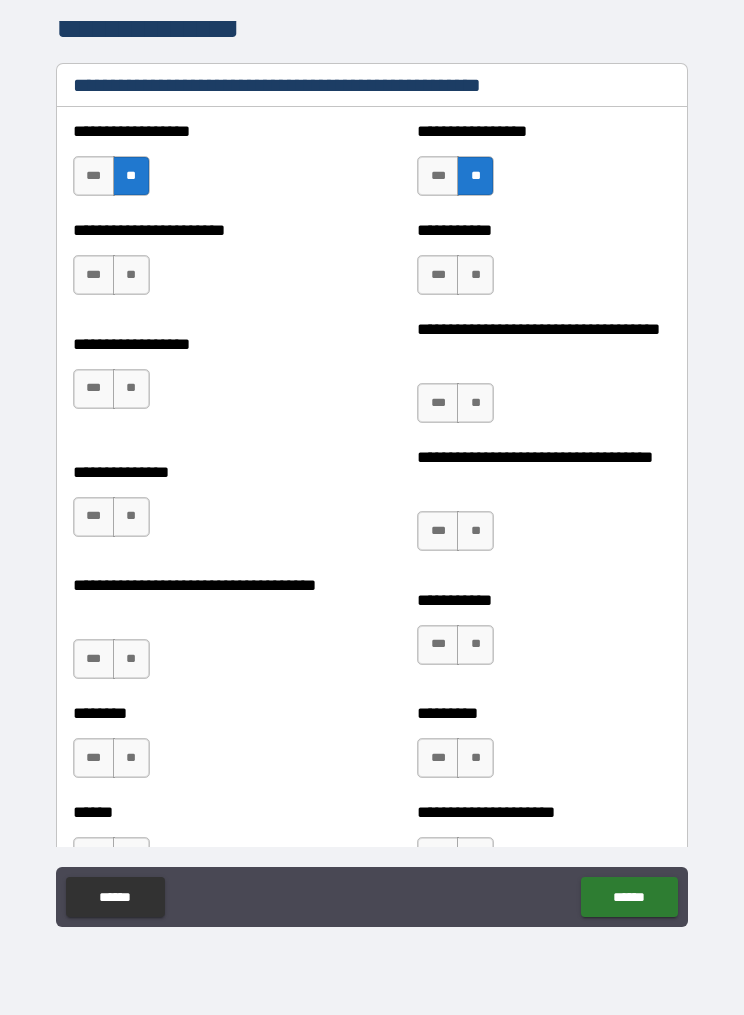 click on "**" at bounding box center (475, 275) 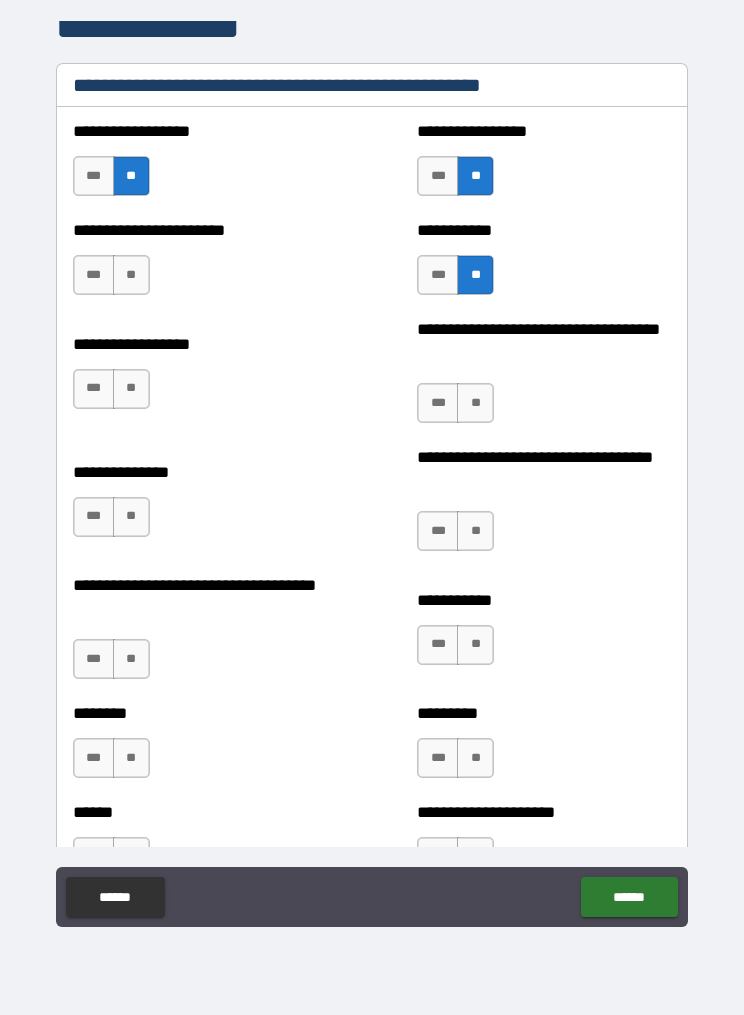 click on "**" at bounding box center [131, 275] 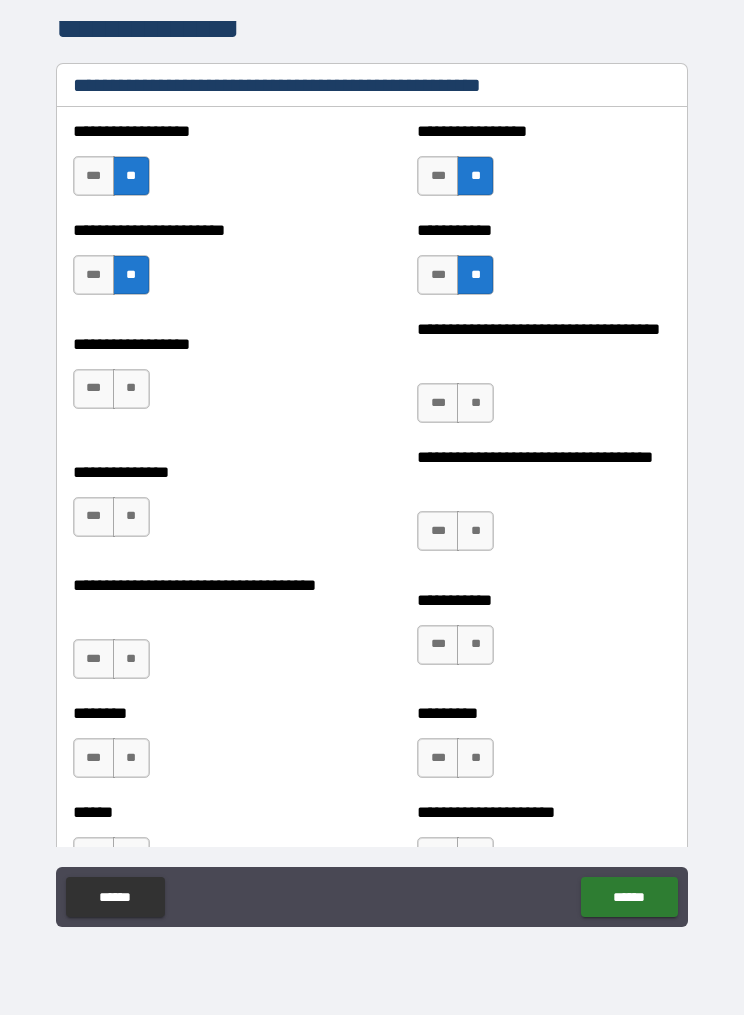 click on "**" at bounding box center (131, 389) 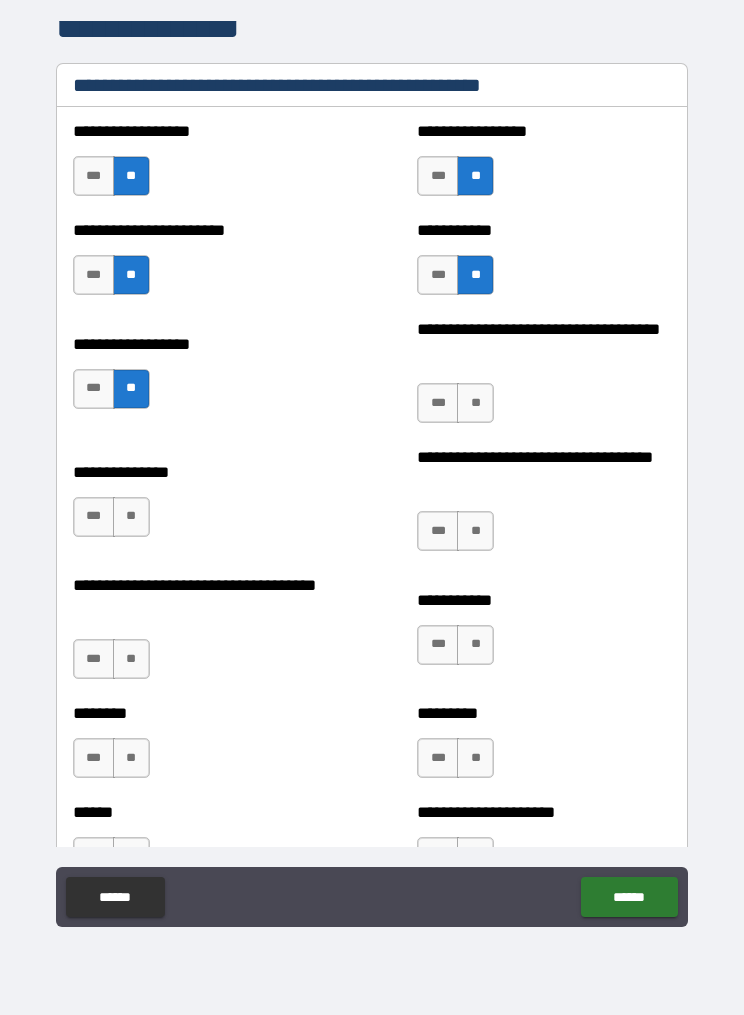 click on "**" at bounding box center [475, 403] 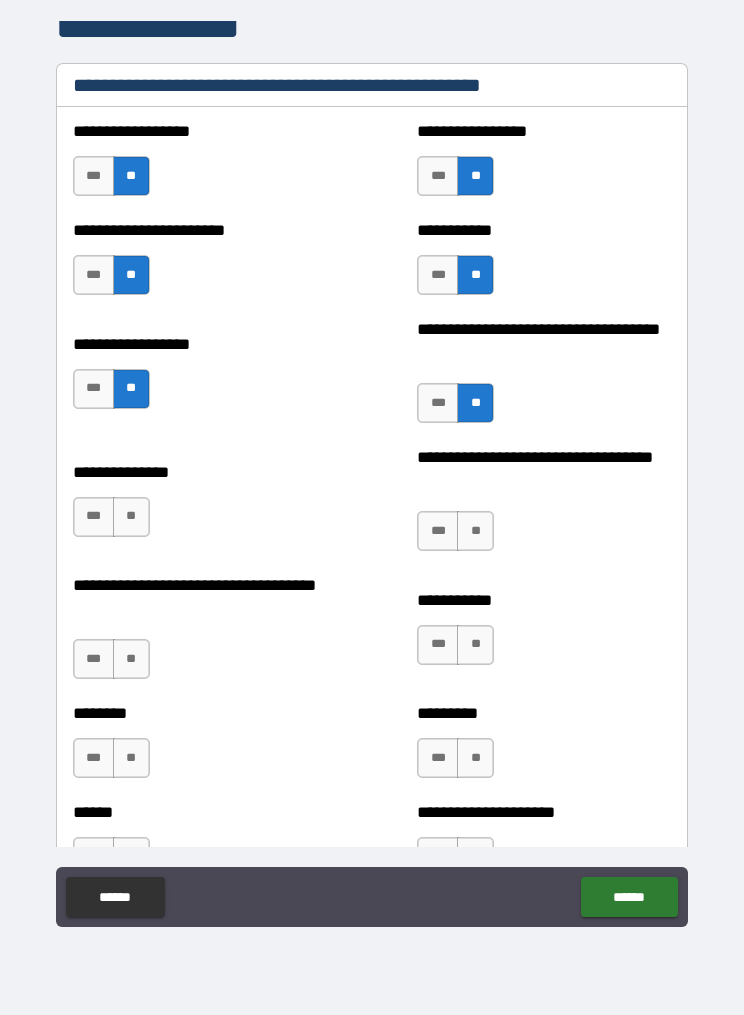 click on "**" at bounding box center (131, 517) 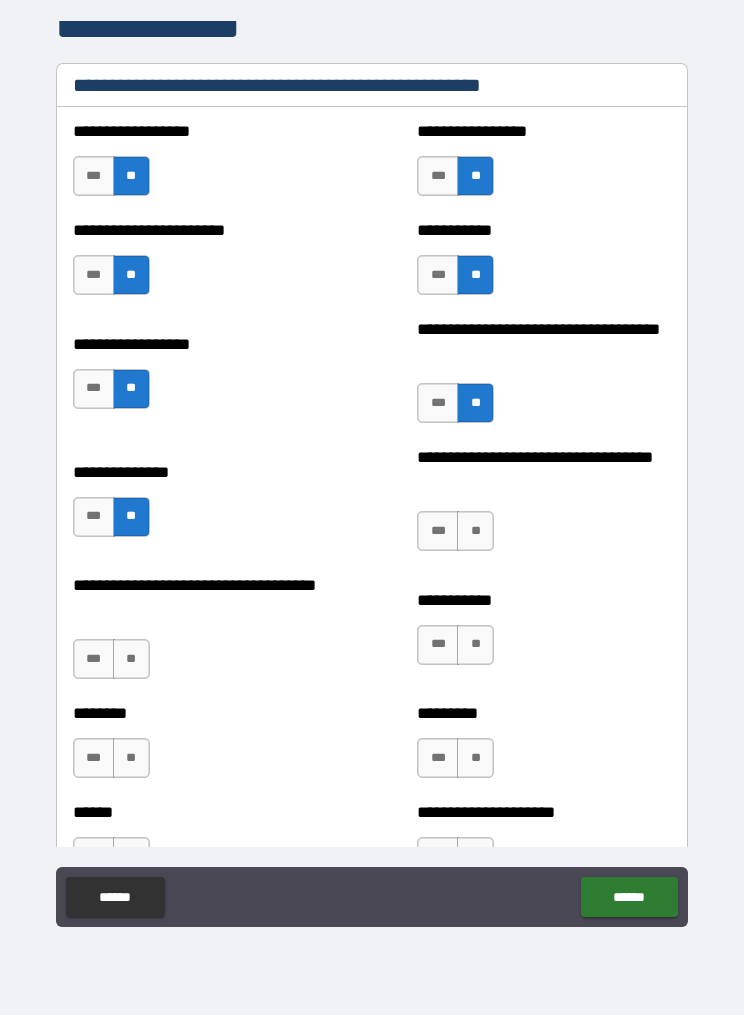 click on "**" at bounding box center [475, 531] 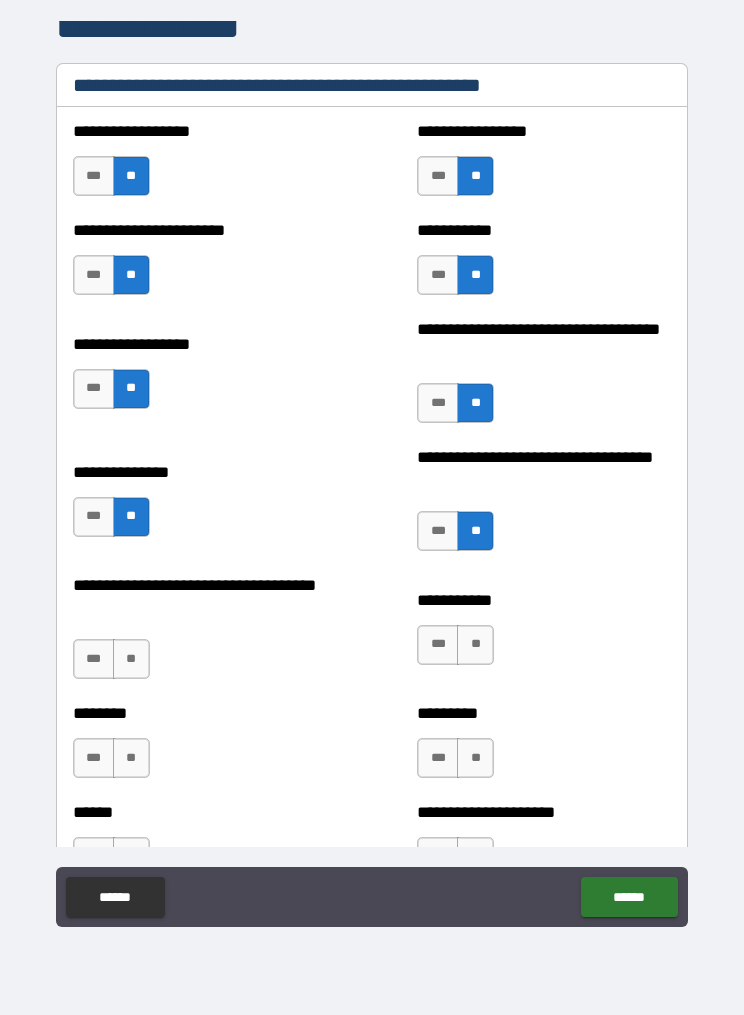 click on "**" at bounding box center [131, 659] 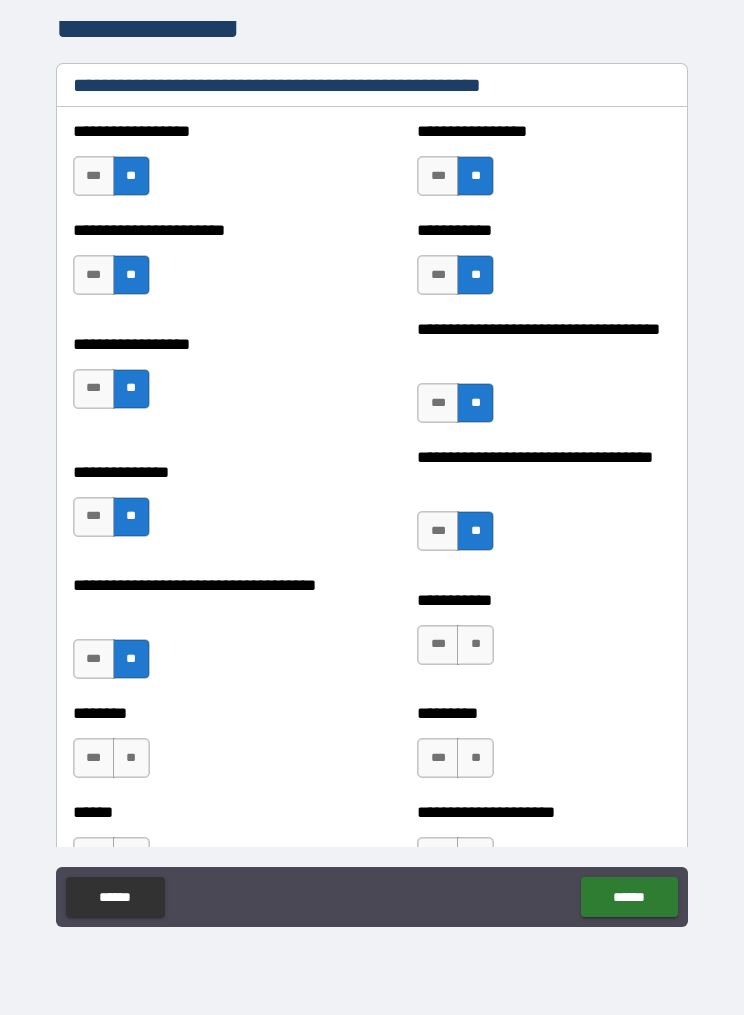 click on "**" at bounding box center [475, 645] 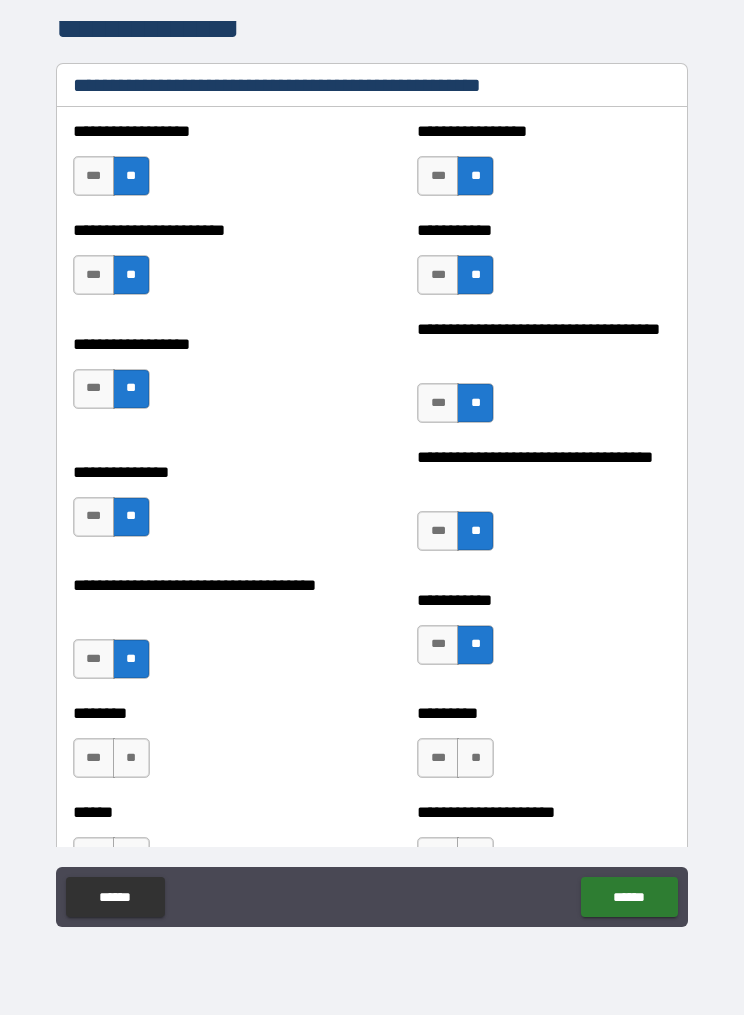 click on "**" at bounding box center (475, 758) 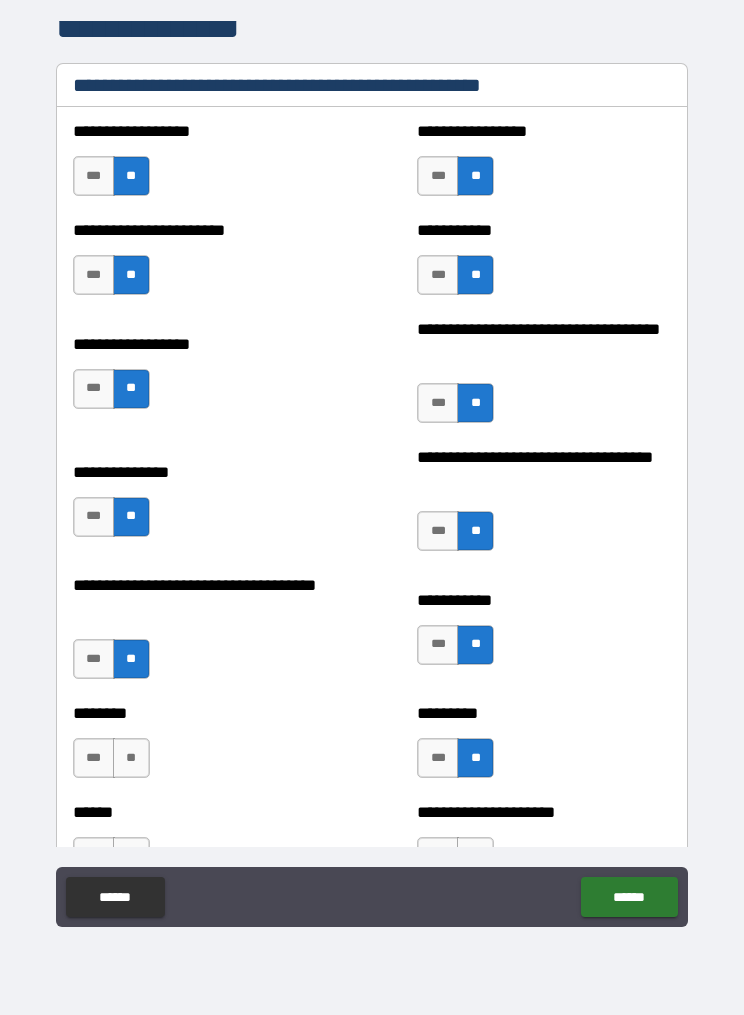 click on "**" at bounding box center (131, 758) 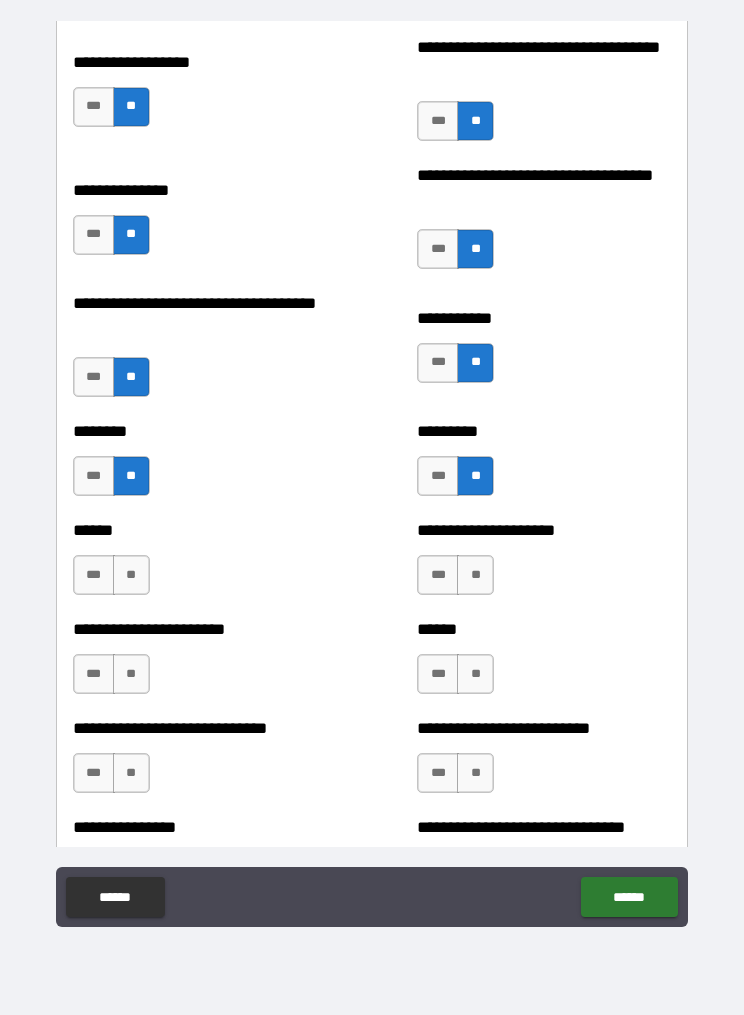 scroll, scrollTop: 3183, scrollLeft: 0, axis: vertical 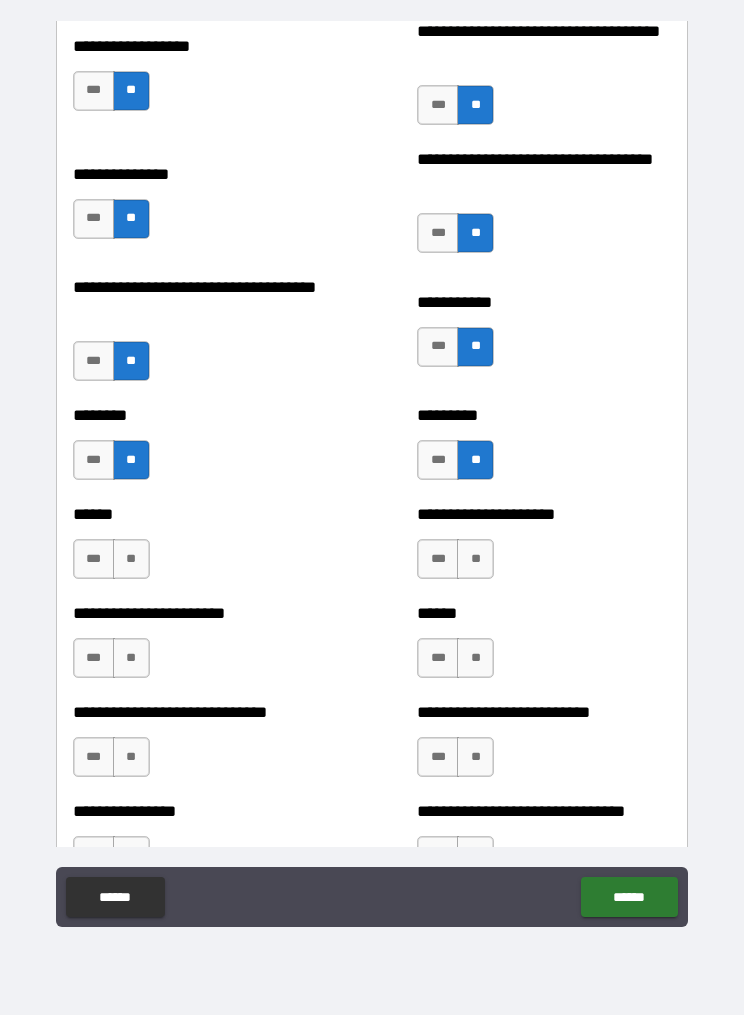 click on "**" at bounding box center (131, 559) 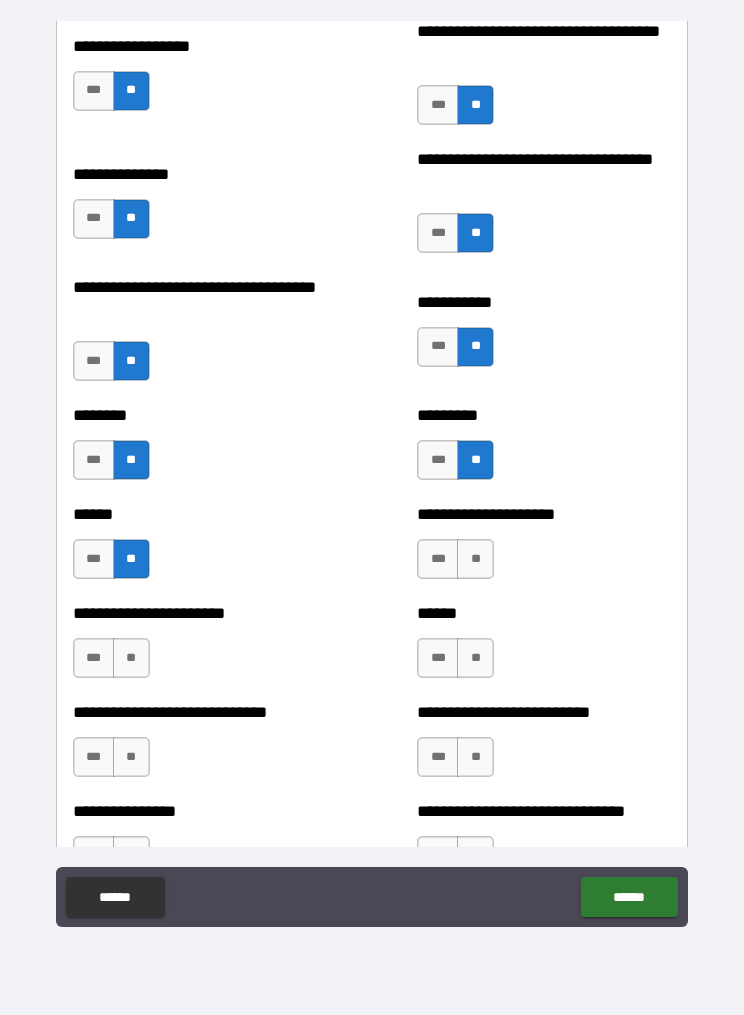 click on "***" at bounding box center (438, 559) 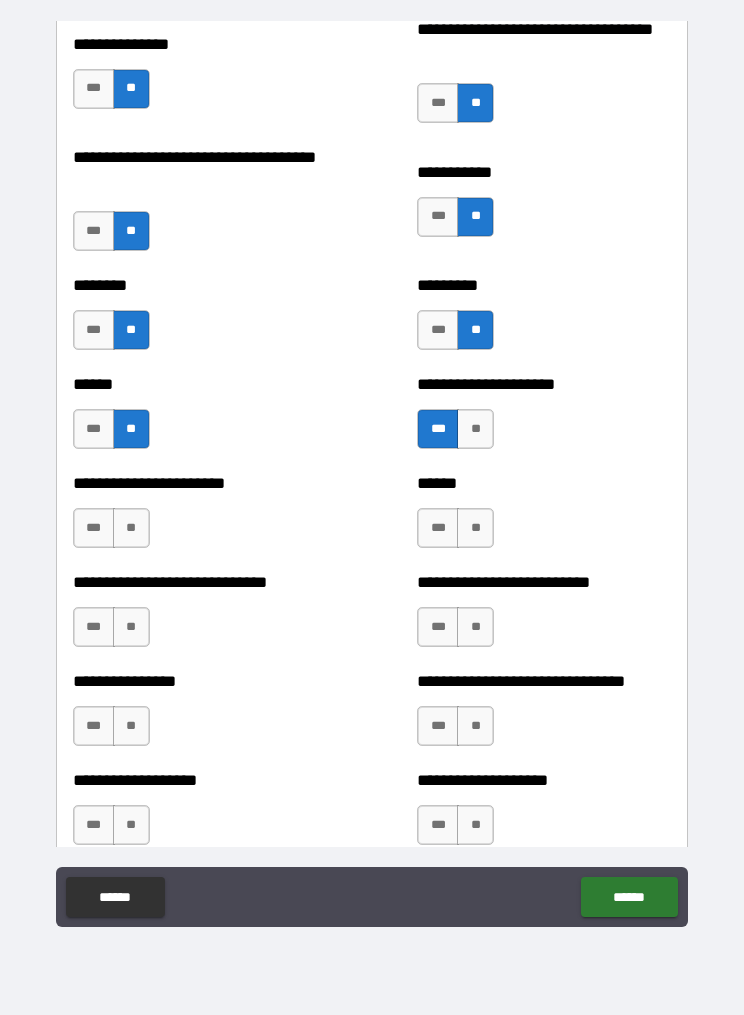 scroll, scrollTop: 3315, scrollLeft: 0, axis: vertical 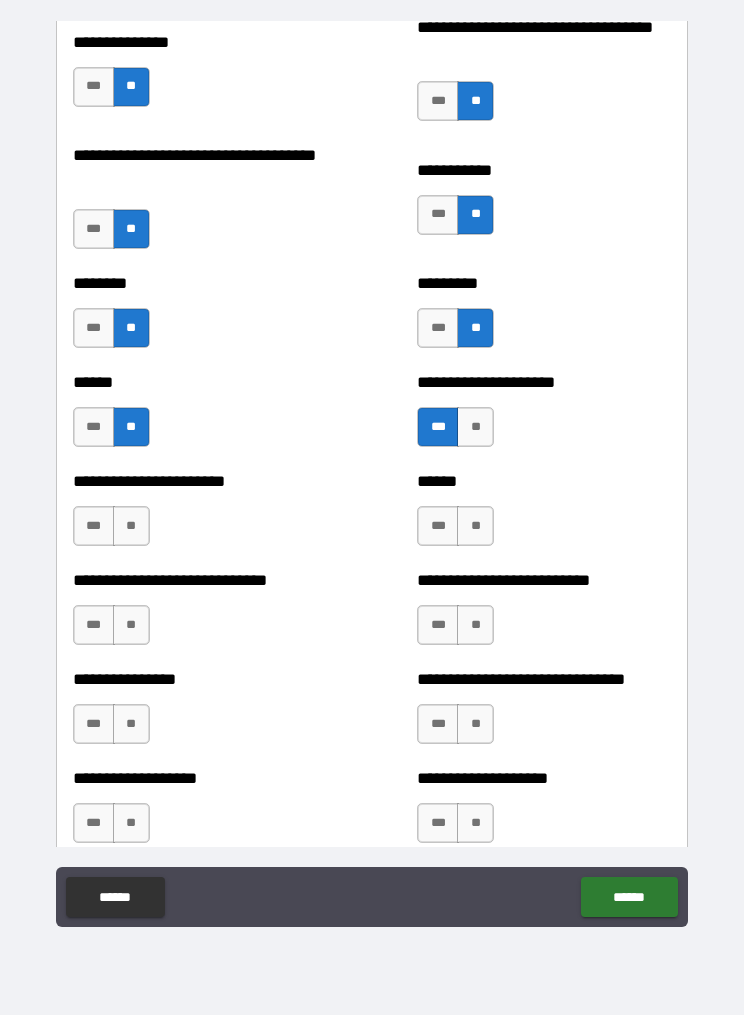 click on "**" at bounding box center (131, 526) 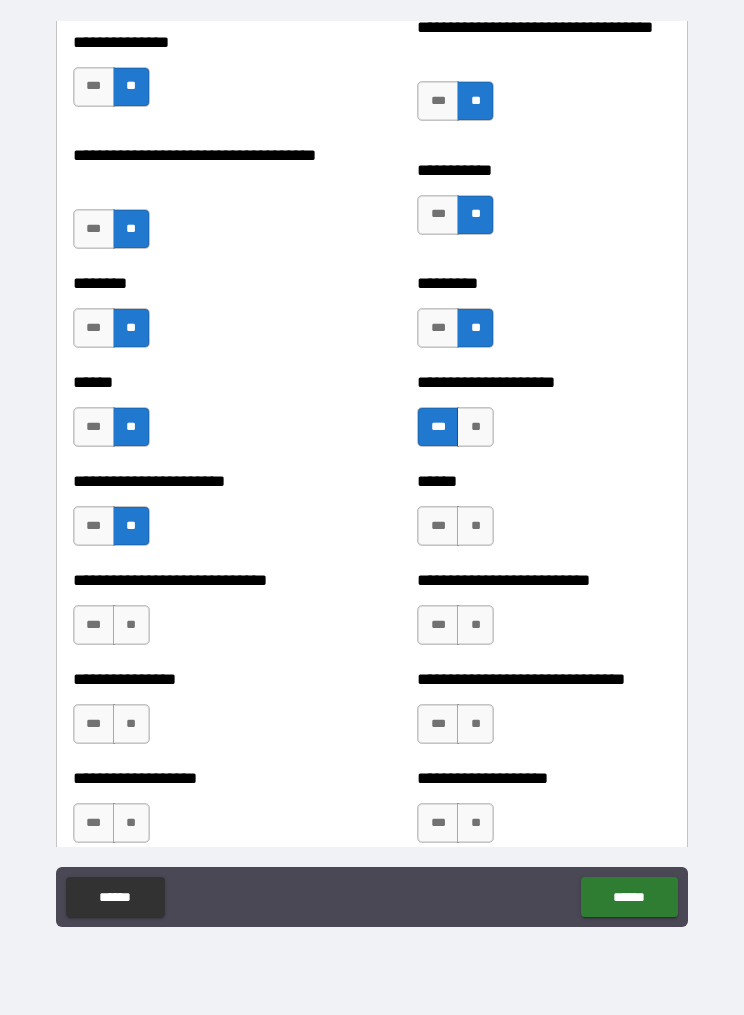 click on "**" at bounding box center (475, 526) 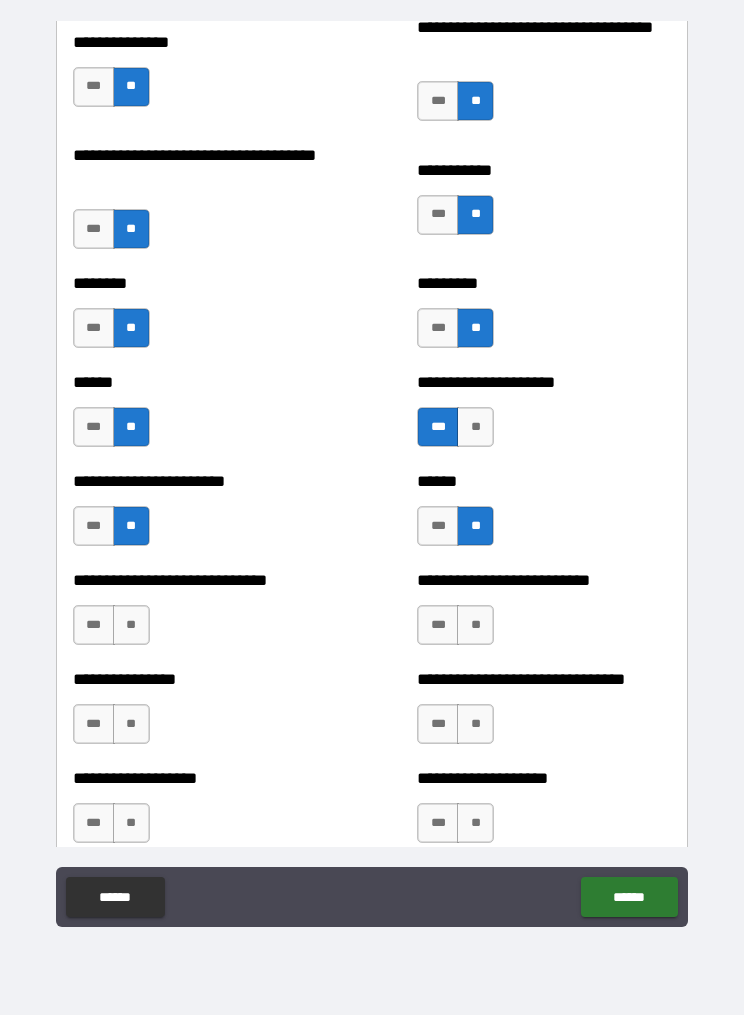 click on "**" at bounding box center (475, 625) 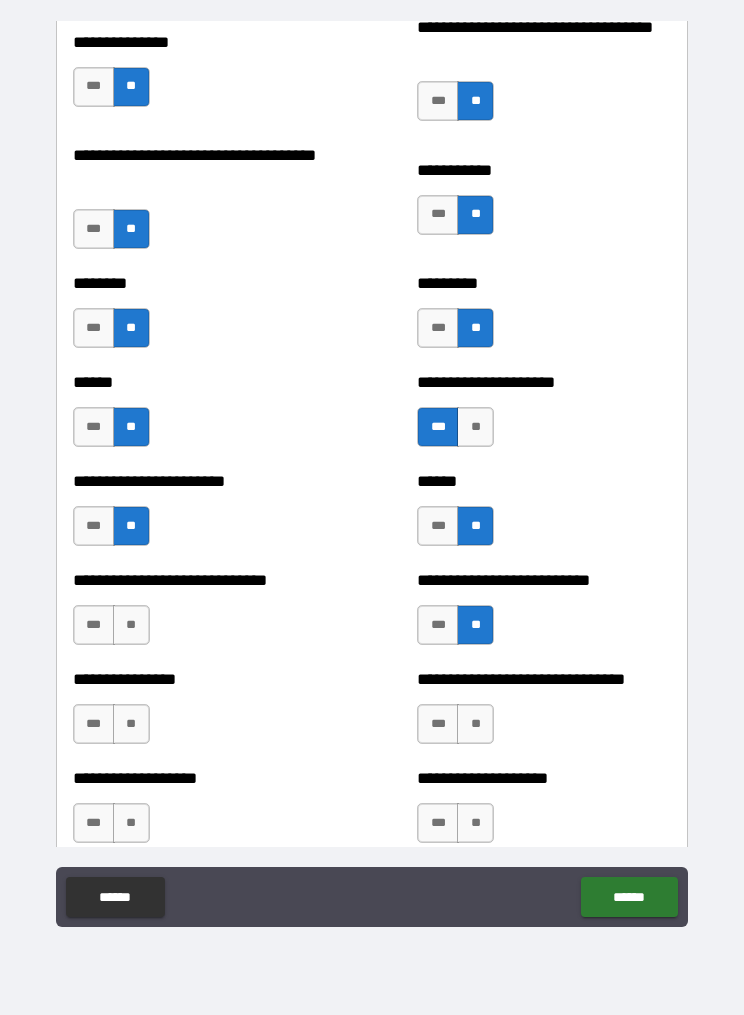 click on "**" at bounding box center (131, 625) 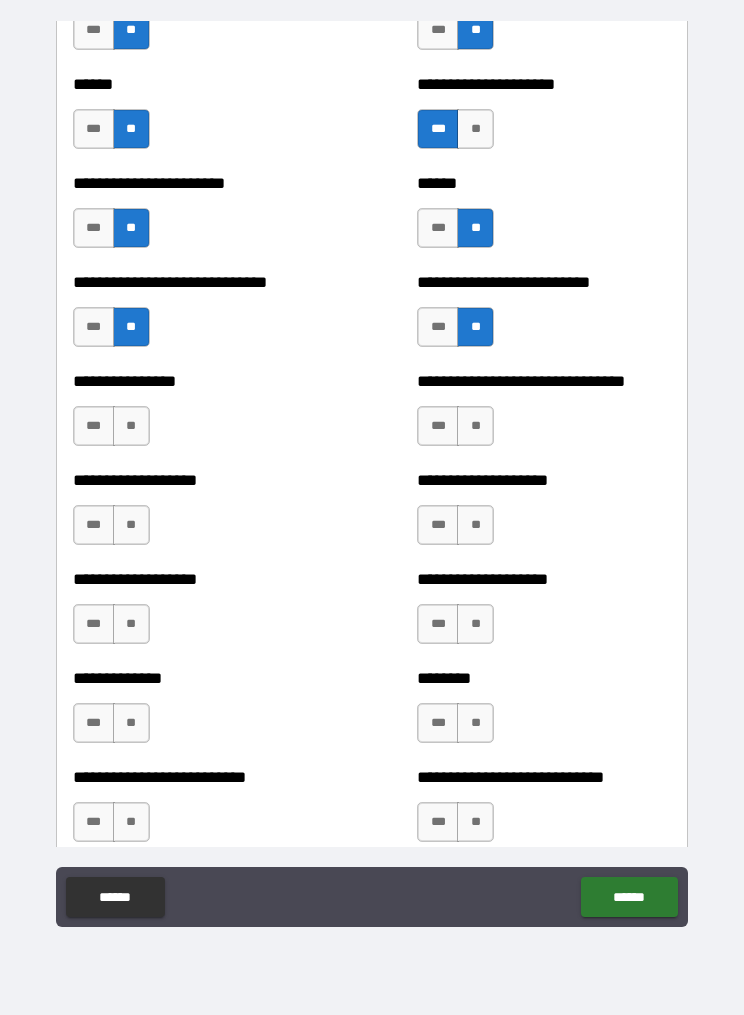 scroll, scrollTop: 3621, scrollLeft: 0, axis: vertical 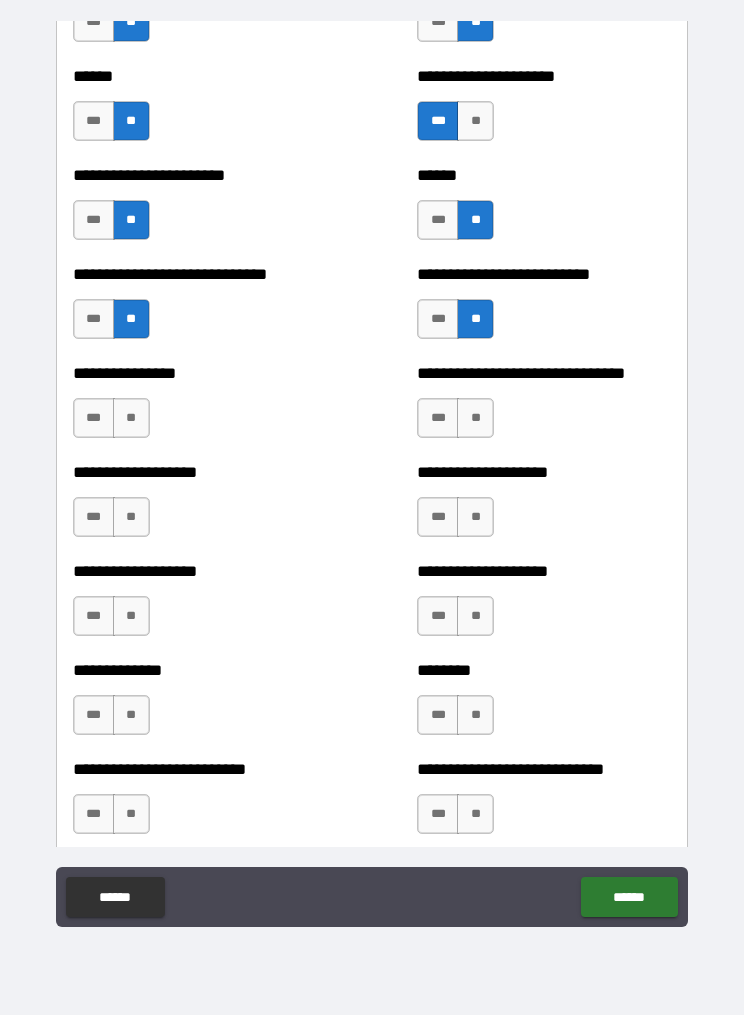 click on "**" at bounding box center (131, 418) 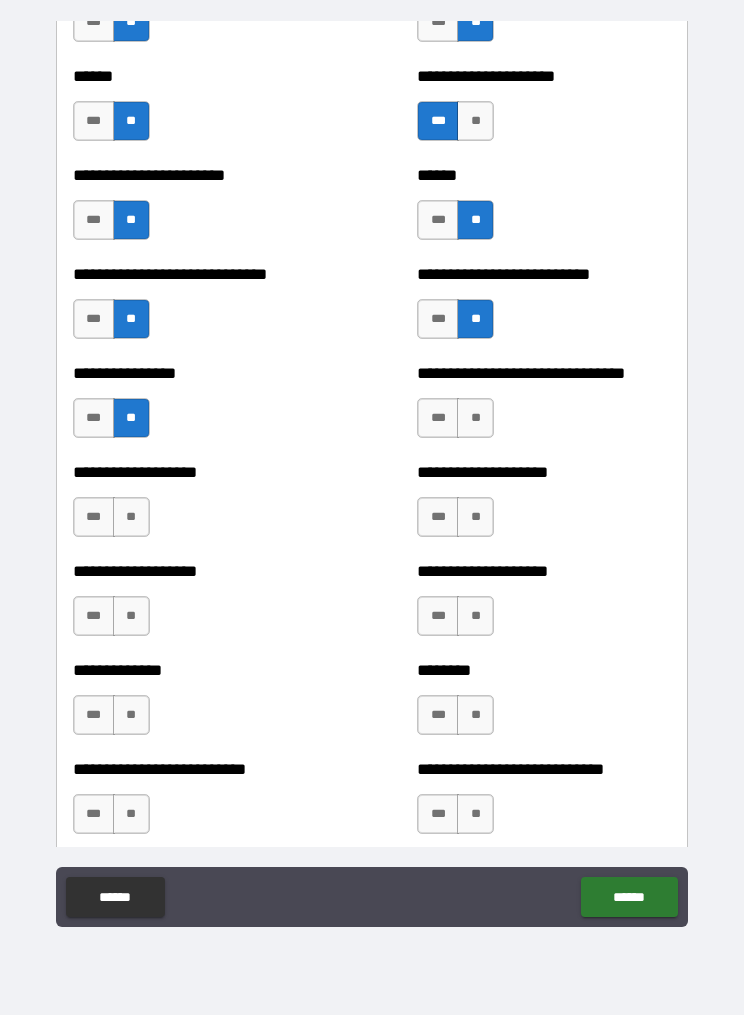 click on "**" at bounding box center [475, 418] 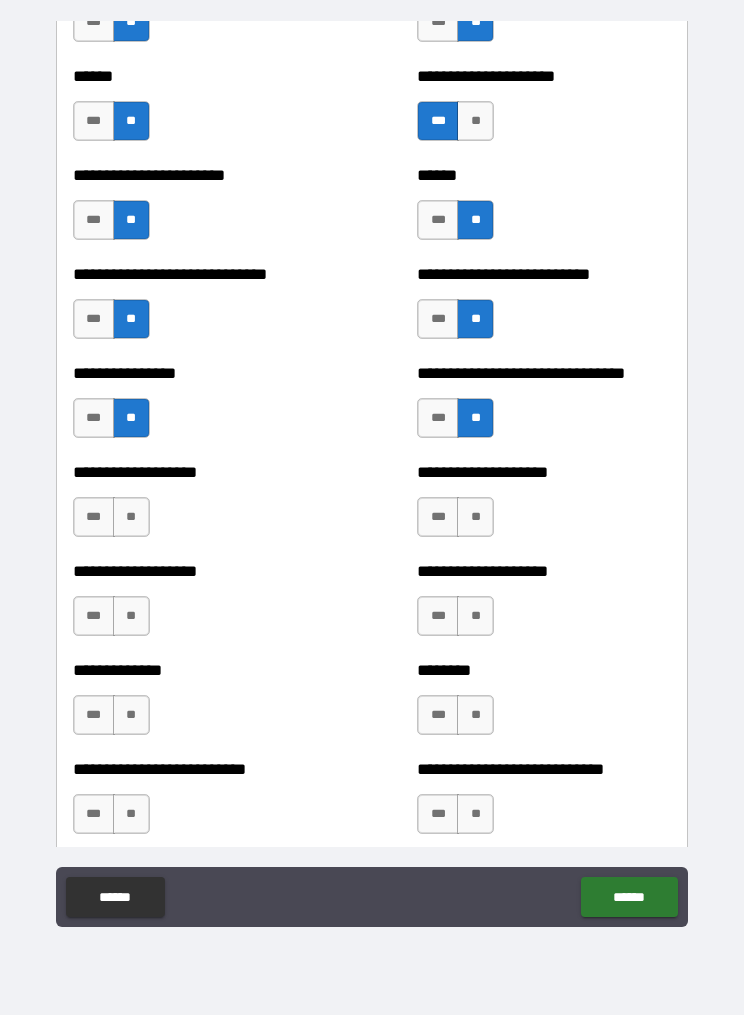 click on "**" at bounding box center (475, 517) 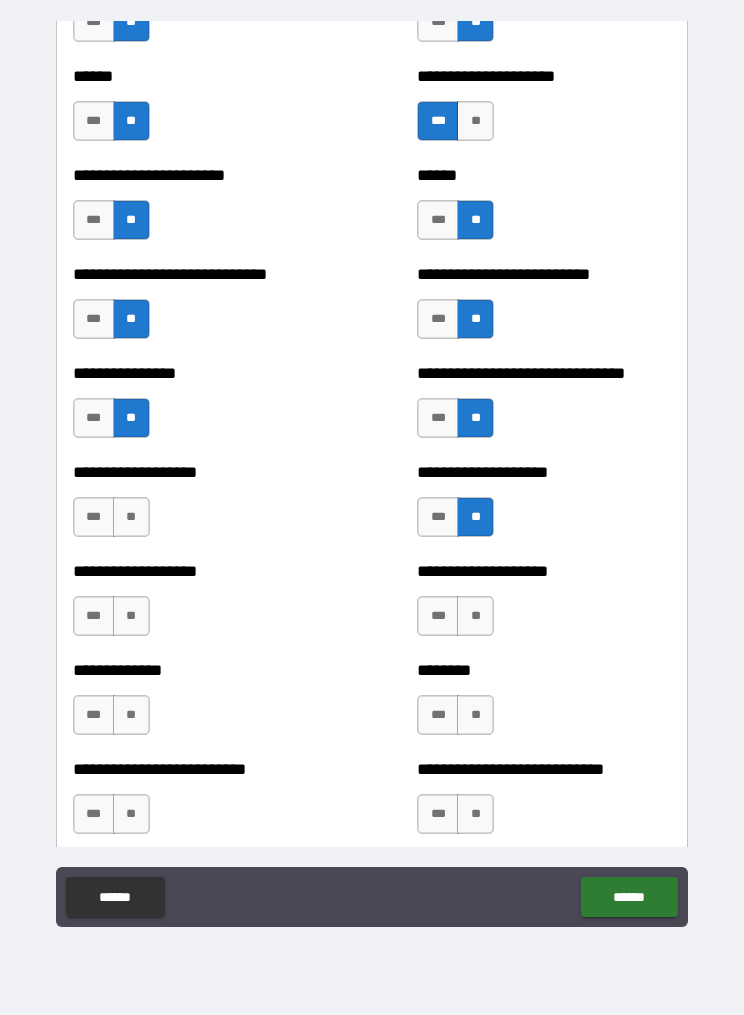click on "**" at bounding box center (131, 517) 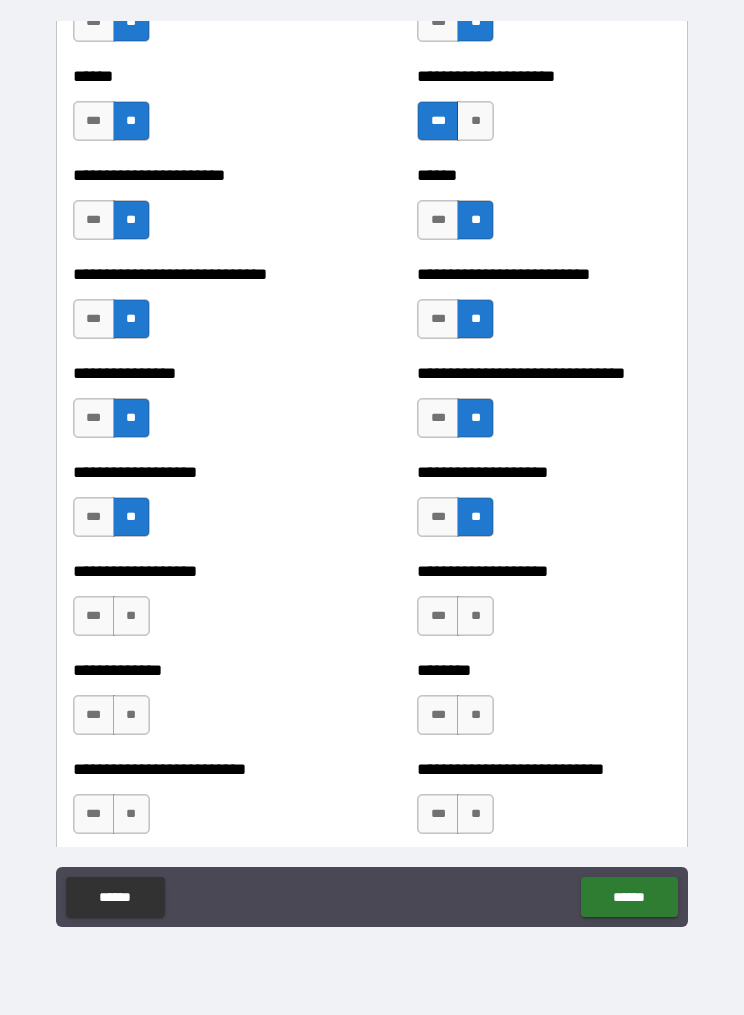 click on "**" at bounding box center (475, 616) 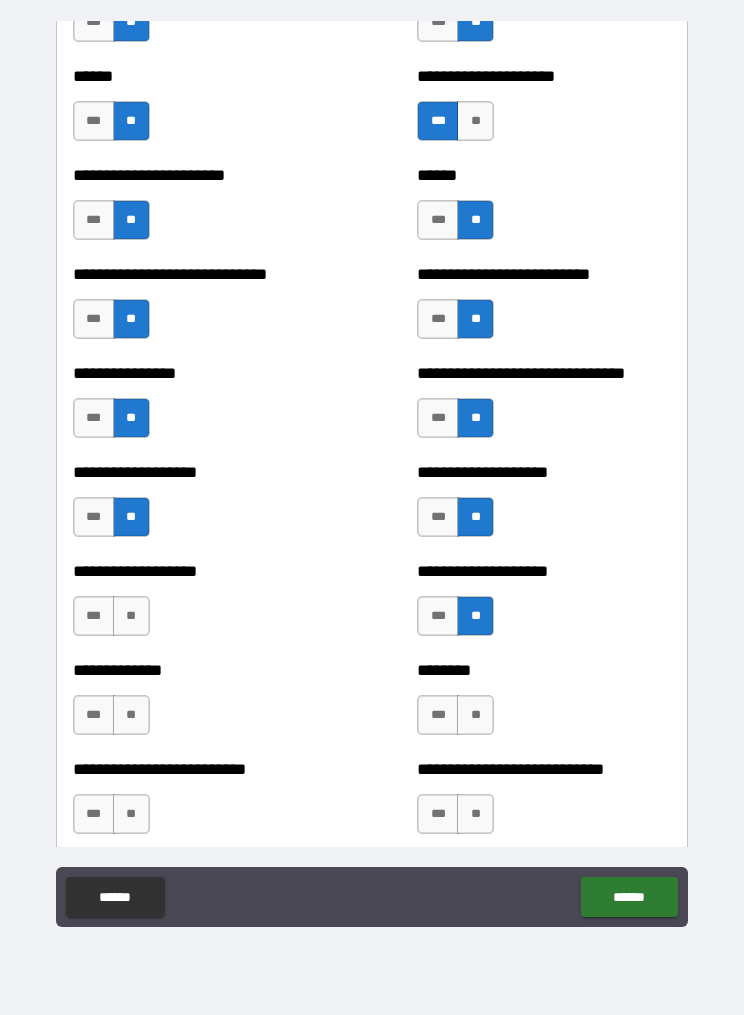 click on "*** **" at bounding box center (111, 616) 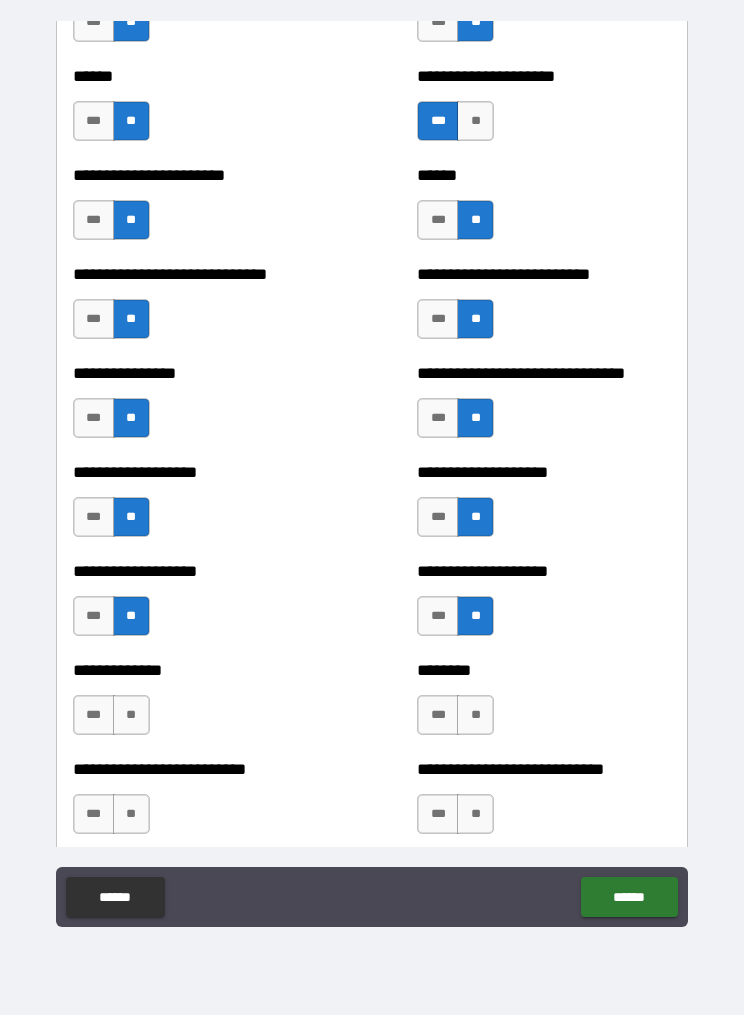 click on "**" at bounding box center (131, 715) 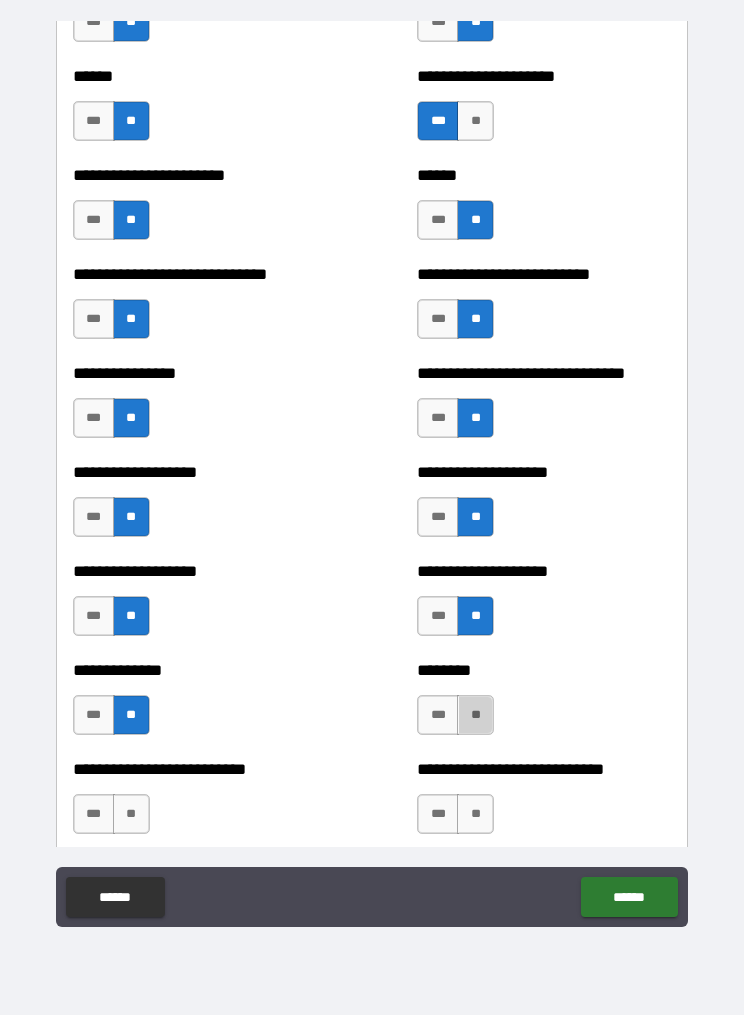 click on "**" at bounding box center (475, 715) 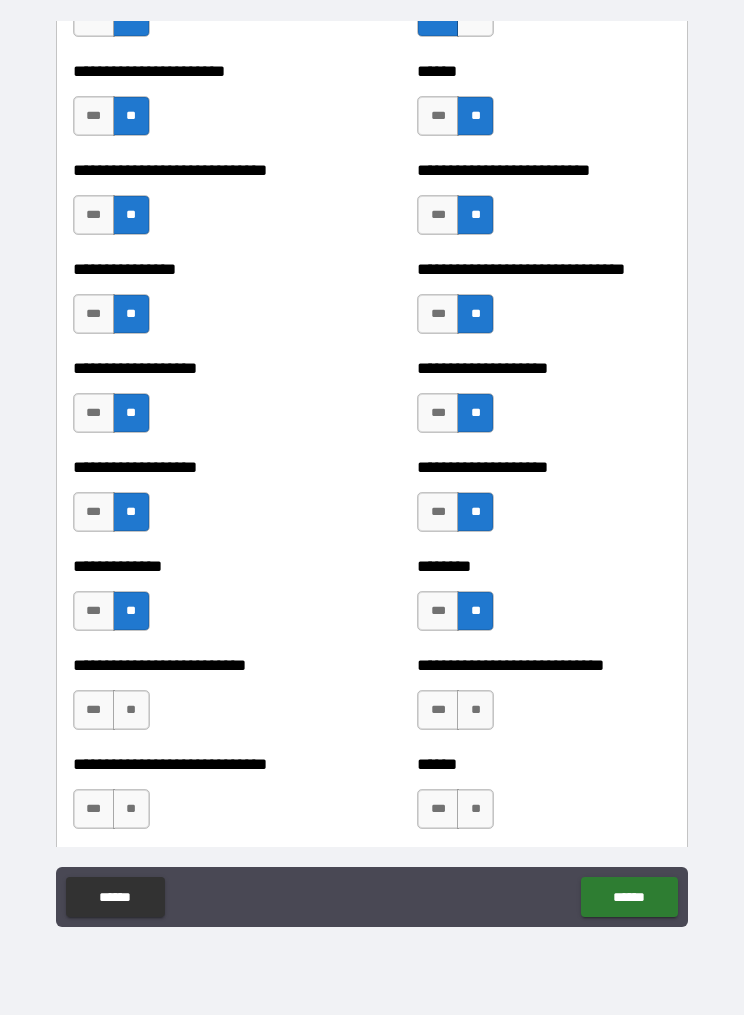 scroll, scrollTop: 3901, scrollLeft: 0, axis: vertical 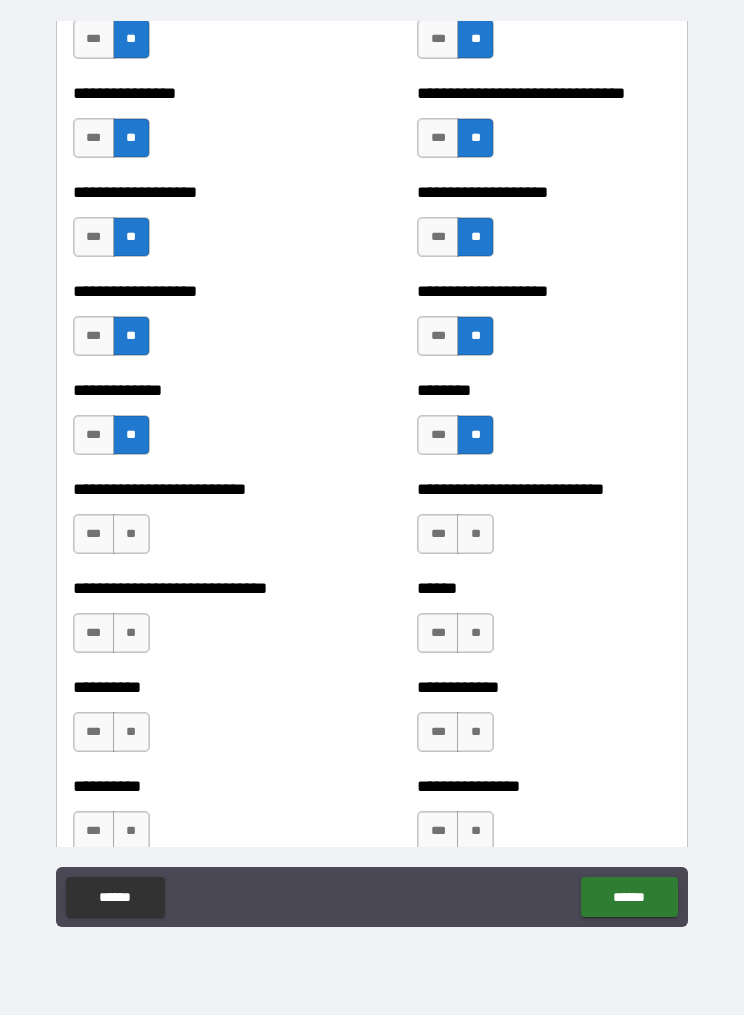 click on "**" at bounding box center [475, 534] 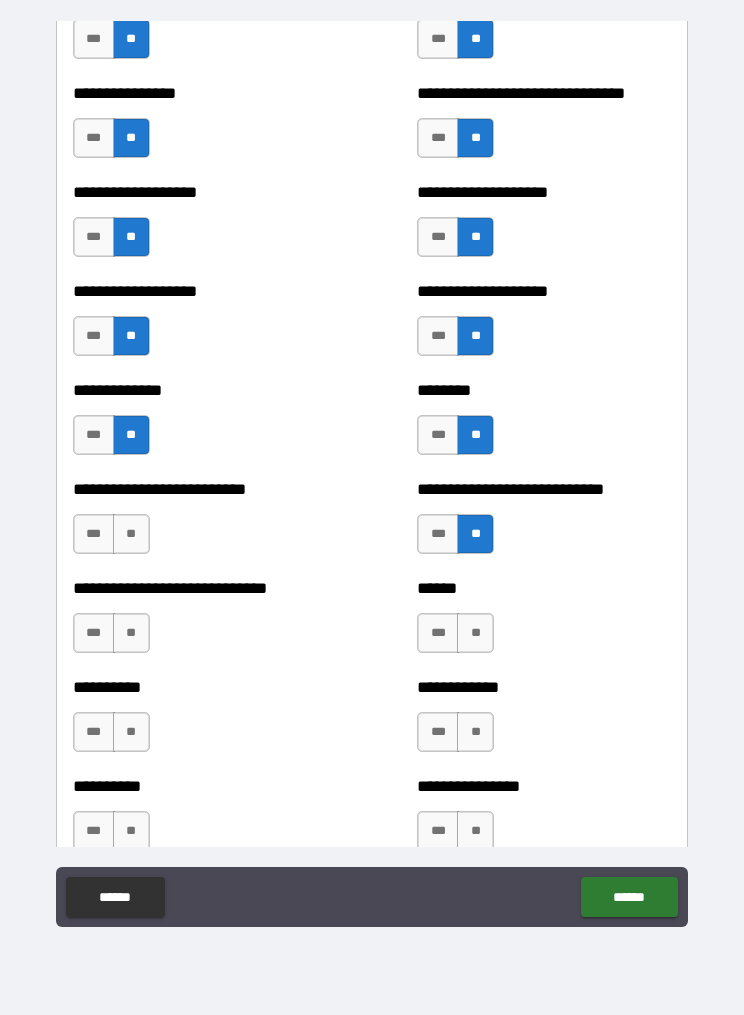 click on "**" at bounding box center [131, 534] 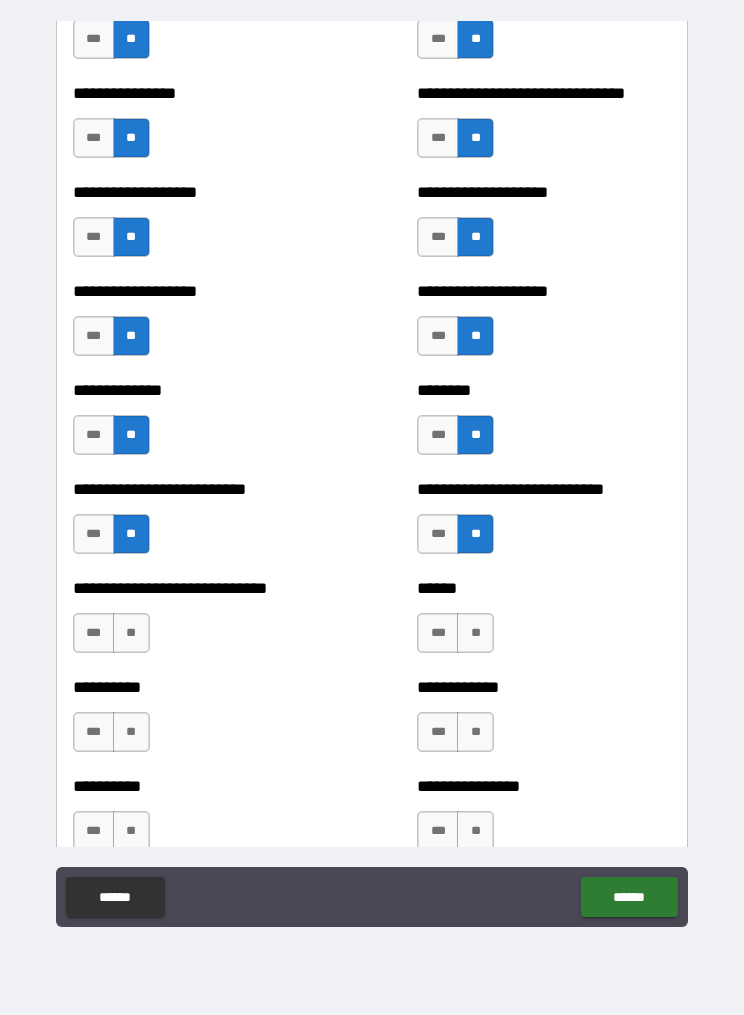 click on "**" at bounding box center [131, 633] 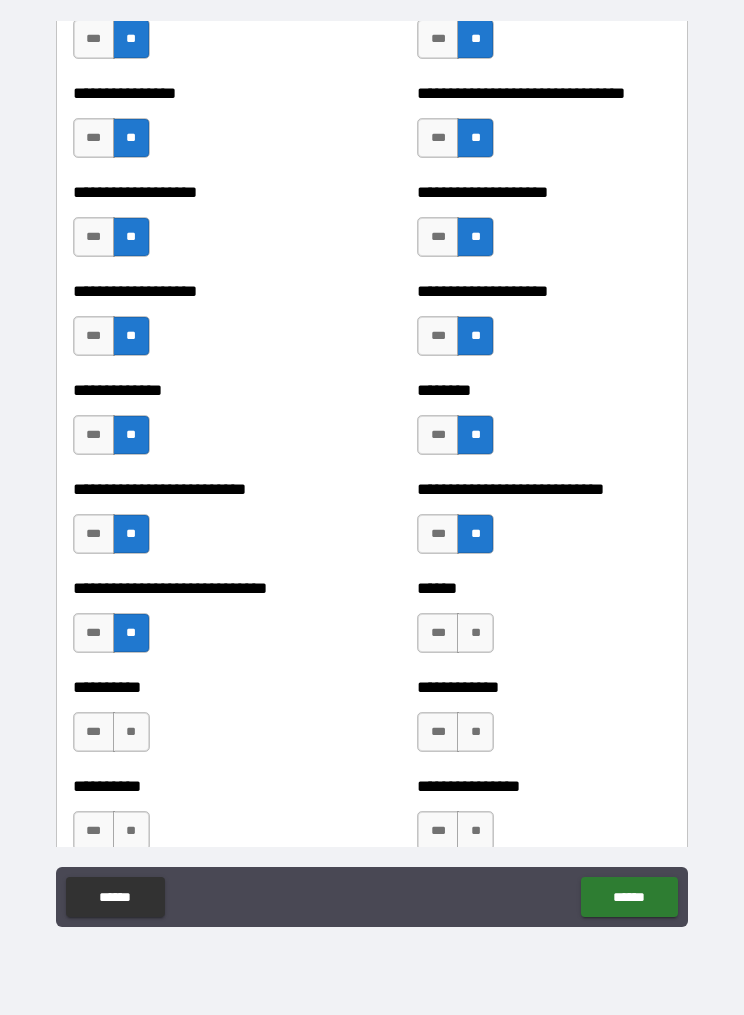 click on "**" at bounding box center [475, 633] 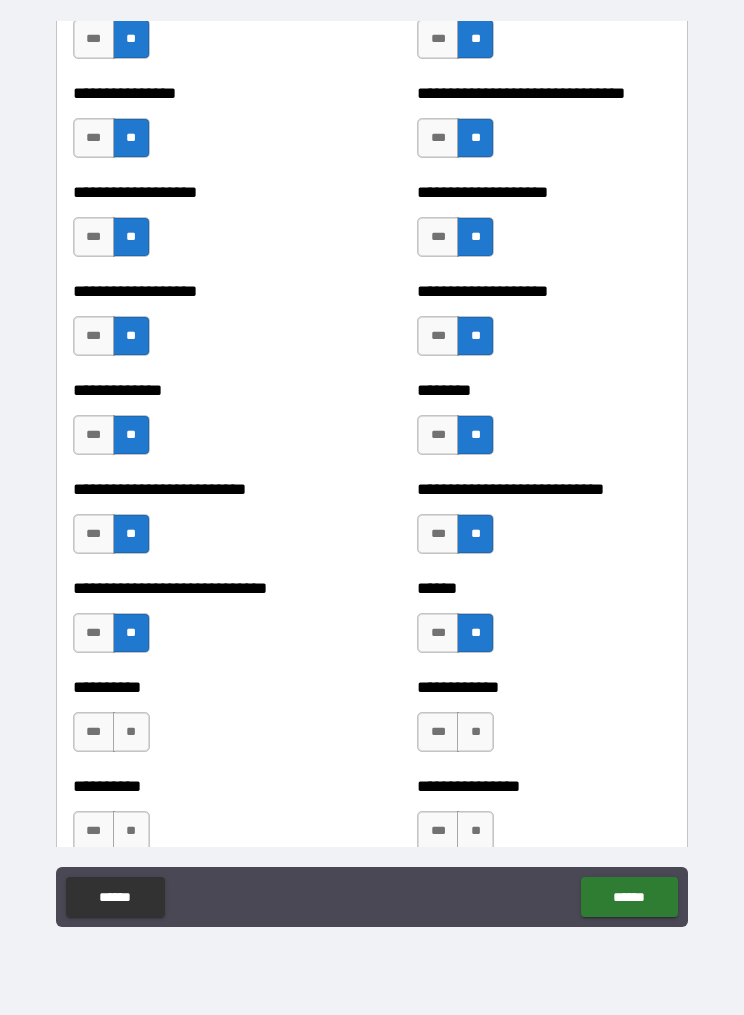click on "**" at bounding box center [131, 732] 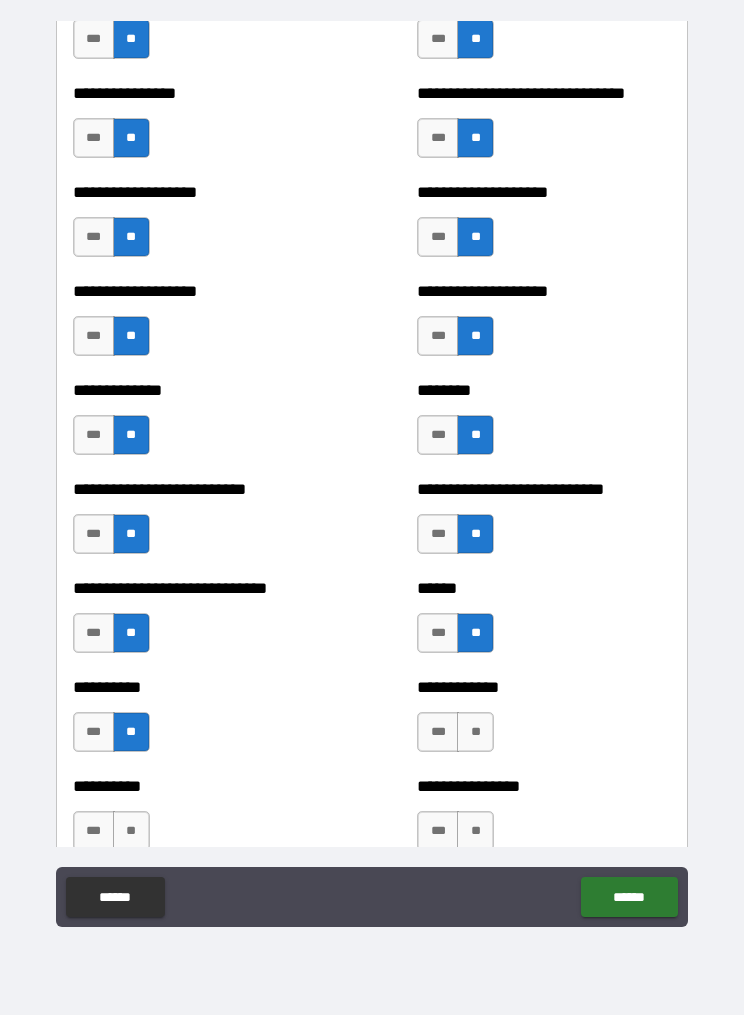 click on "**" at bounding box center (475, 732) 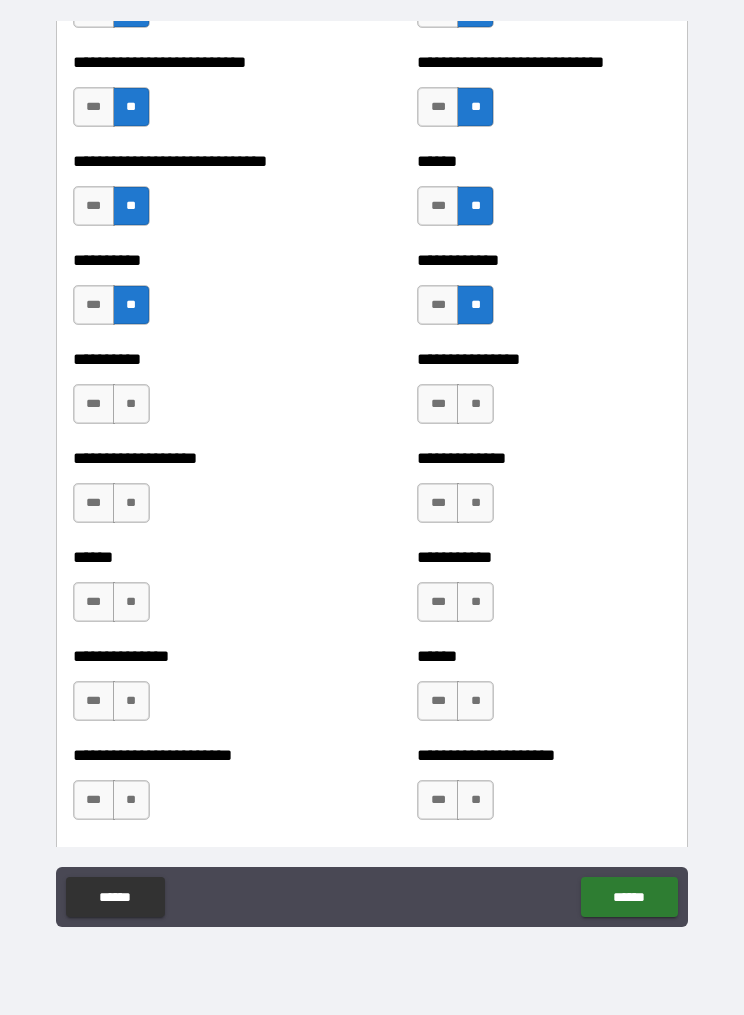 scroll, scrollTop: 4339, scrollLeft: 0, axis: vertical 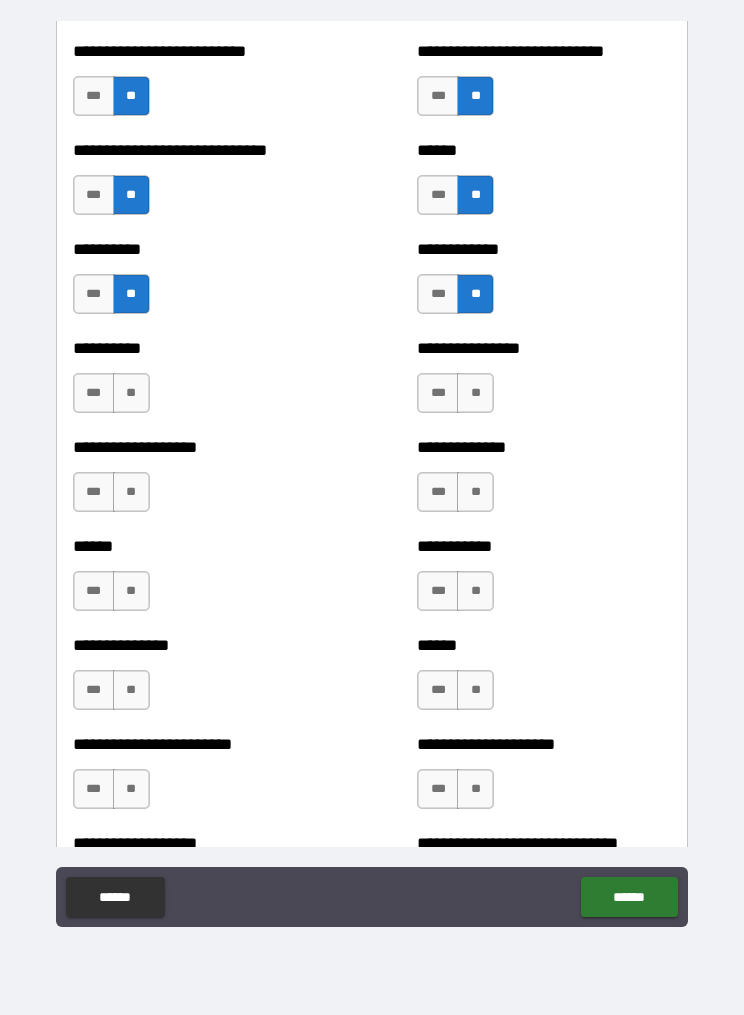 click on "**" at bounding box center (131, 393) 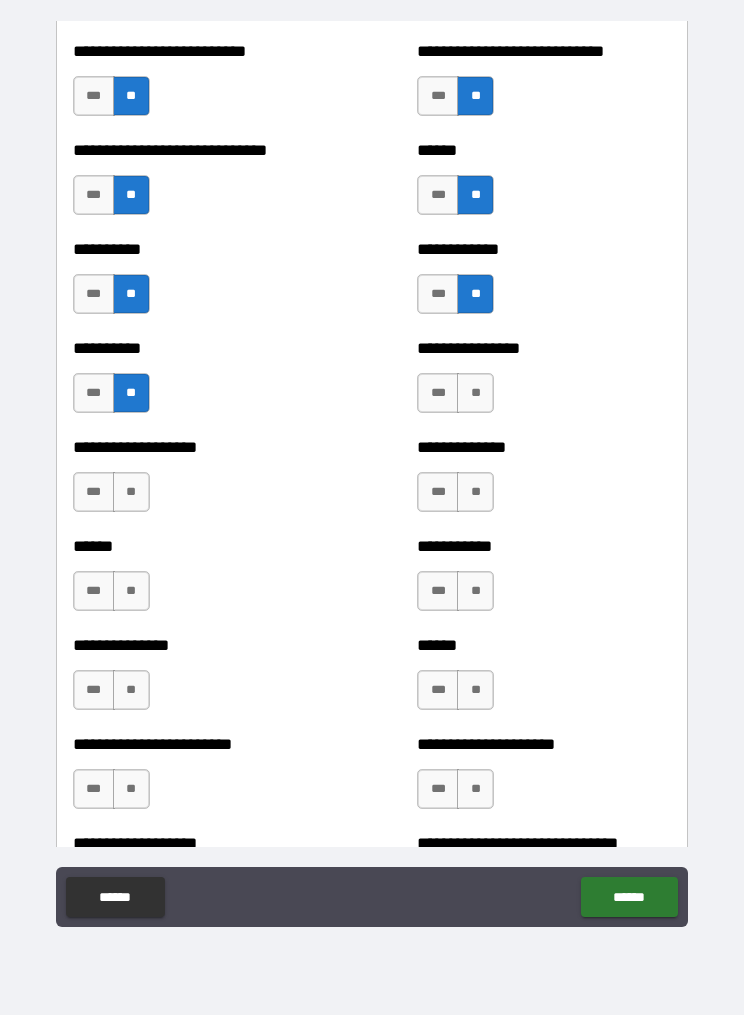 click on "**" at bounding box center [475, 393] 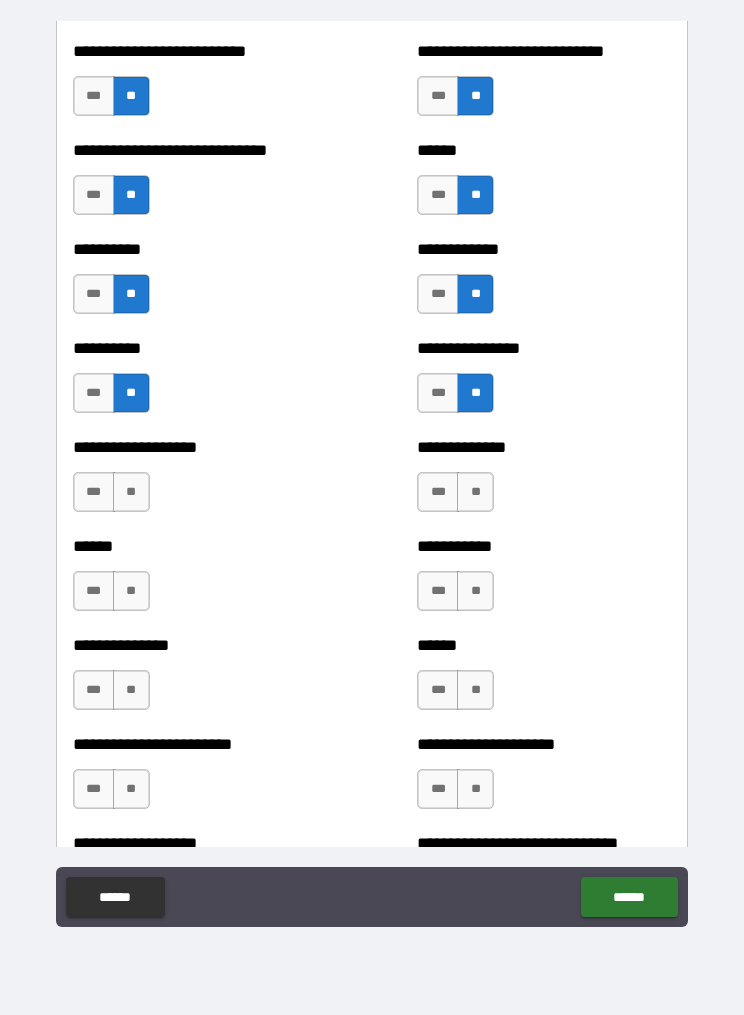 click on "**" at bounding box center (475, 492) 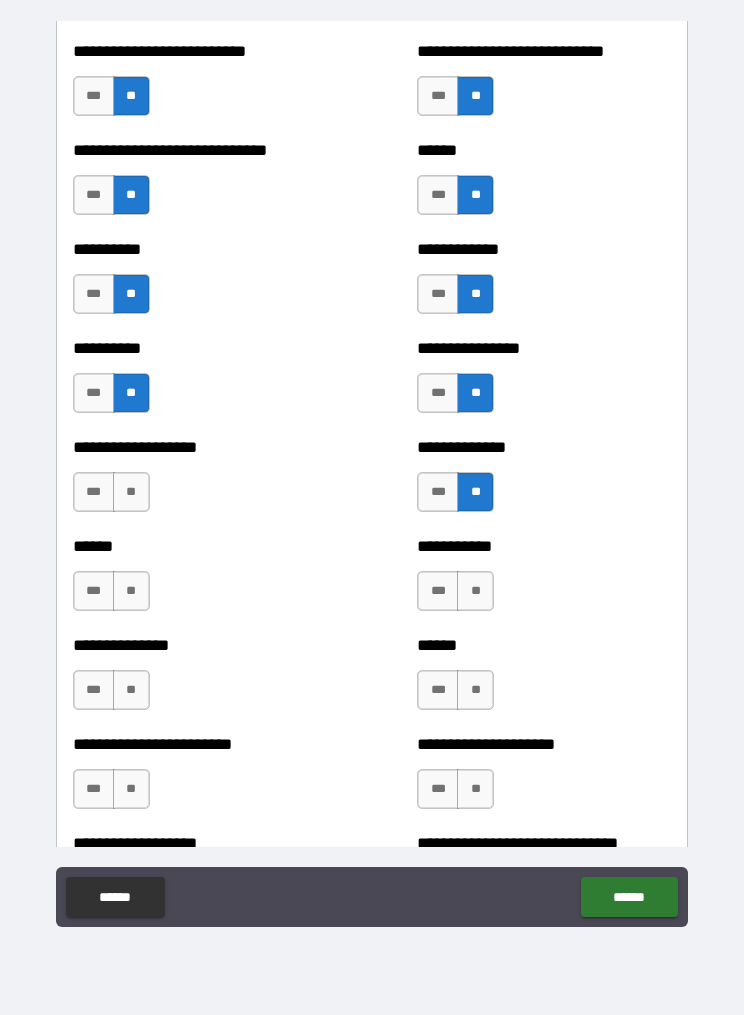click on "**" at bounding box center [131, 492] 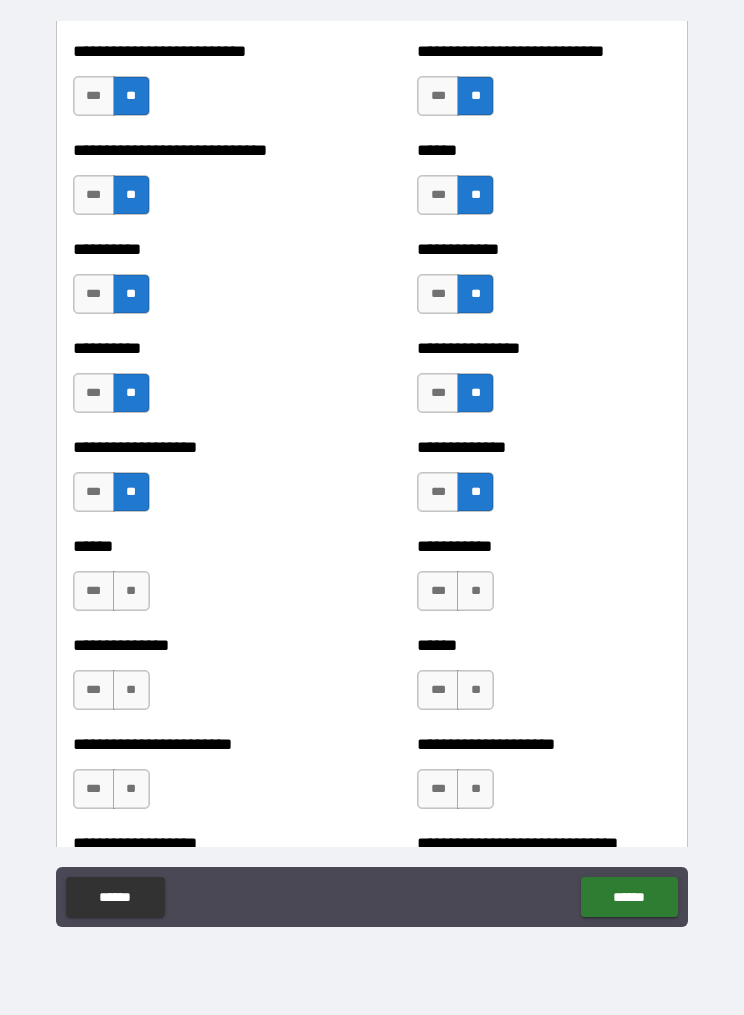 click on "**" at bounding box center [131, 591] 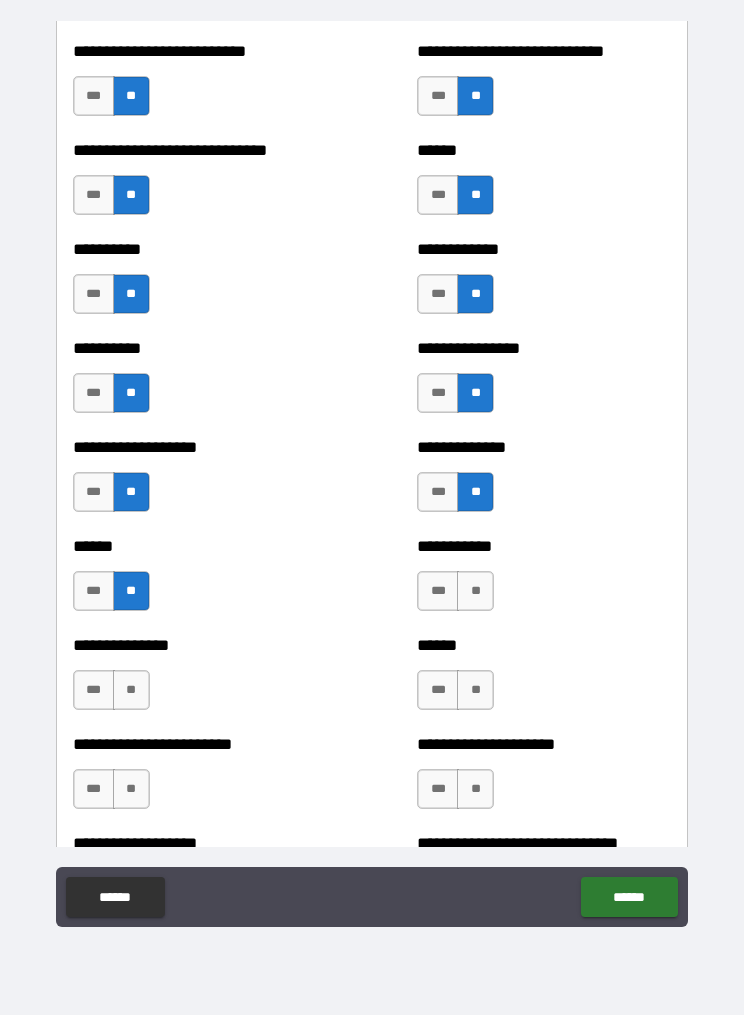 click on "**" at bounding box center (475, 591) 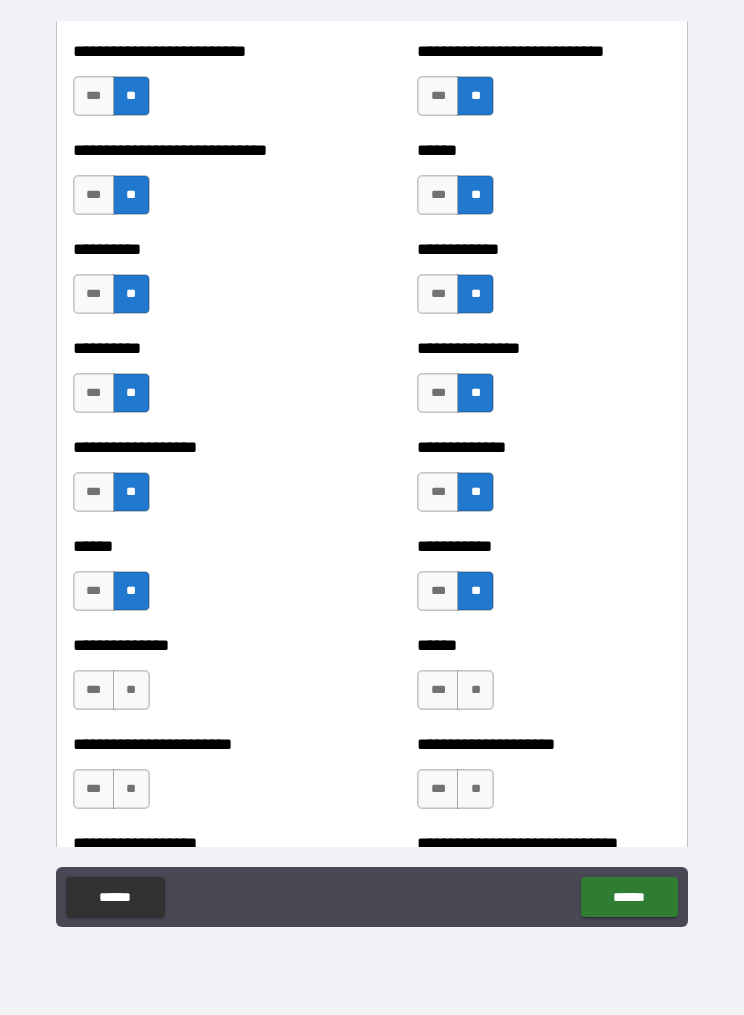 click on "**" at bounding box center (475, 690) 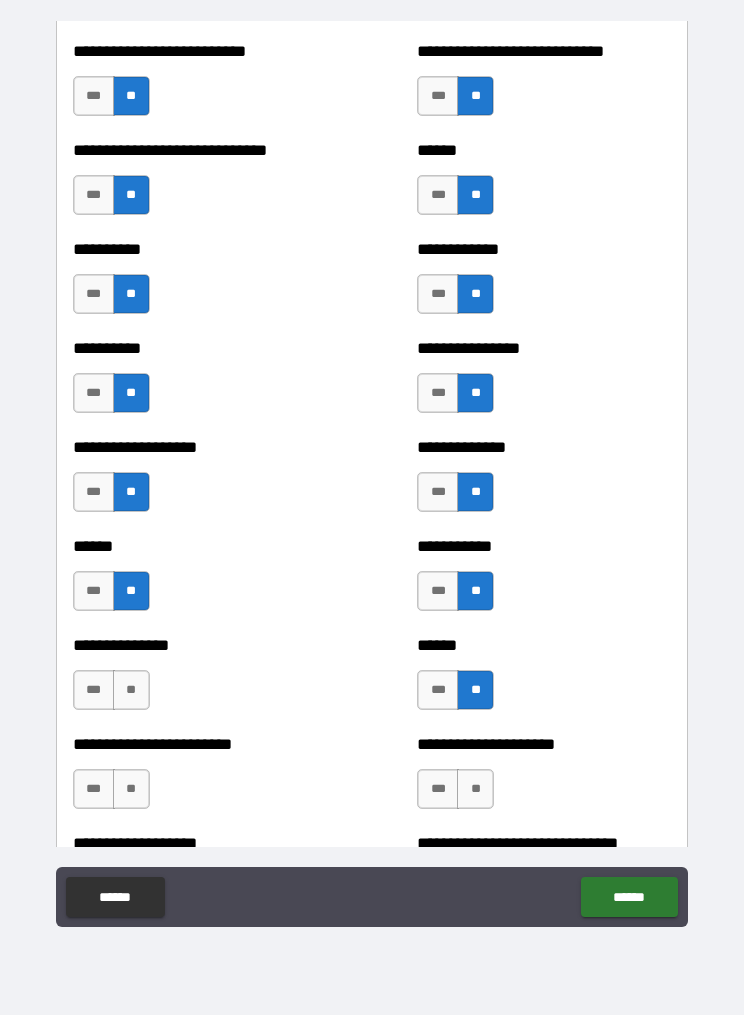 click on "**" at bounding box center (131, 690) 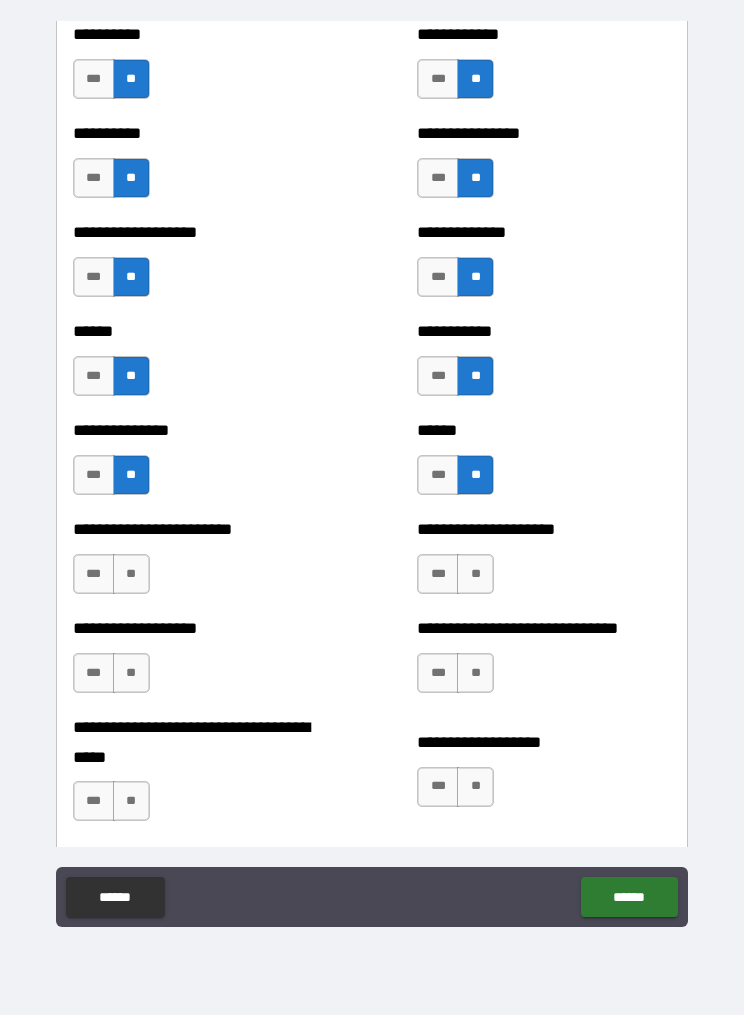 scroll, scrollTop: 4568, scrollLeft: 0, axis: vertical 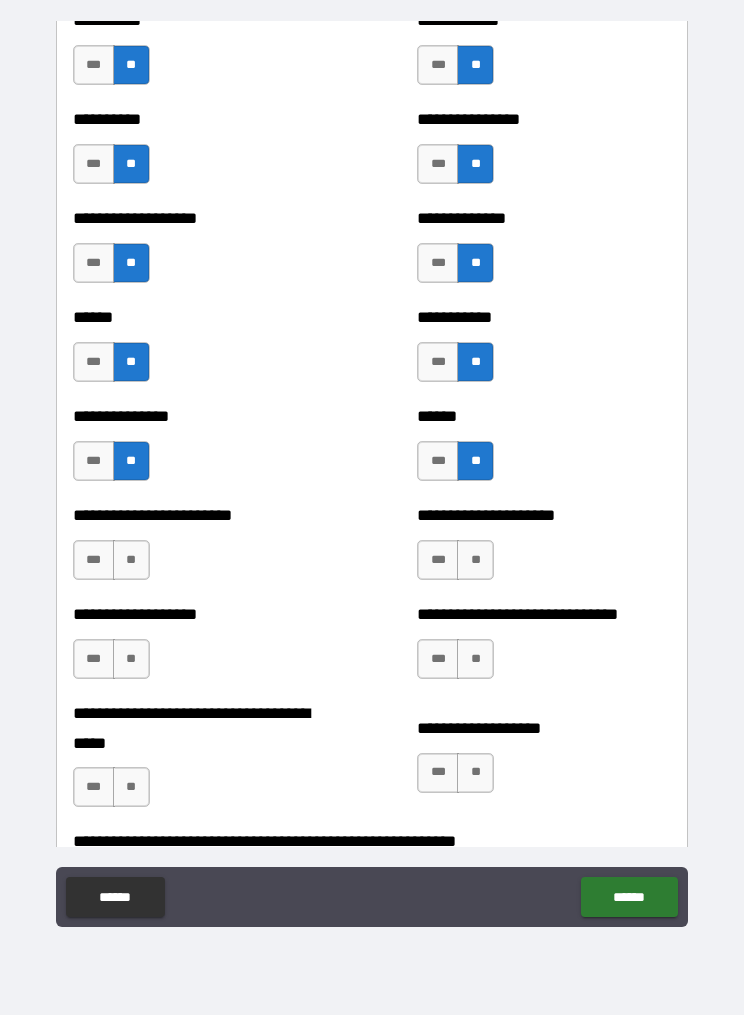 click on "**" at bounding box center [475, 560] 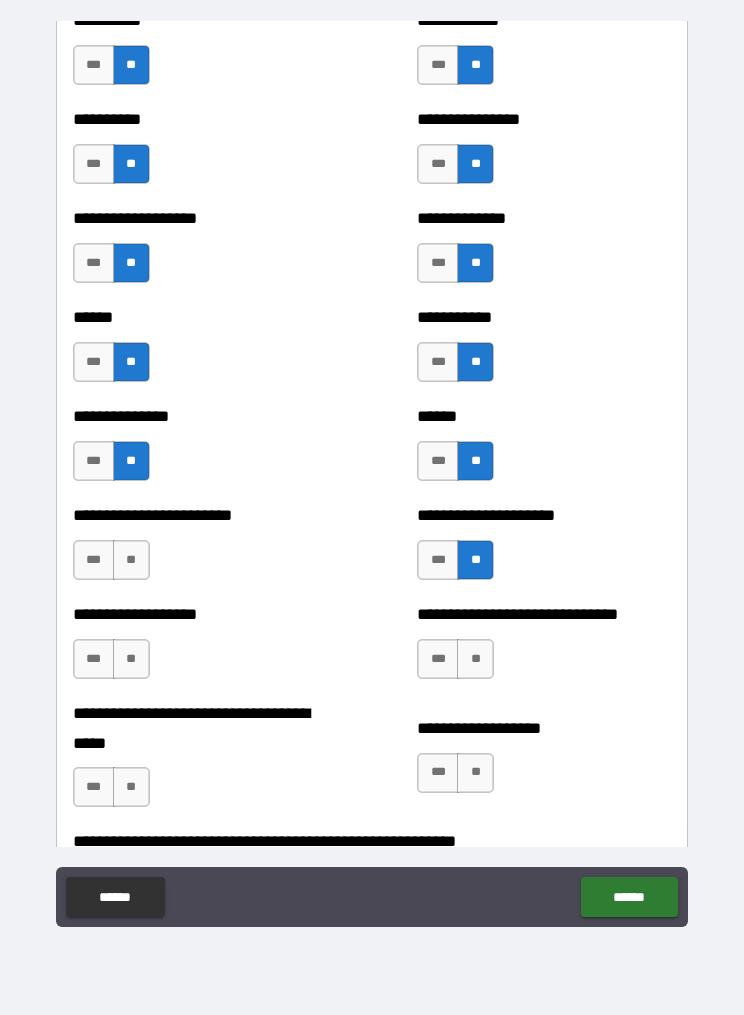 click on "**" at bounding box center (131, 560) 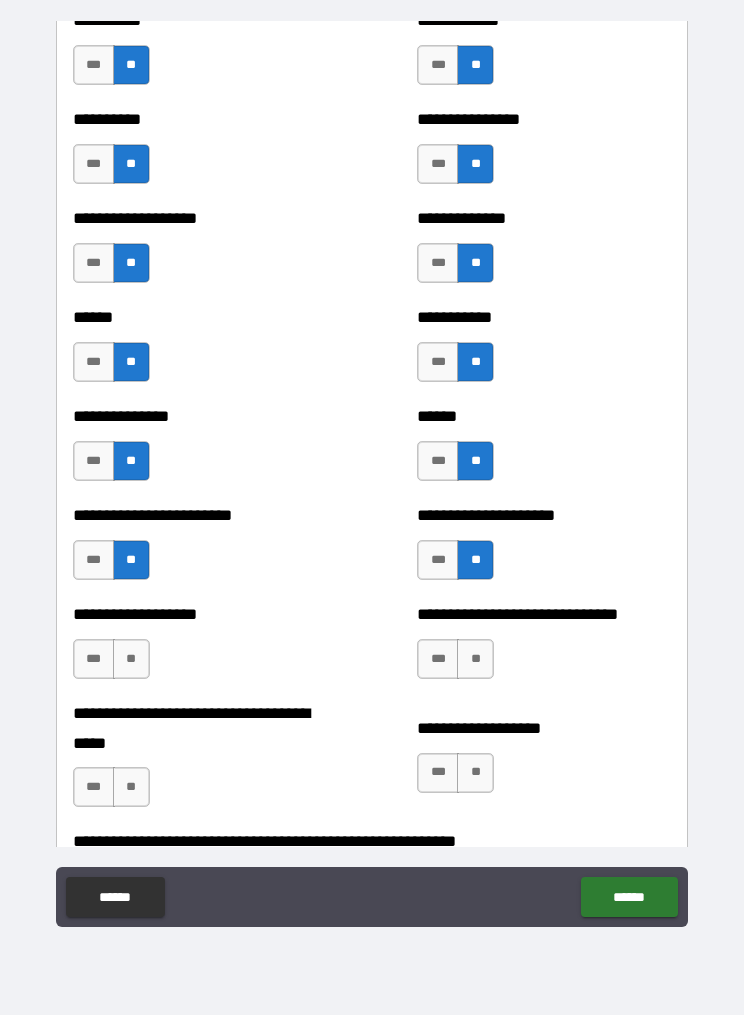 click on "**" at bounding box center (131, 659) 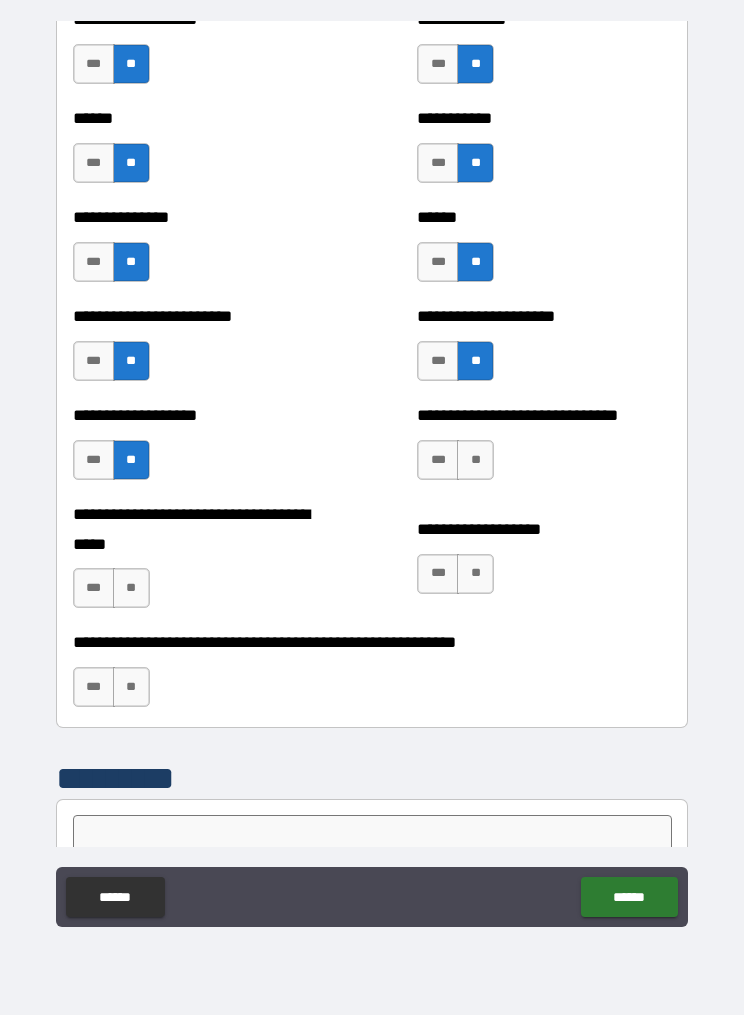 scroll, scrollTop: 4768, scrollLeft: 0, axis: vertical 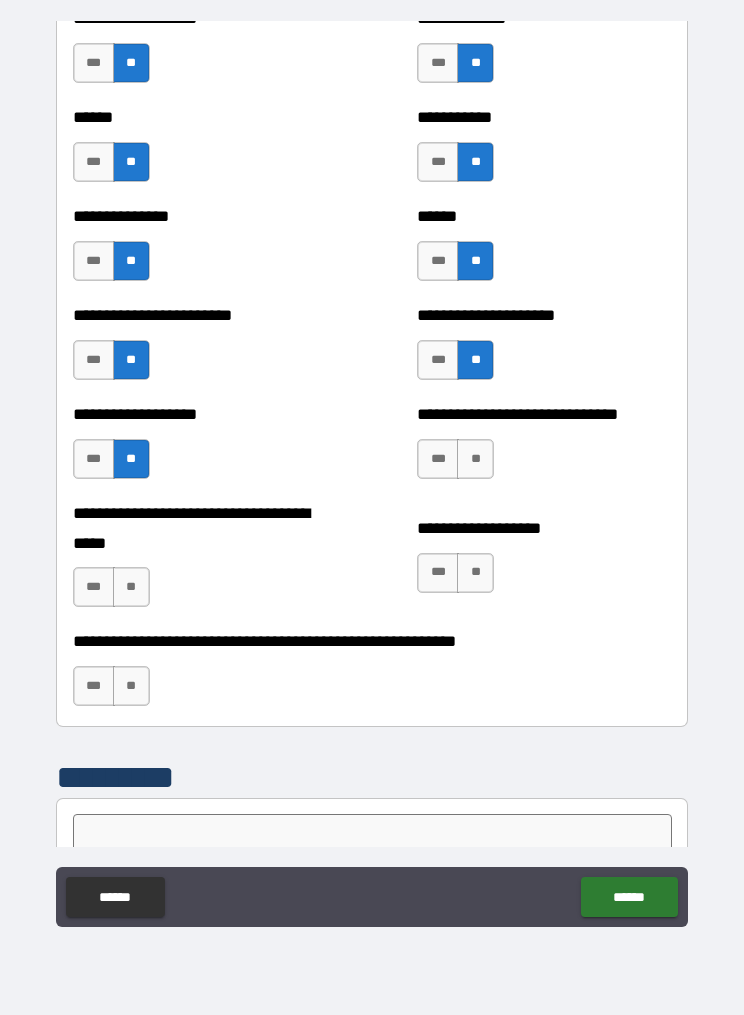 click on "**" at bounding box center (131, 686) 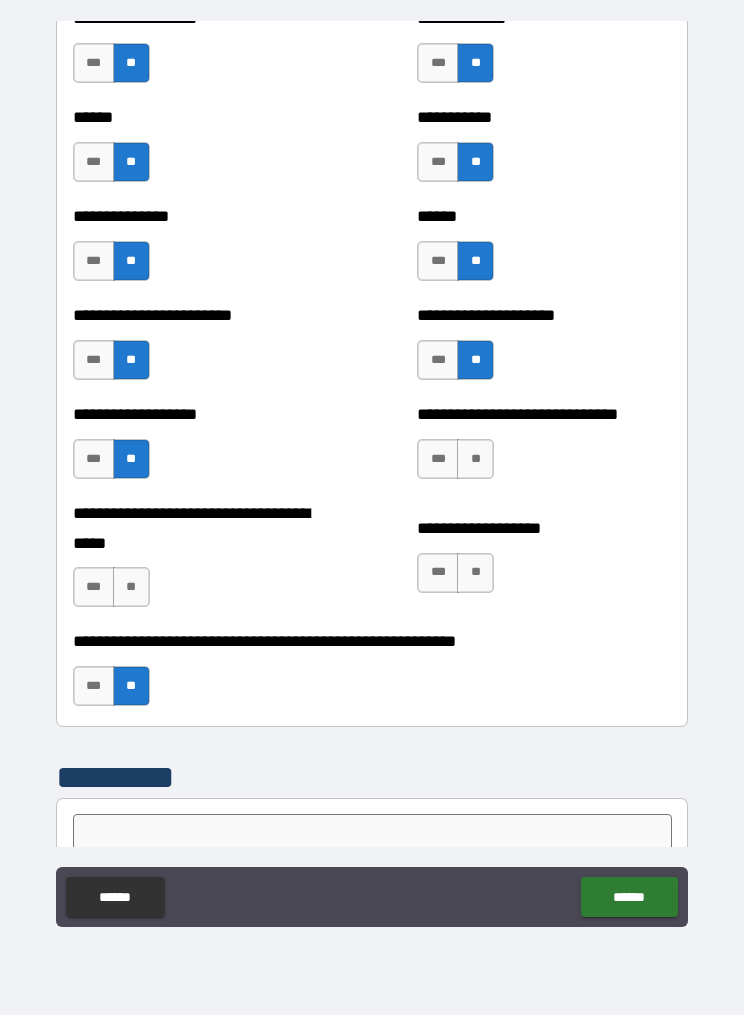 click on "**" at bounding box center (475, 573) 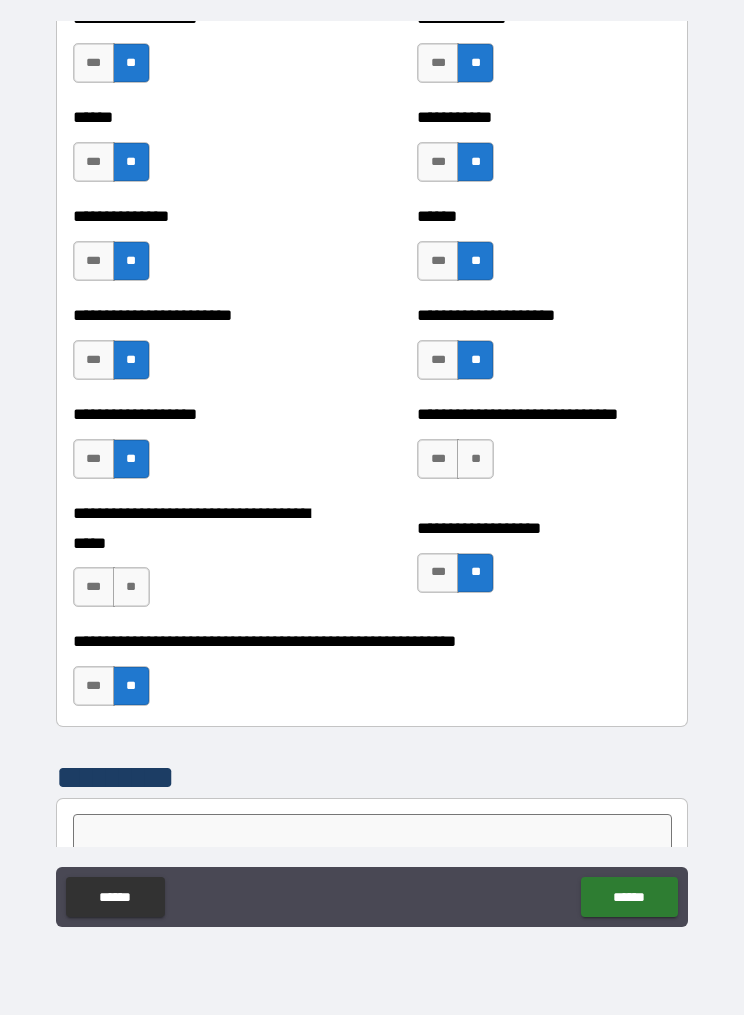 click on "**" at bounding box center (475, 459) 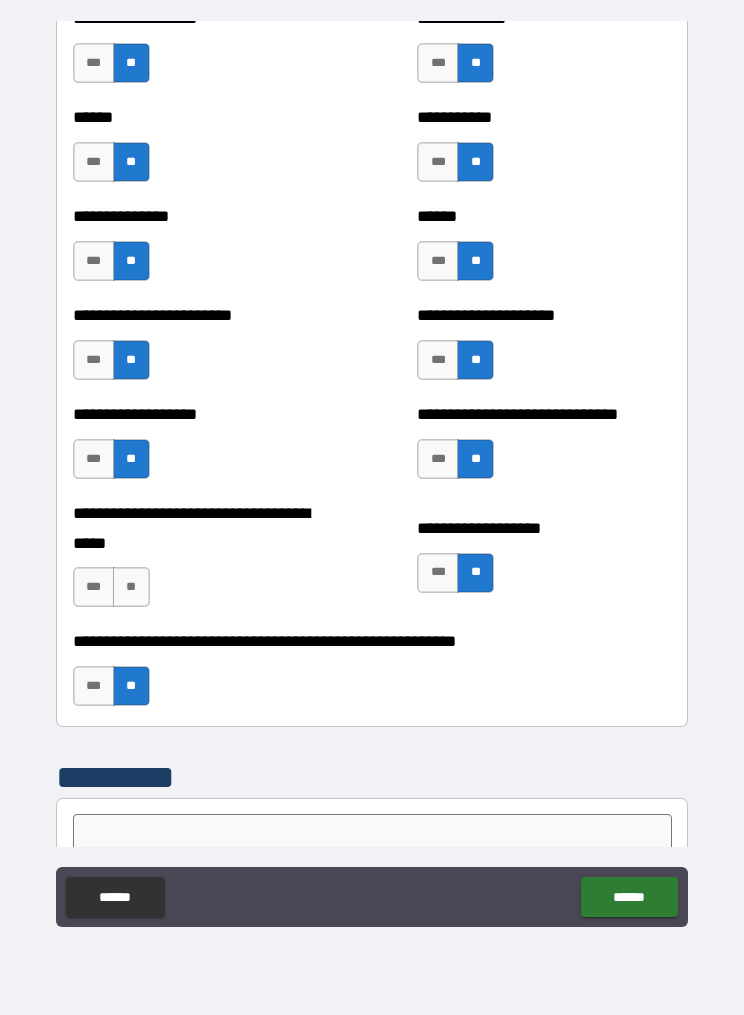 click on "**" at bounding box center (131, 587) 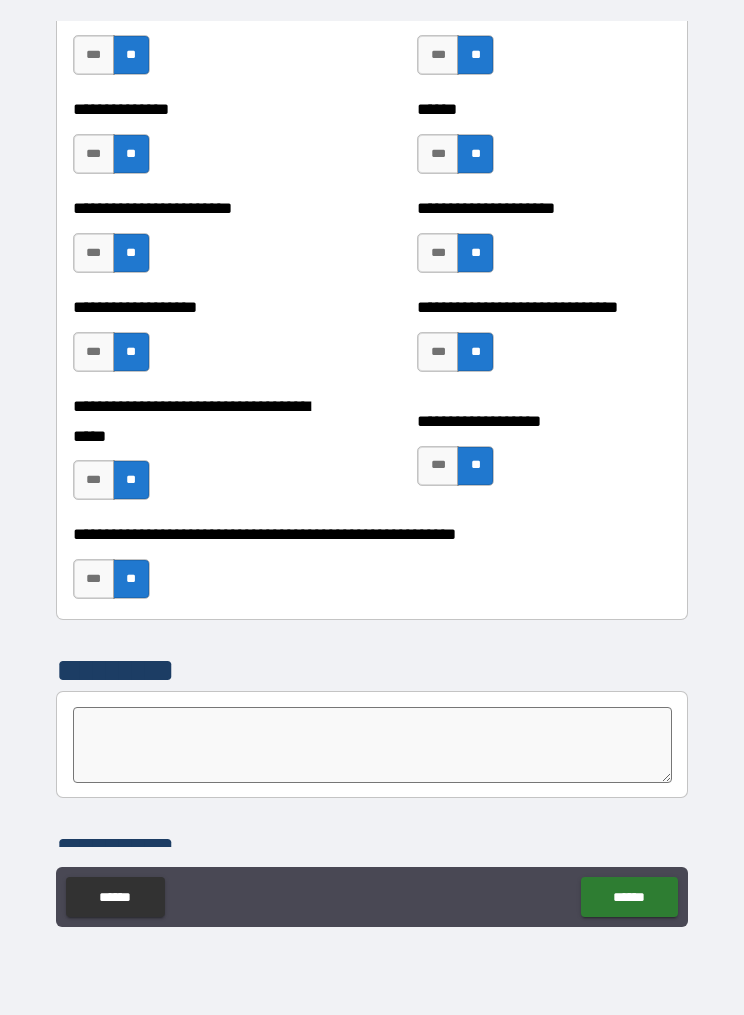 scroll, scrollTop: 4890, scrollLeft: 0, axis: vertical 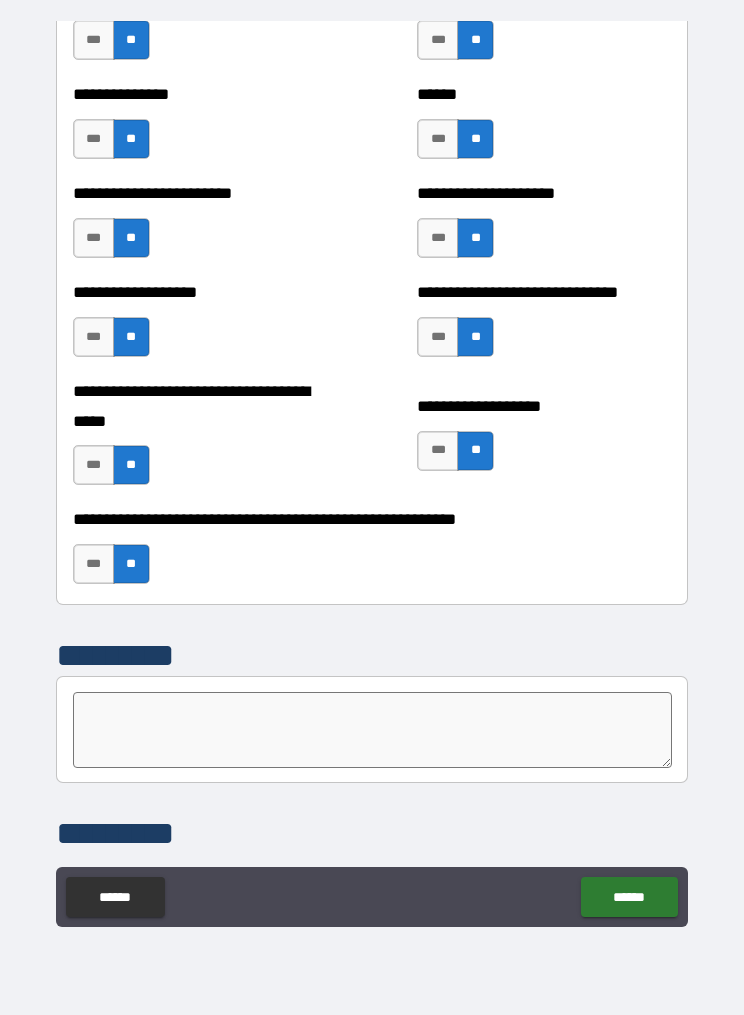 click on "***" at bounding box center (94, 337) 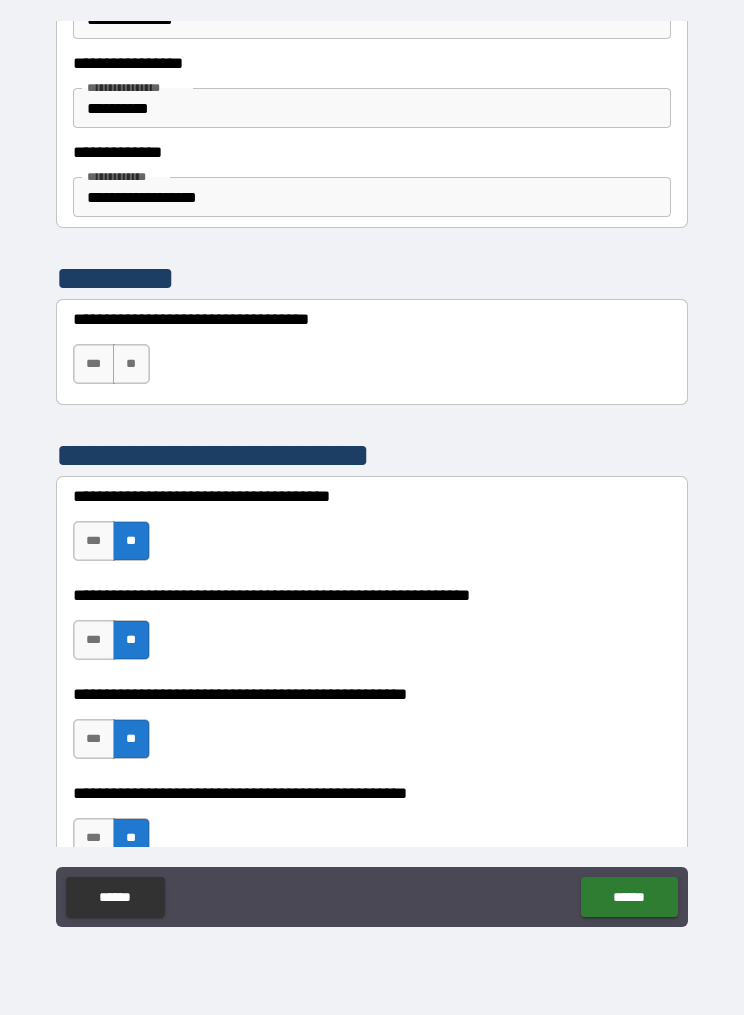 scroll, scrollTop: 271, scrollLeft: 0, axis: vertical 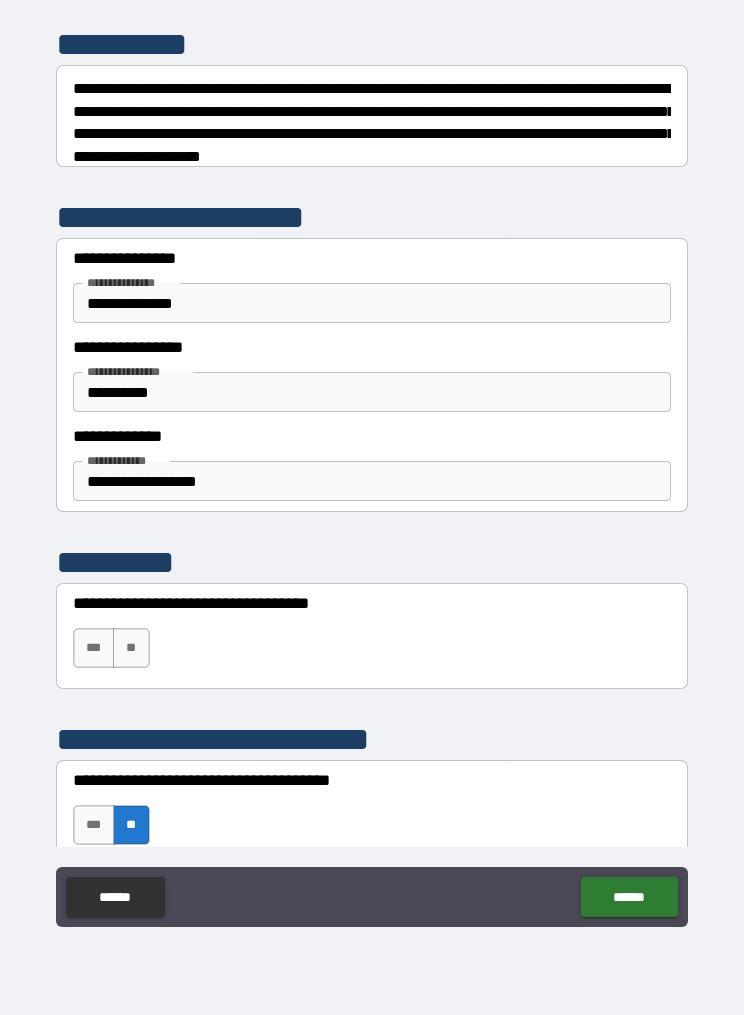 click on "**" at bounding box center [131, 648] 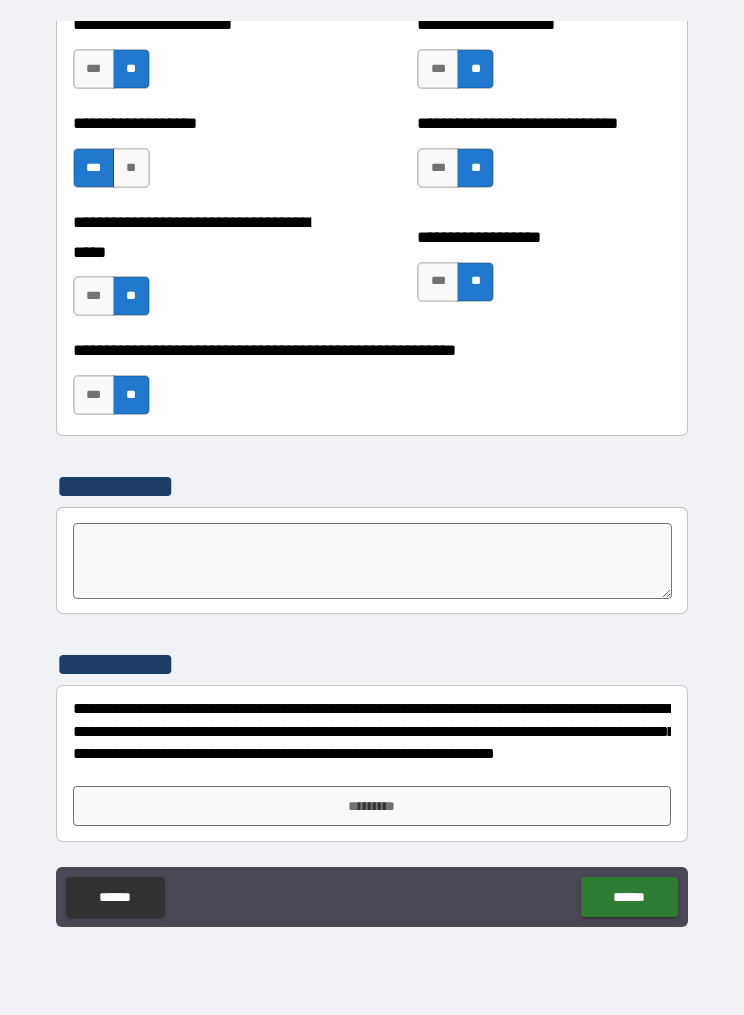 scroll, scrollTop: 5059, scrollLeft: 0, axis: vertical 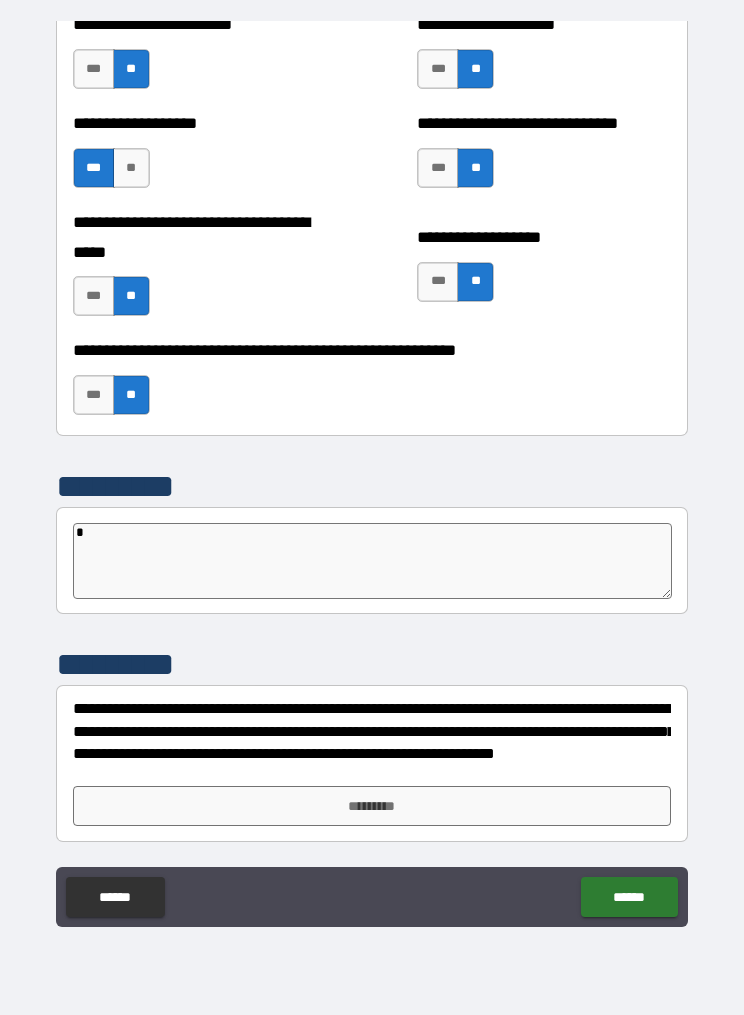 type on "*" 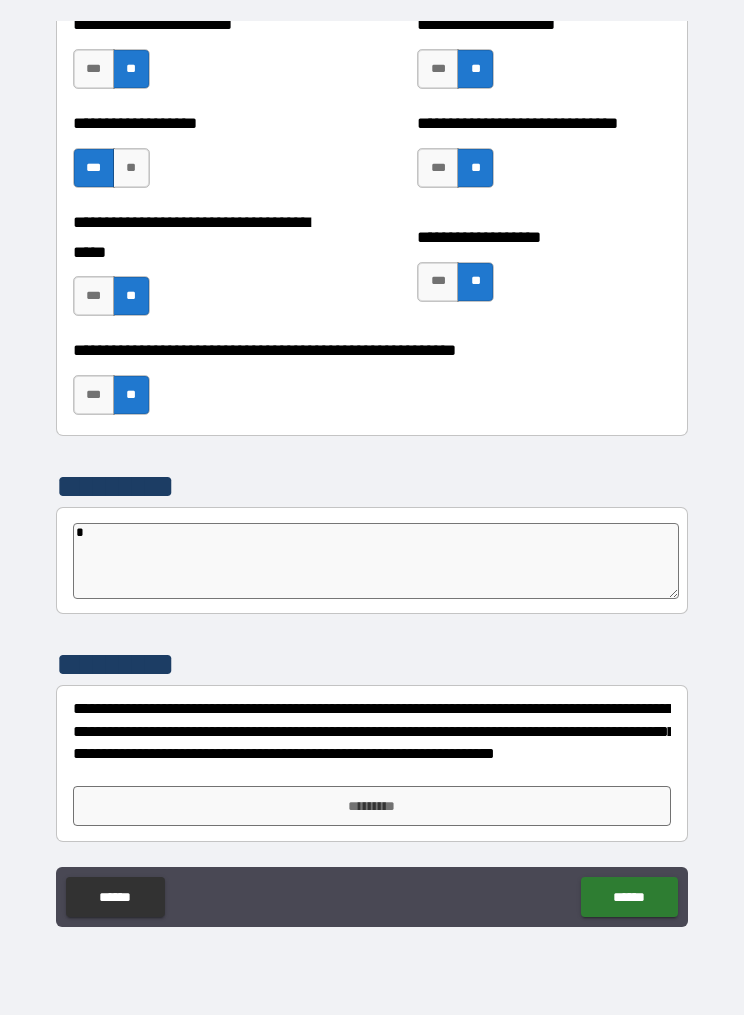 type on "**" 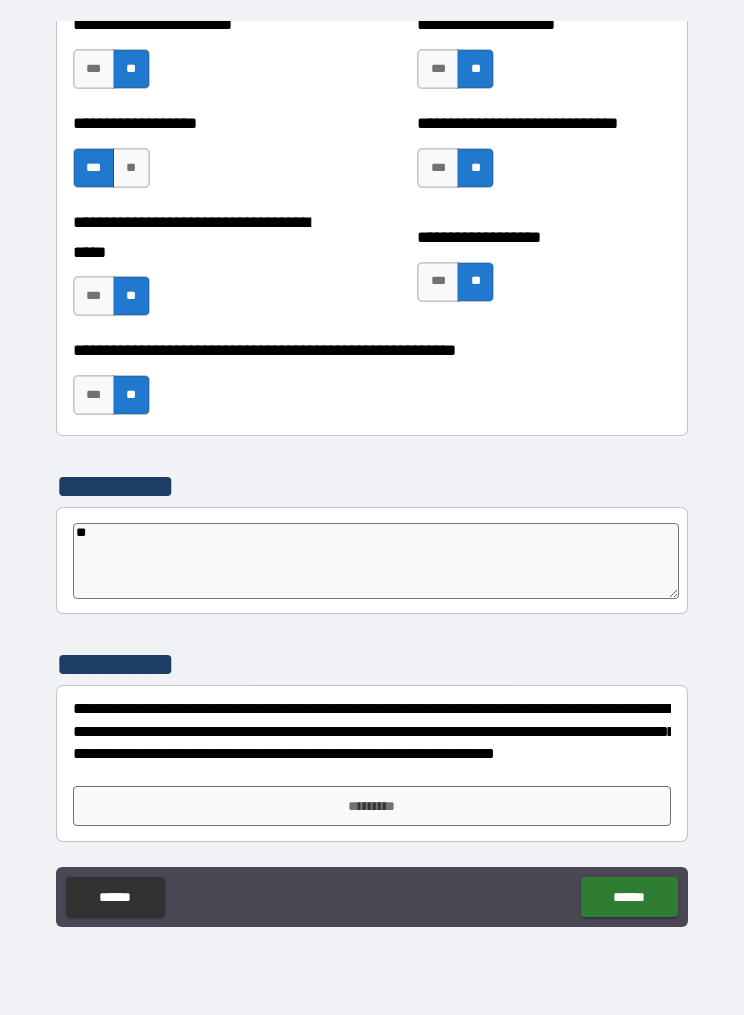 type on "*" 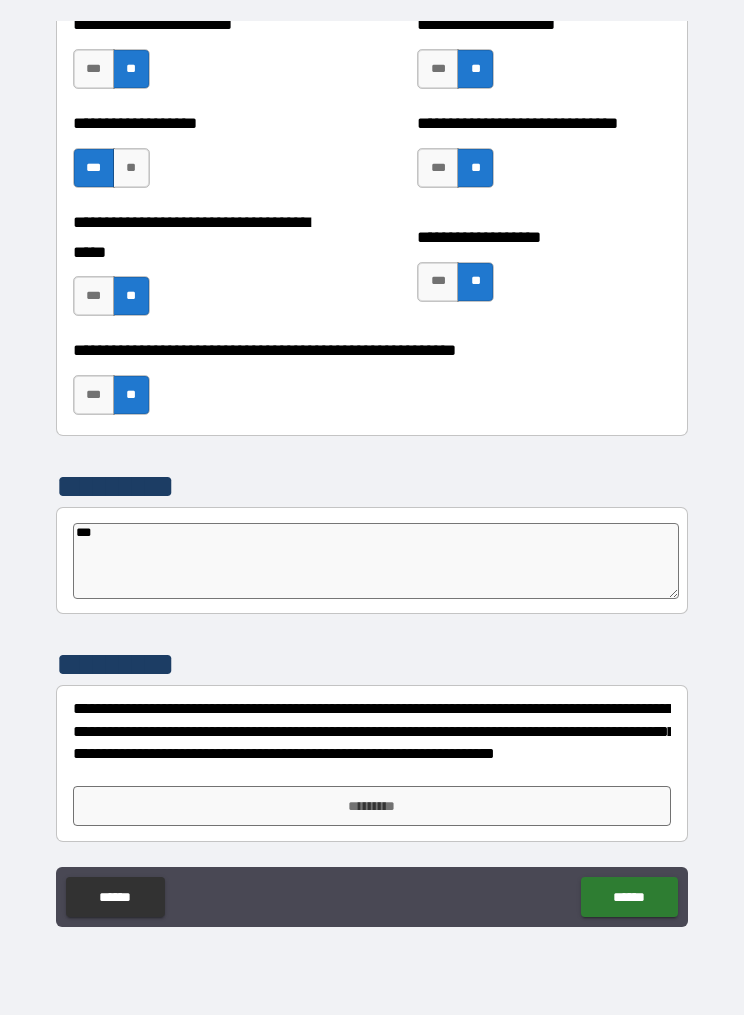 type on "*" 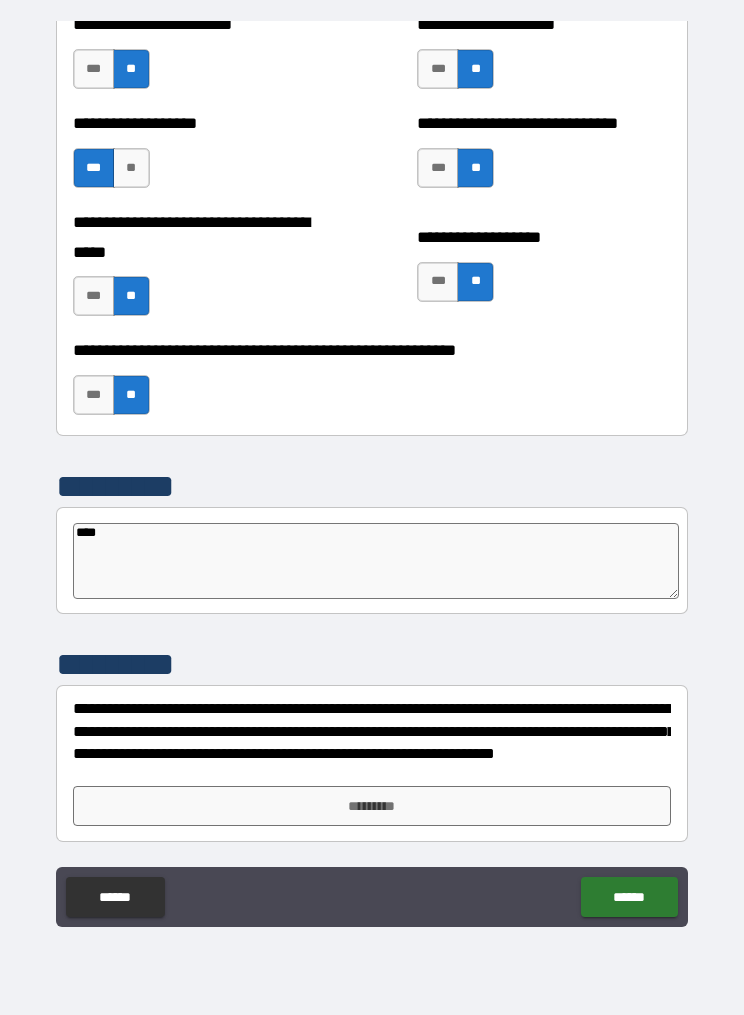 type on "*****" 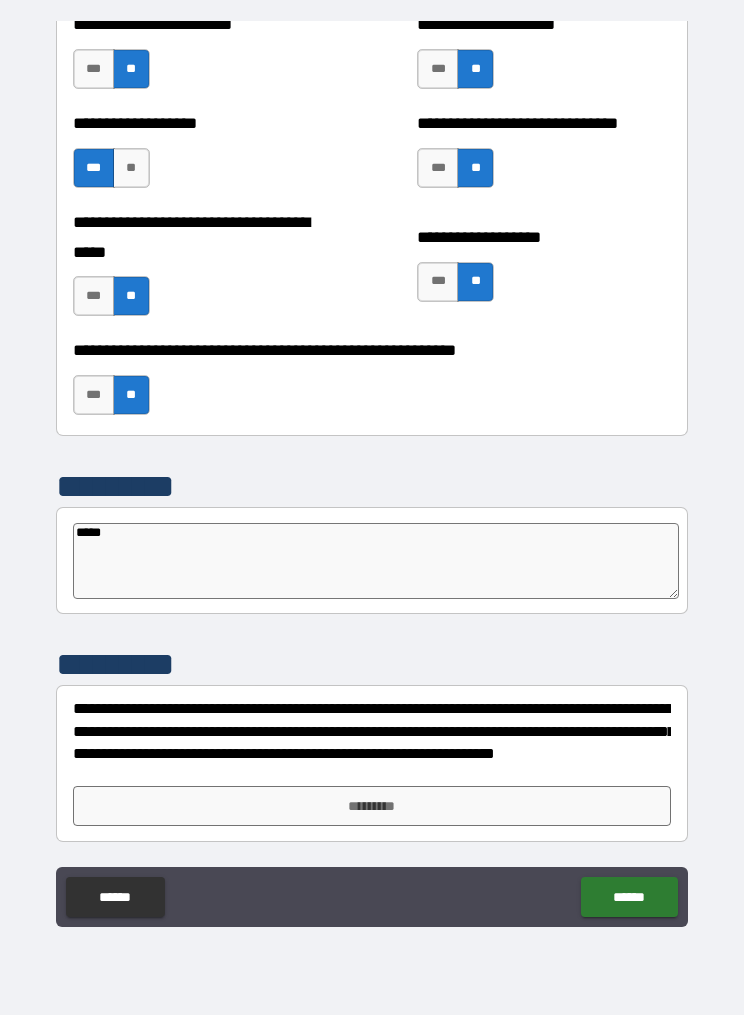 type on "*" 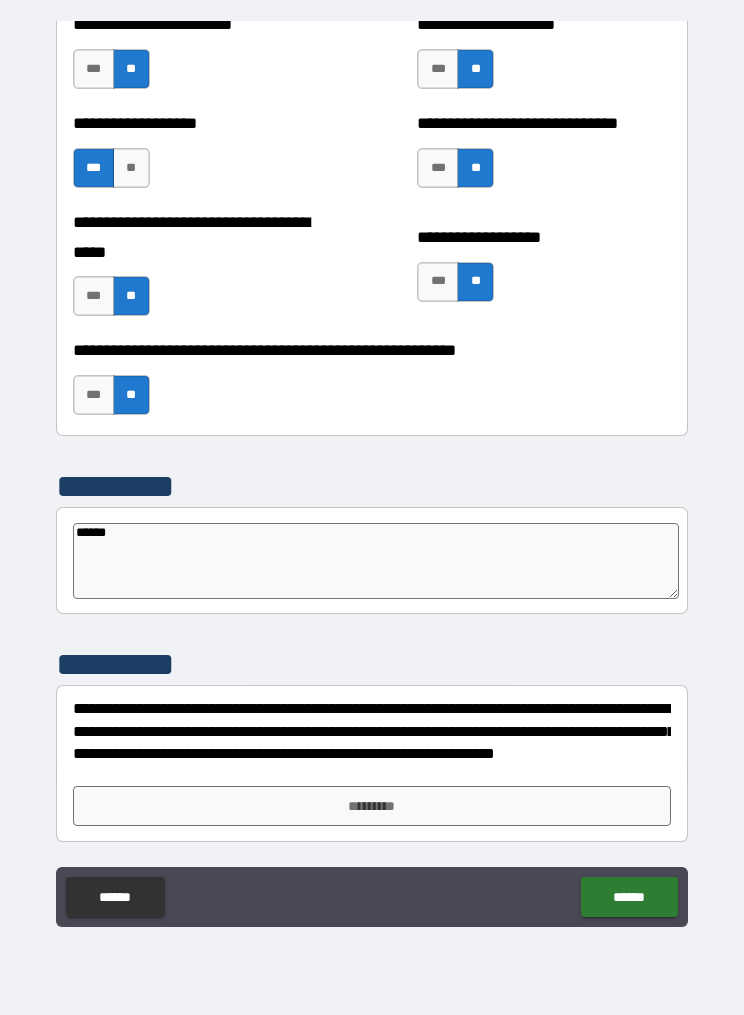 type on "*" 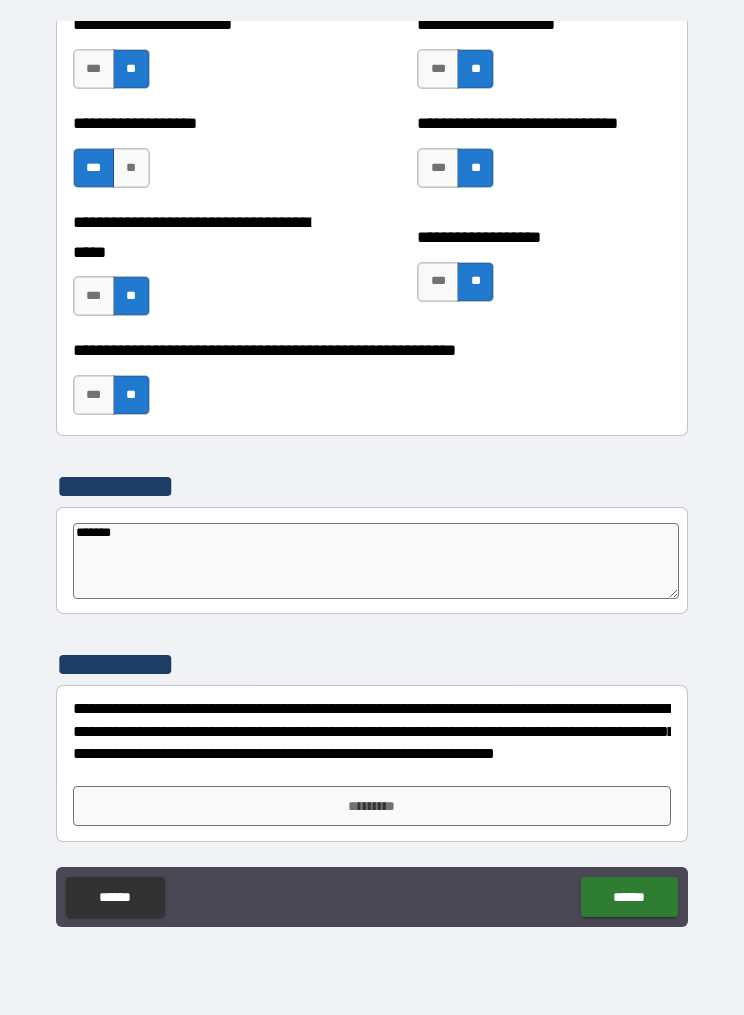 type on "*" 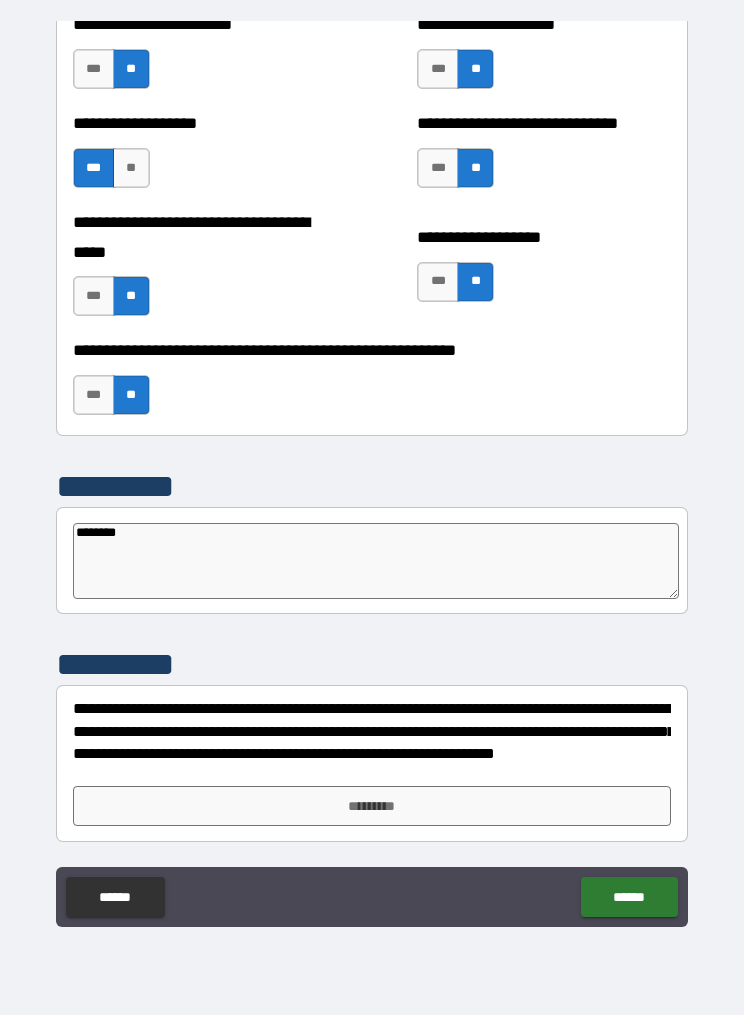 type on "*" 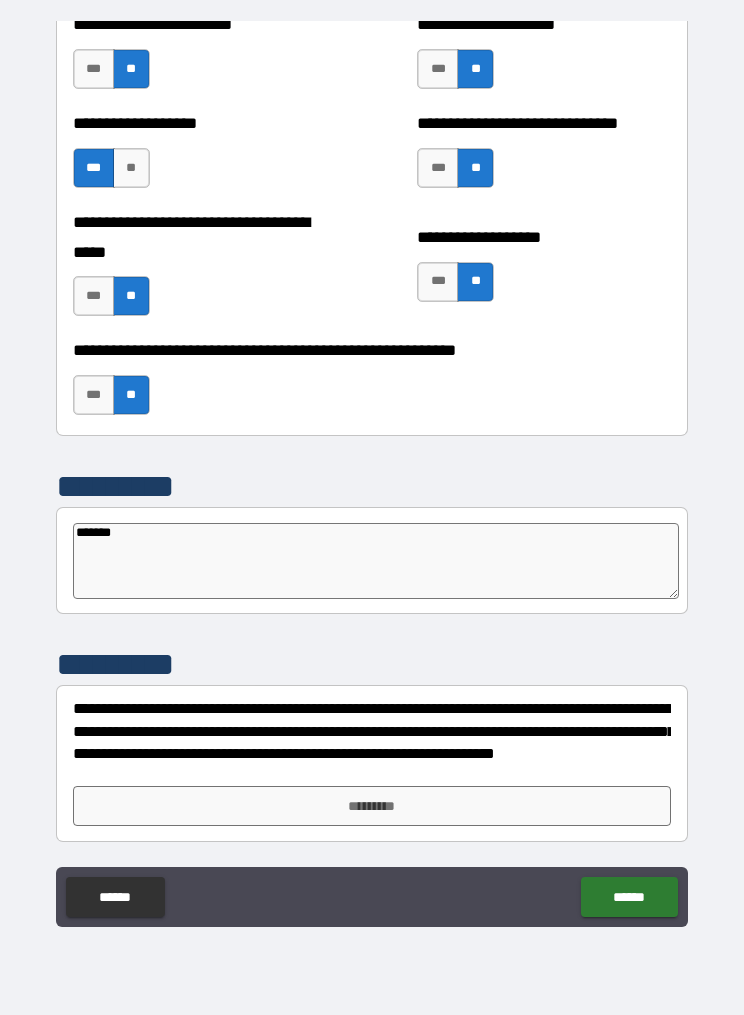 type on "*" 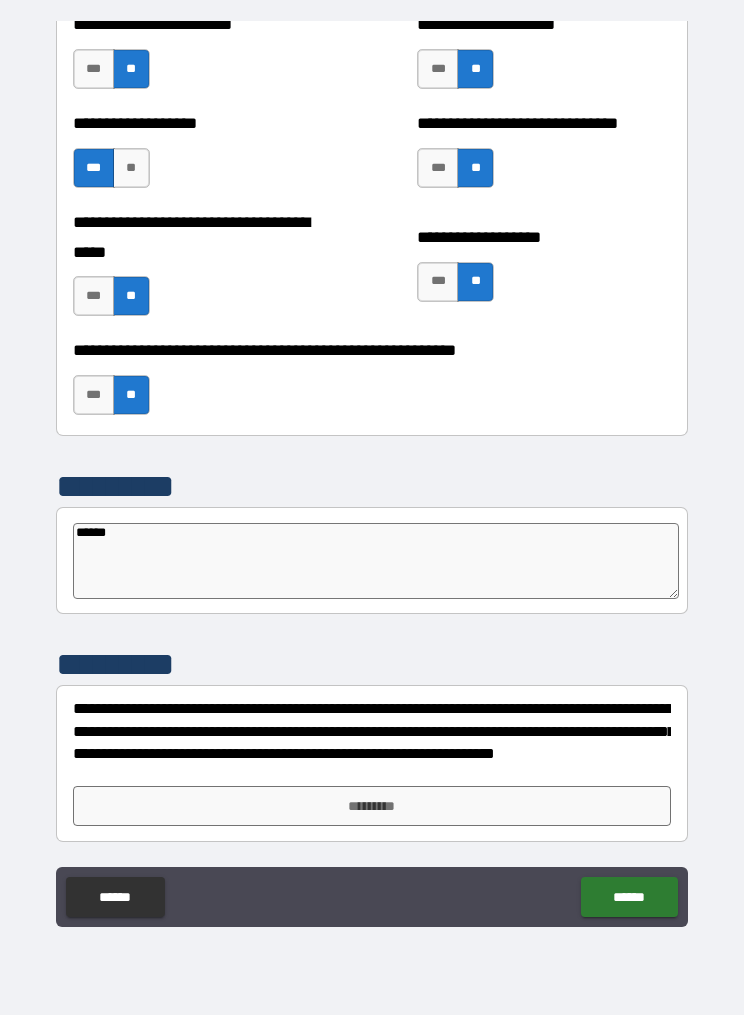 type on "*****" 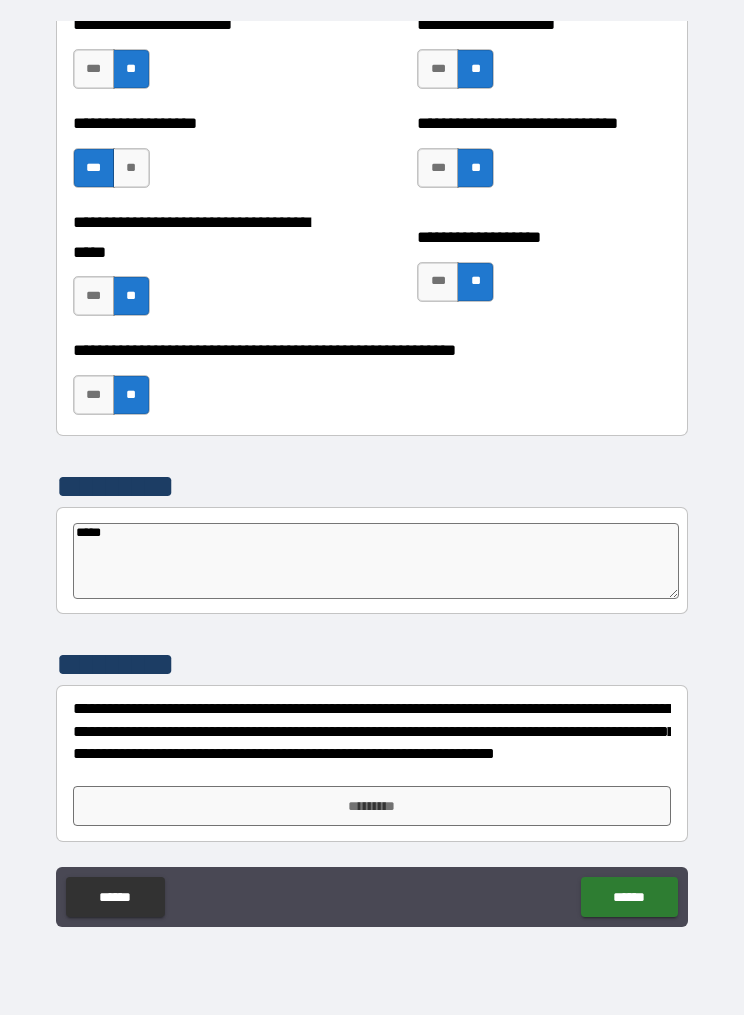 type on "****" 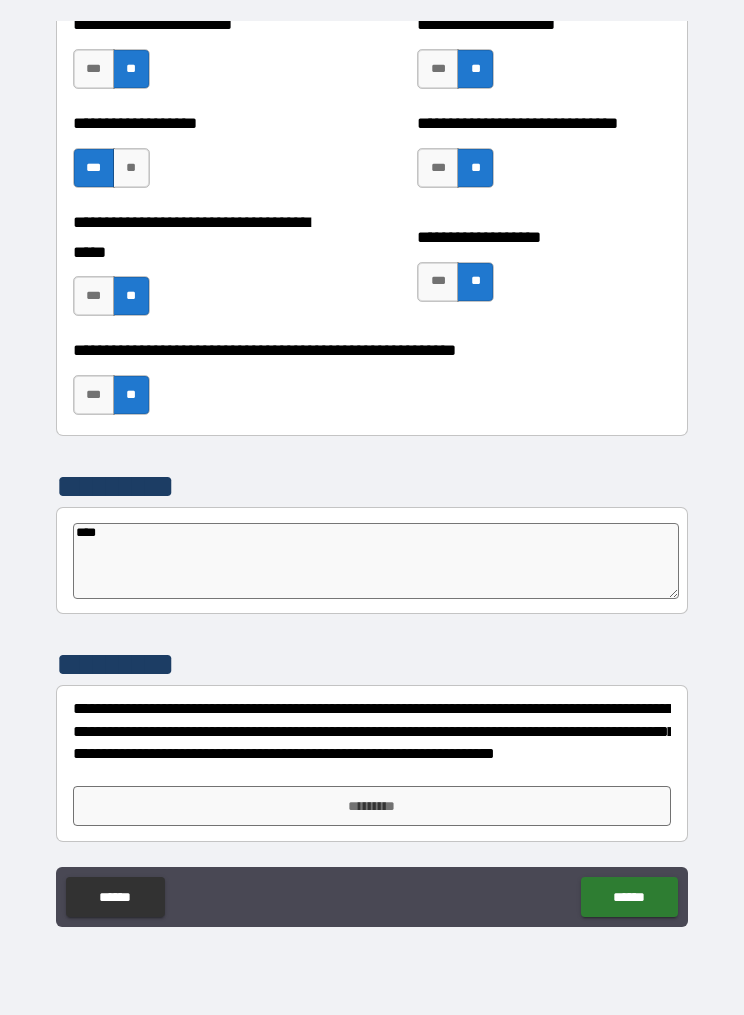 type on "***" 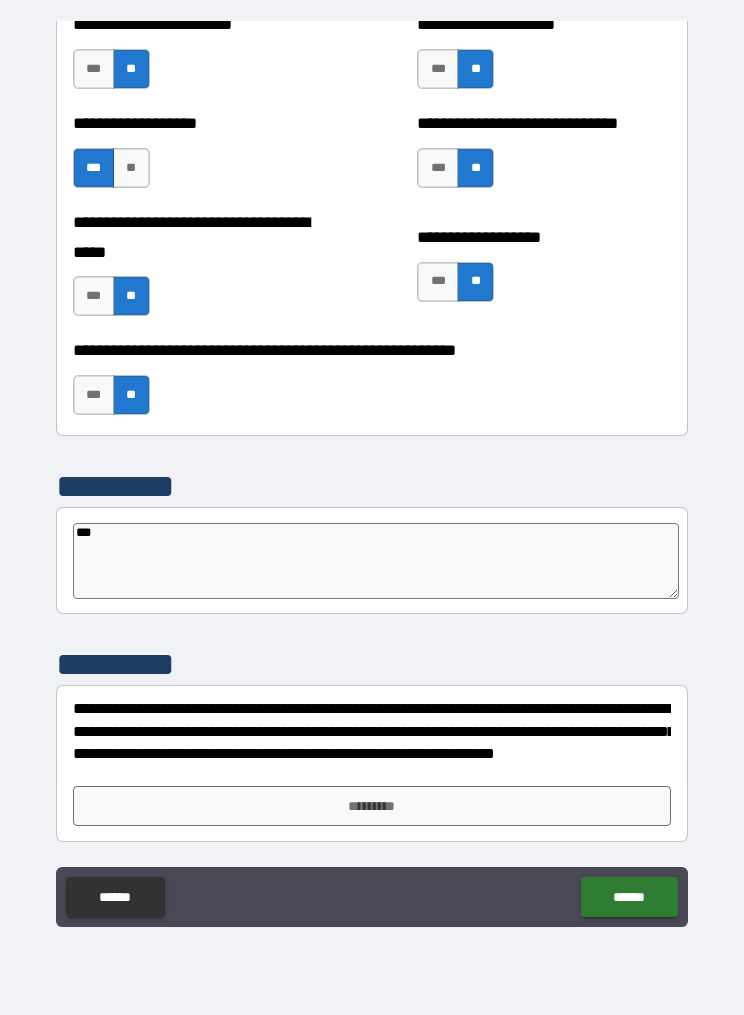 type on "**" 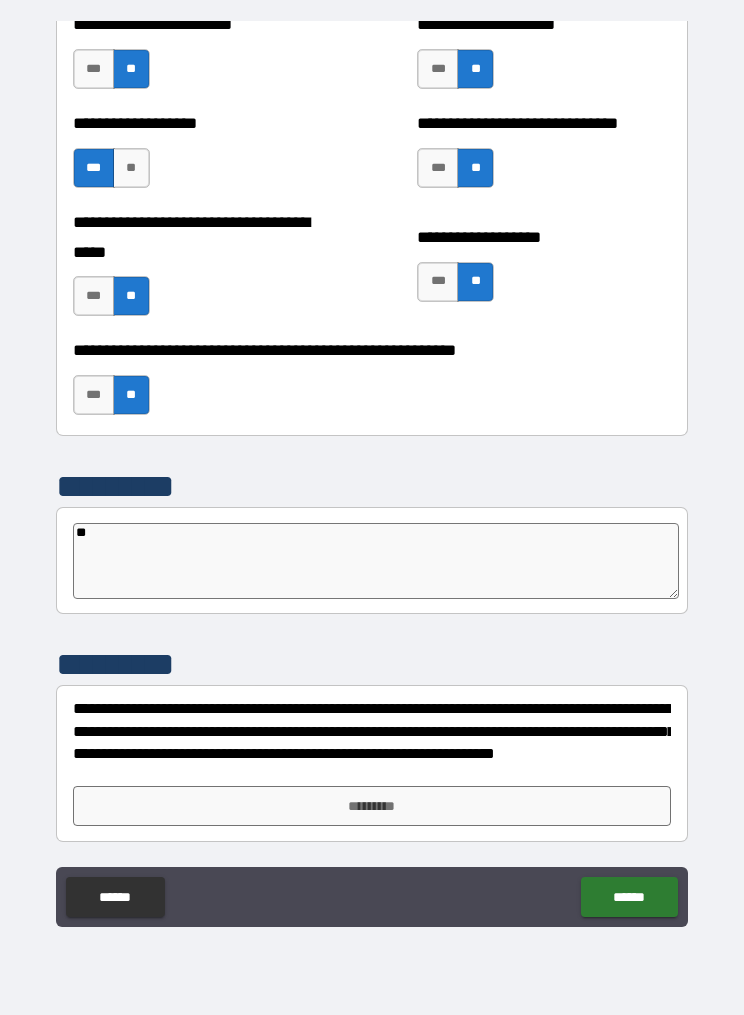 type on "*" 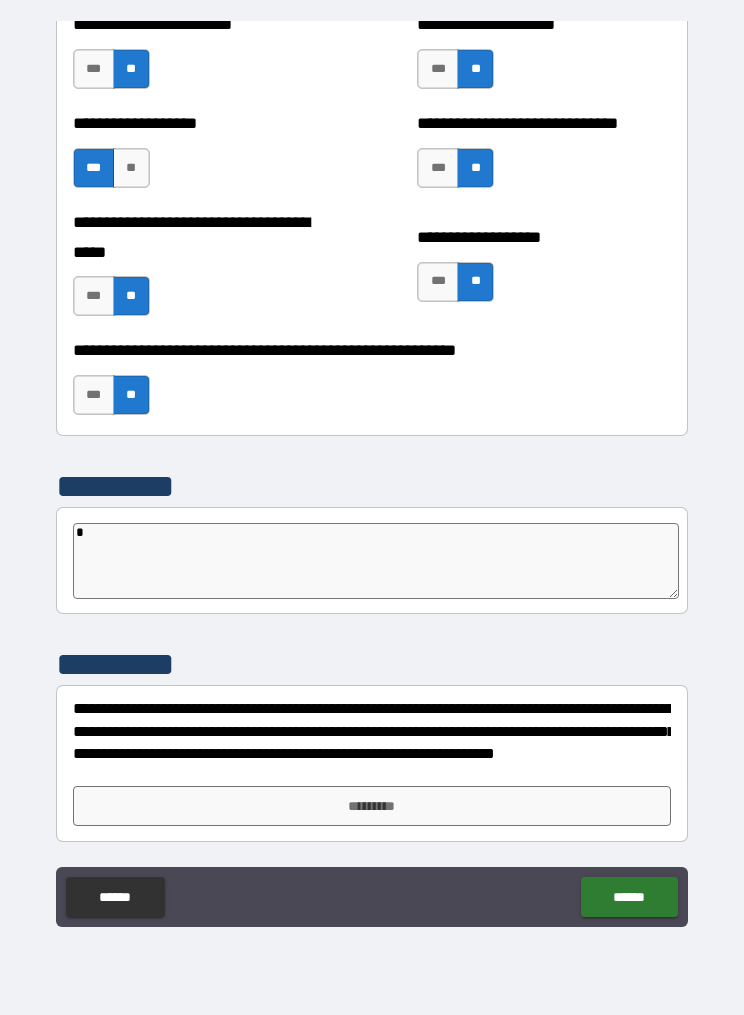 type 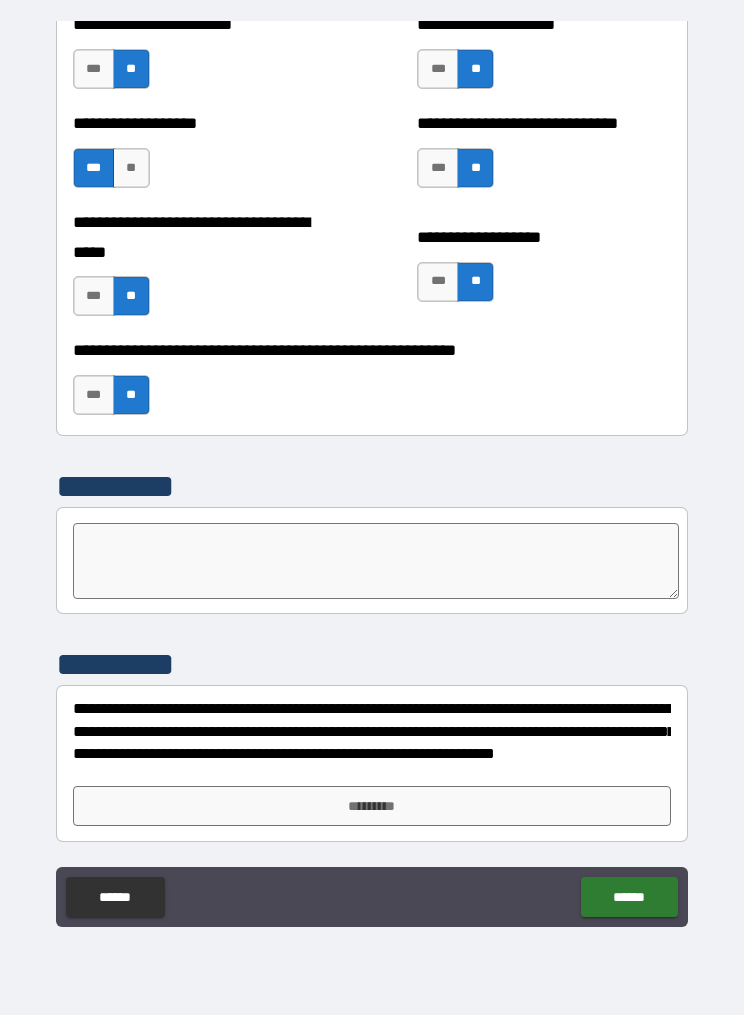 click on "*********" at bounding box center (372, 486) 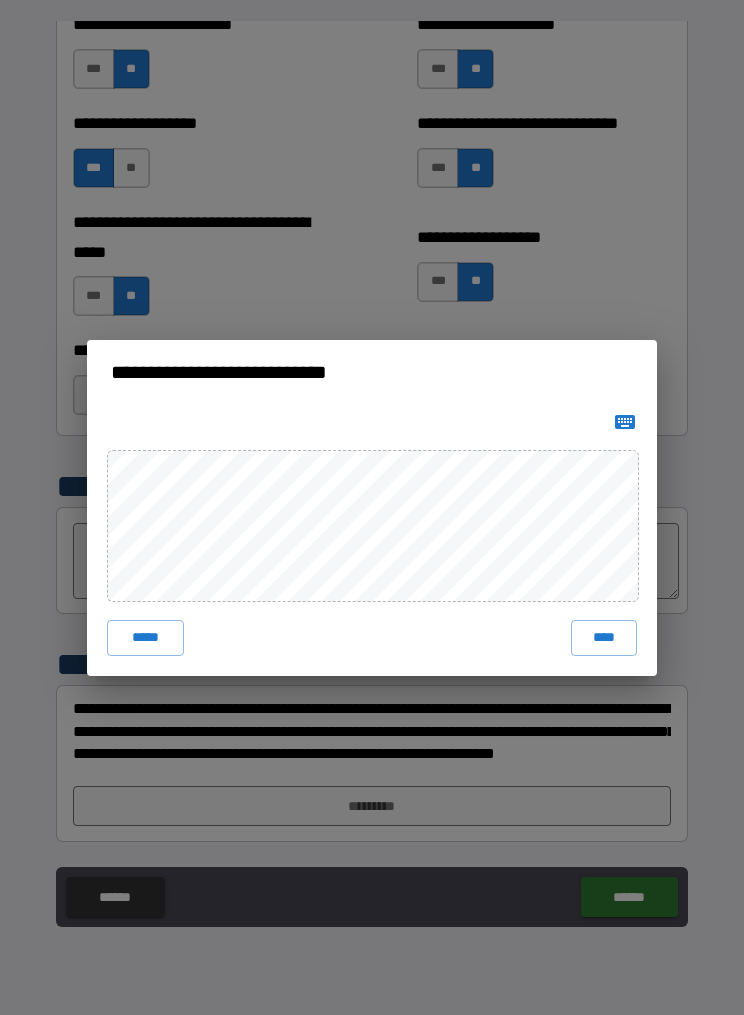click on "****" at bounding box center [604, 638] 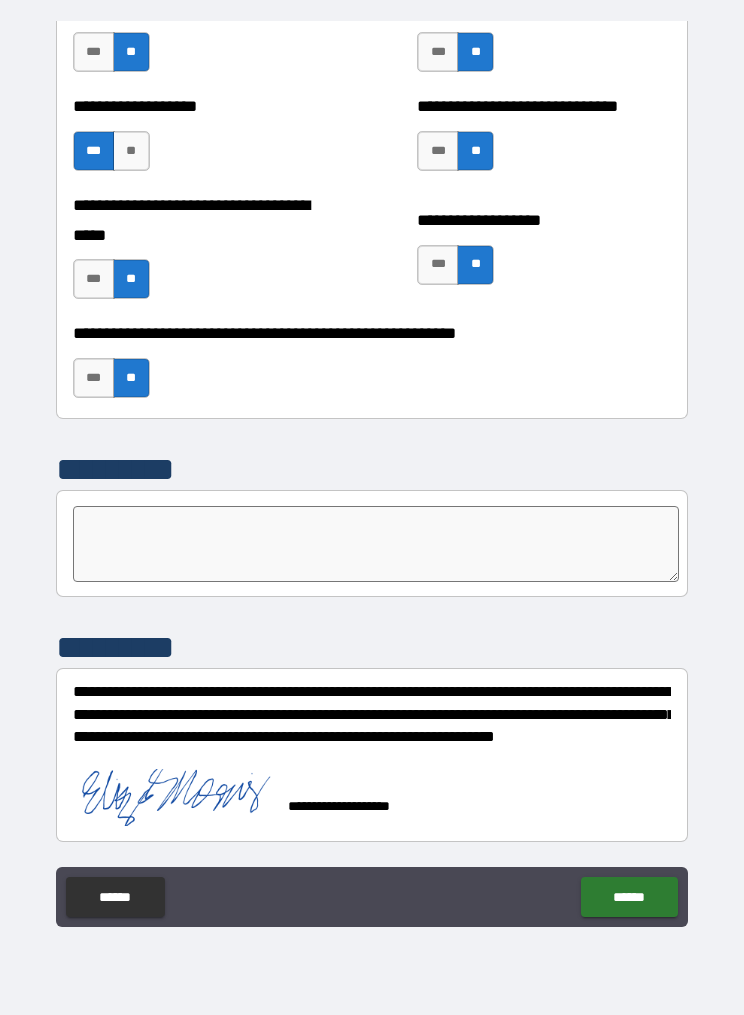 scroll, scrollTop: 5076, scrollLeft: 0, axis: vertical 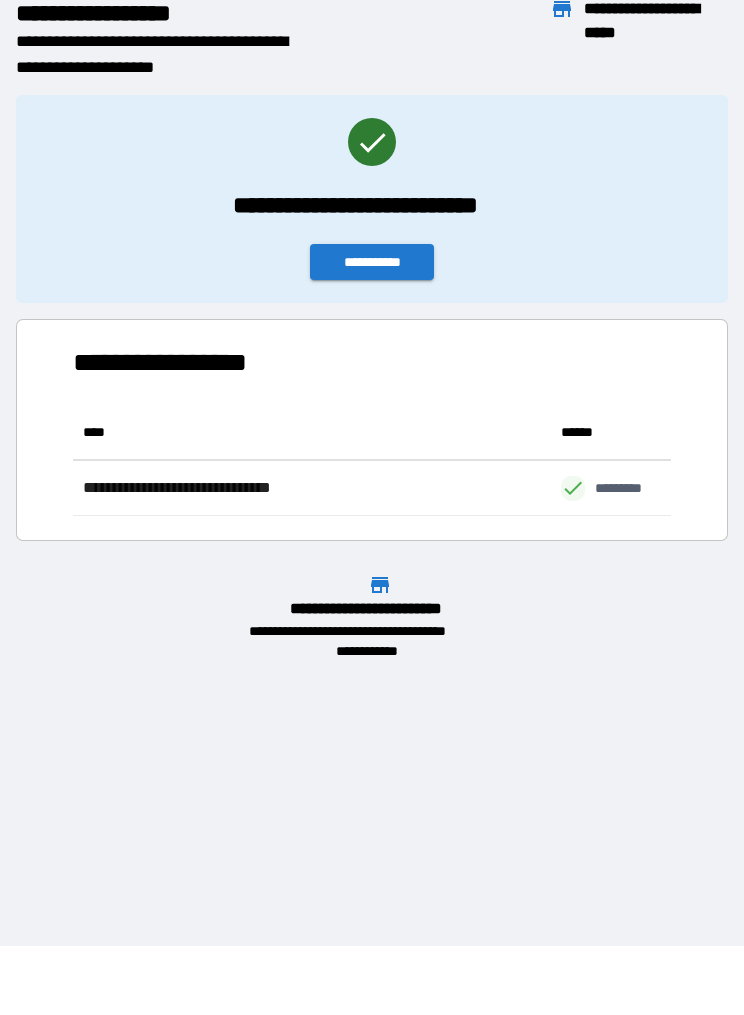 click on "**********" at bounding box center (372, 262) 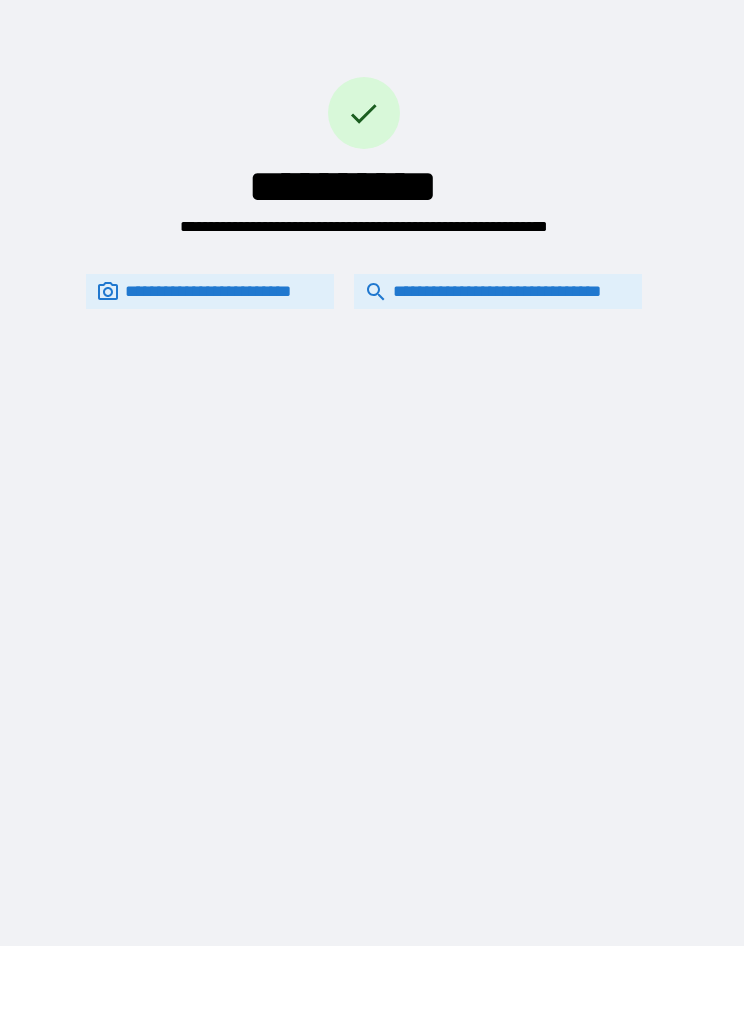 click on "**********" at bounding box center (498, 291) 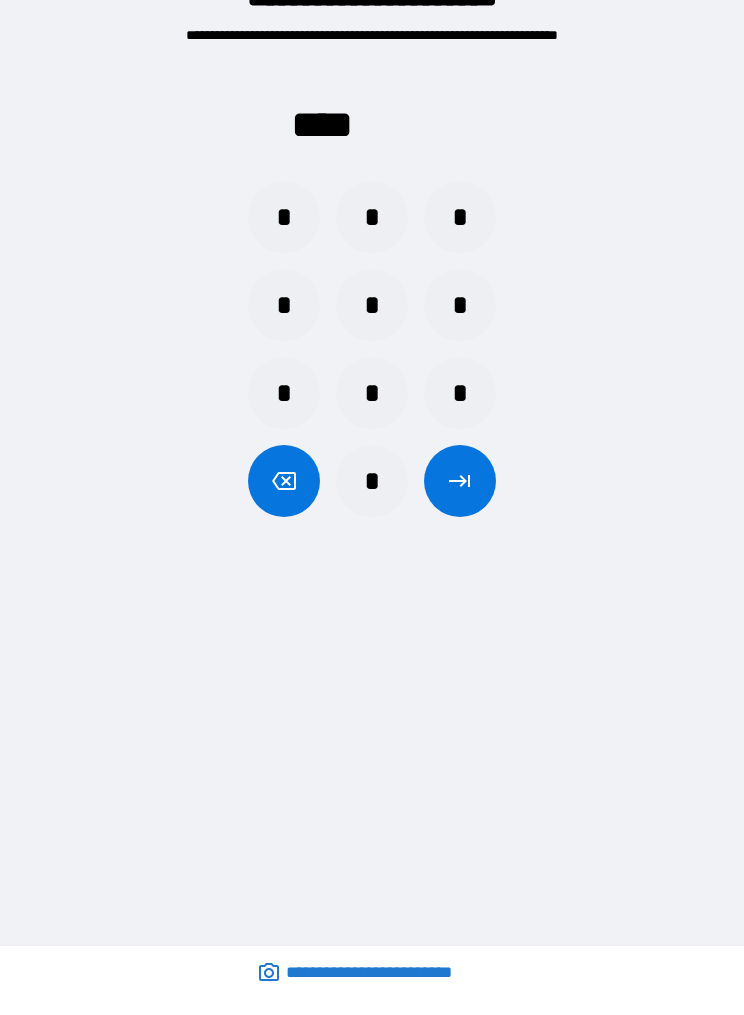 click on "*" at bounding box center [284, 217] 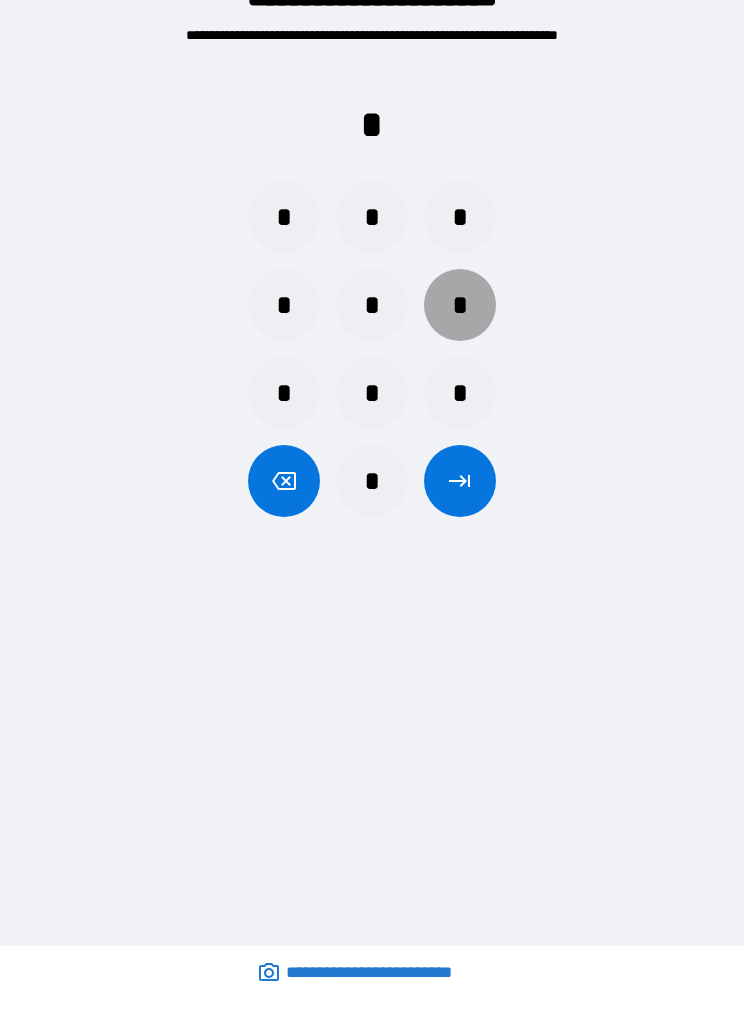 click on "*" at bounding box center [460, 305] 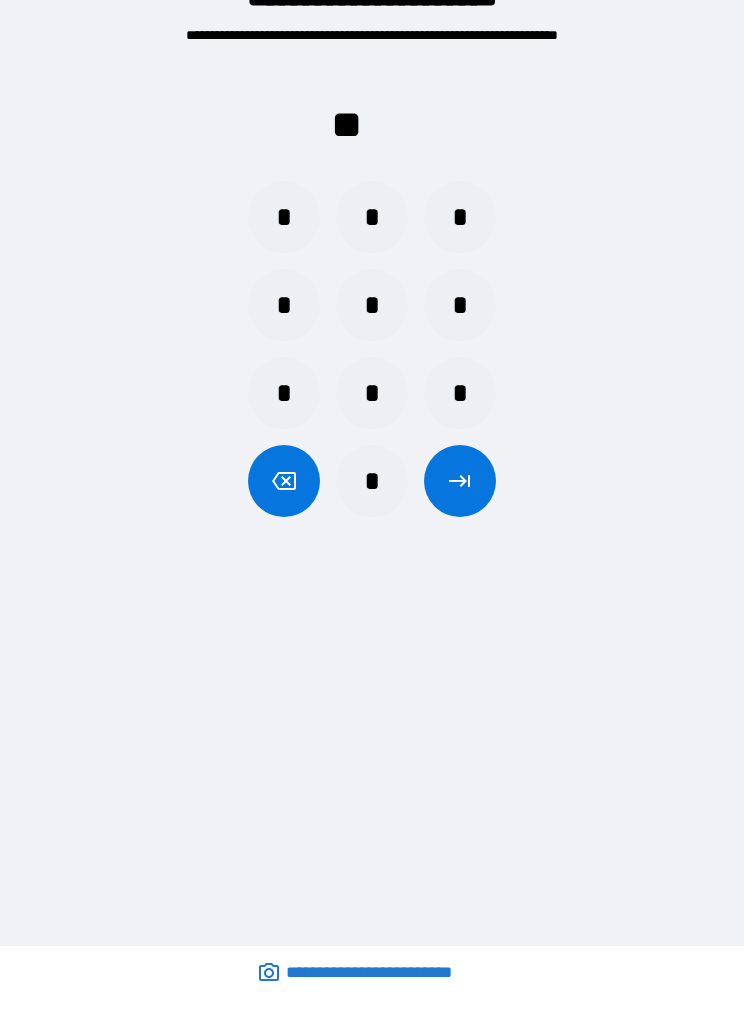 click on "*" at bounding box center [372, 481] 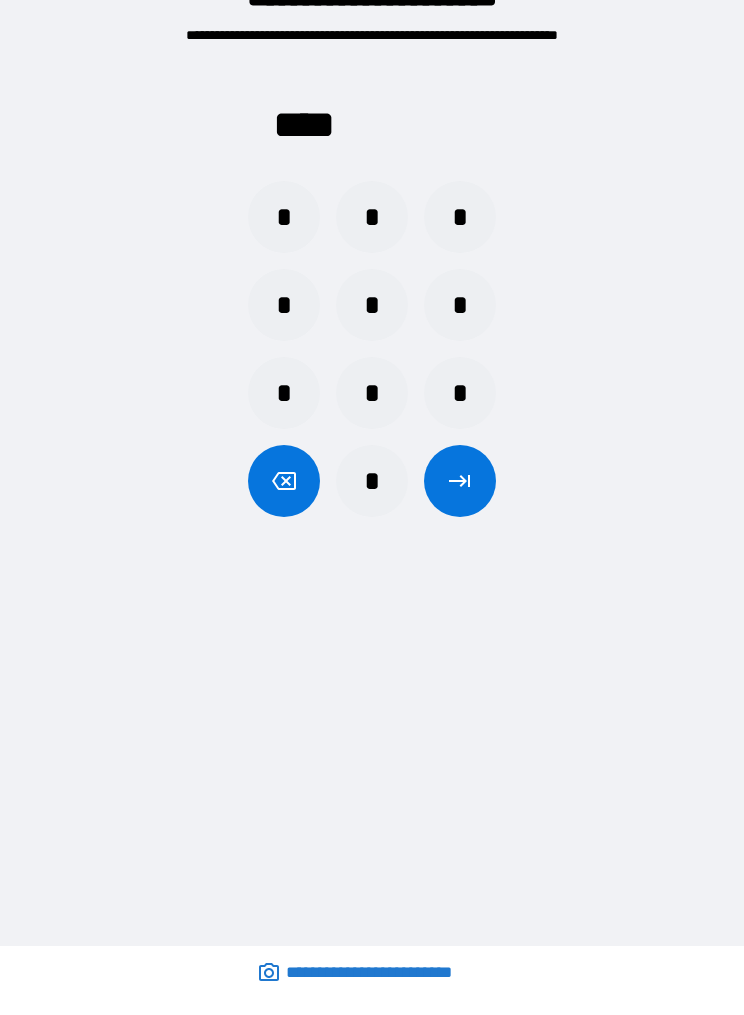 click at bounding box center (460, 481) 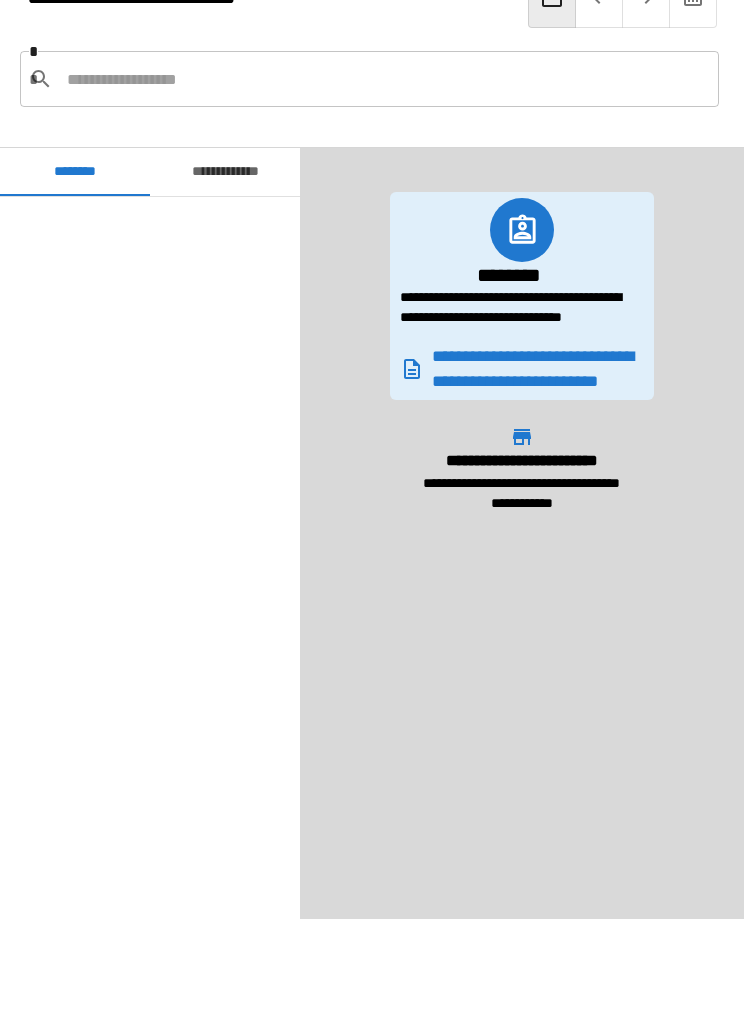 scroll, scrollTop: 1718, scrollLeft: 0, axis: vertical 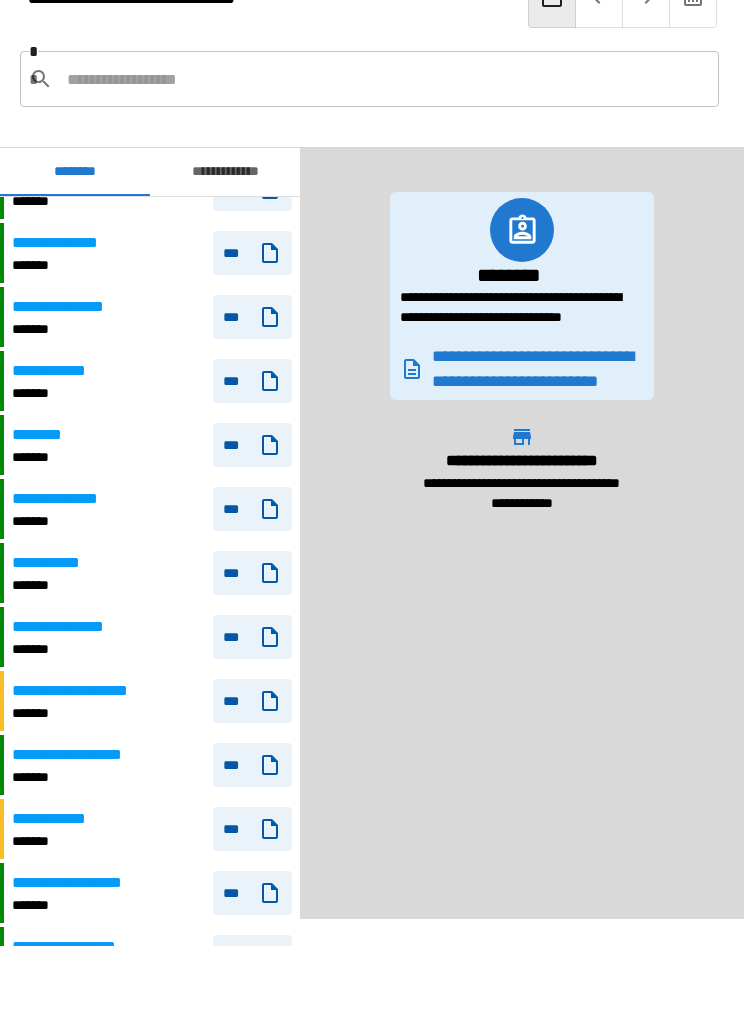 click at bounding box center (385, 79) 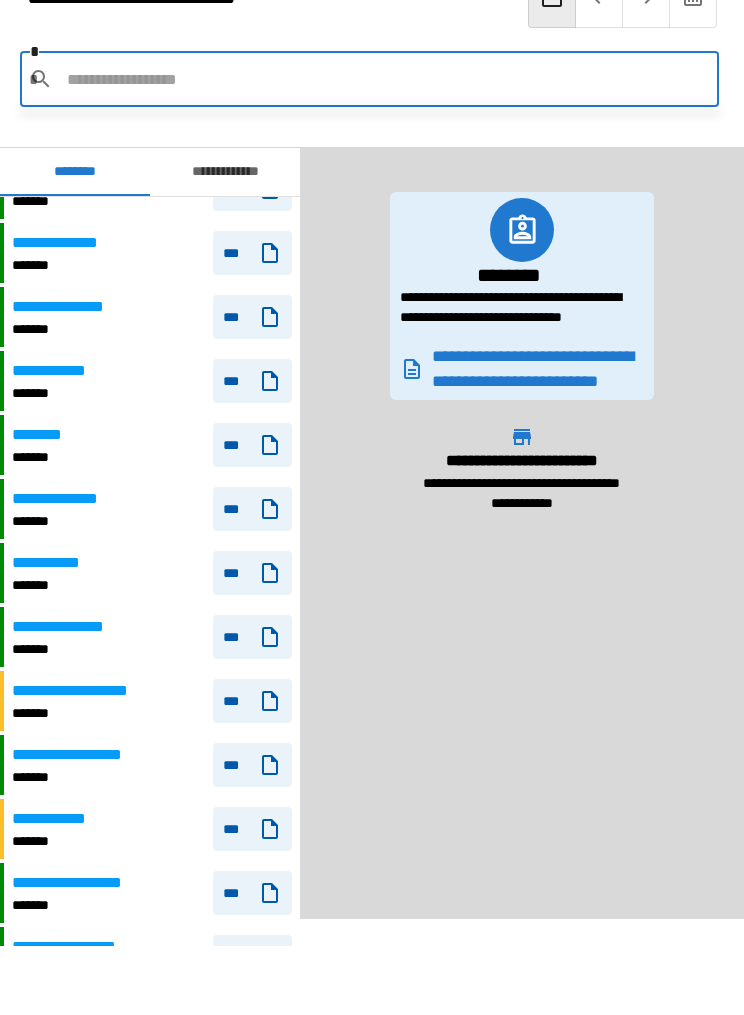 scroll, scrollTop: 1718, scrollLeft: 0, axis: vertical 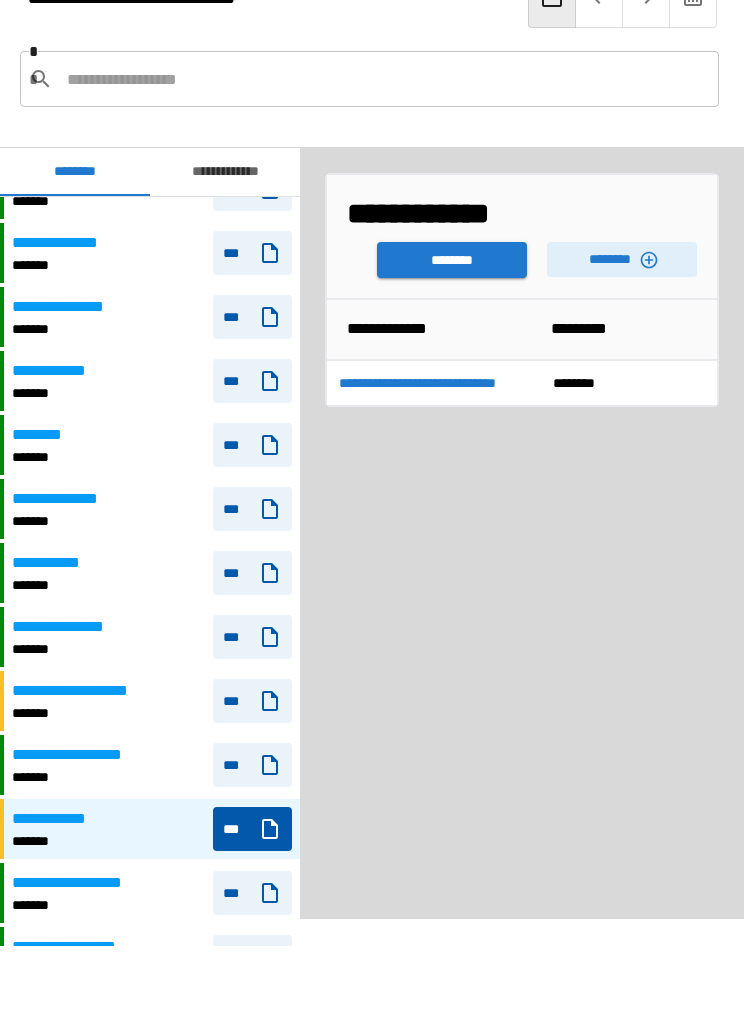 click on "********" at bounding box center (622, 259) 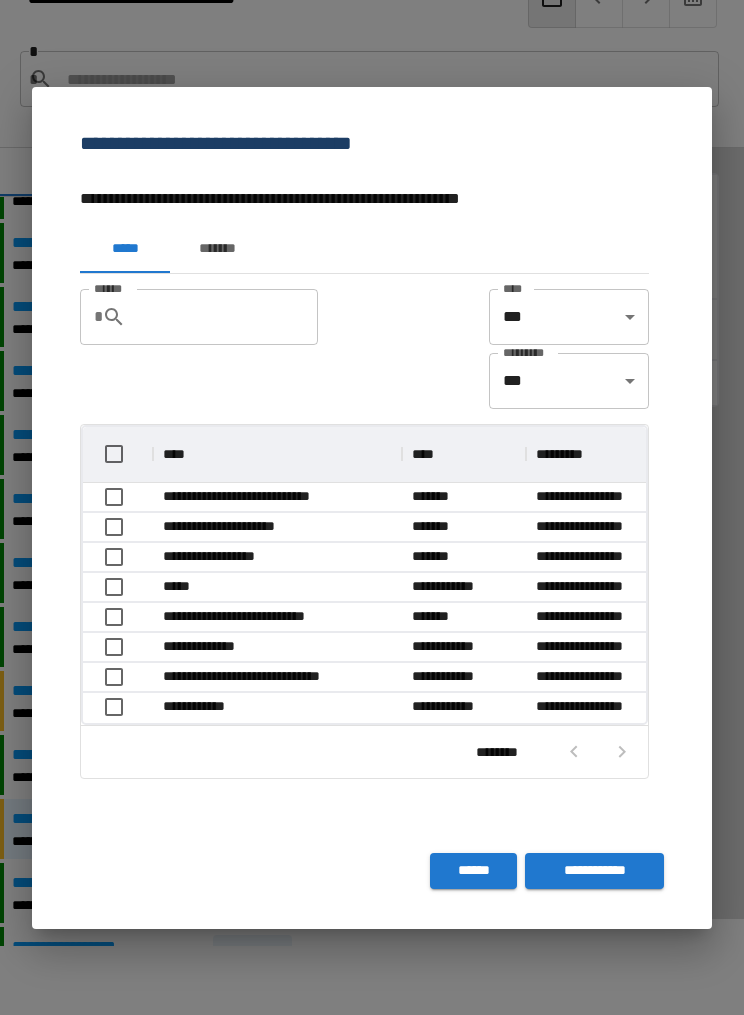 scroll, scrollTop: 296, scrollLeft: 563, axis: both 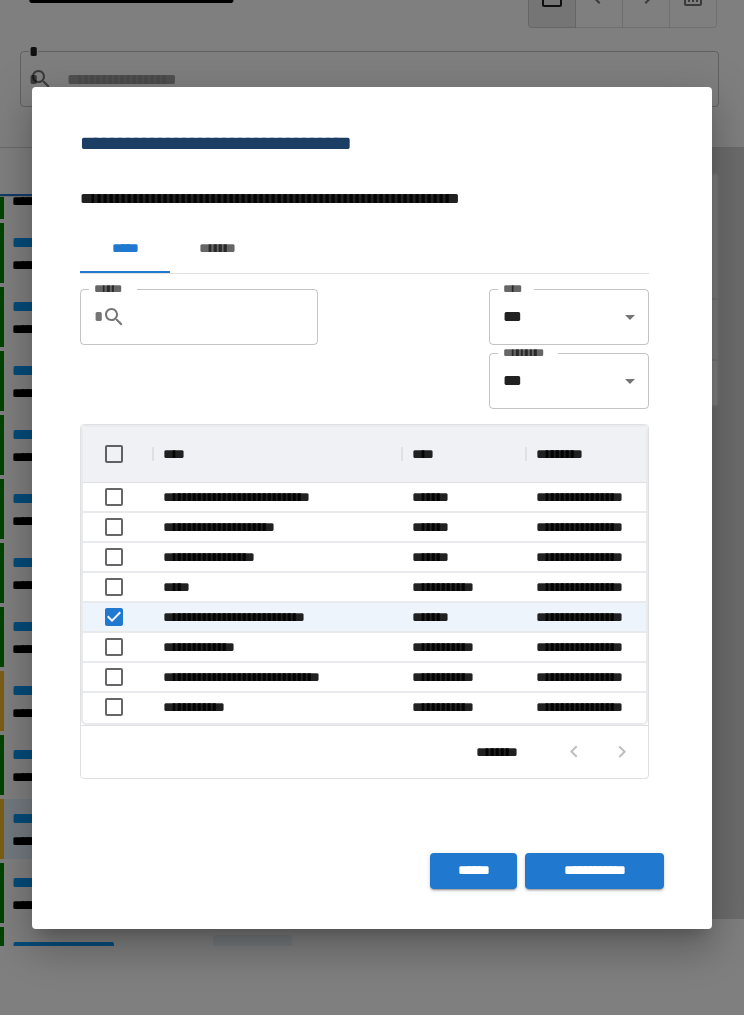 click on "**********" at bounding box center (372, 506) 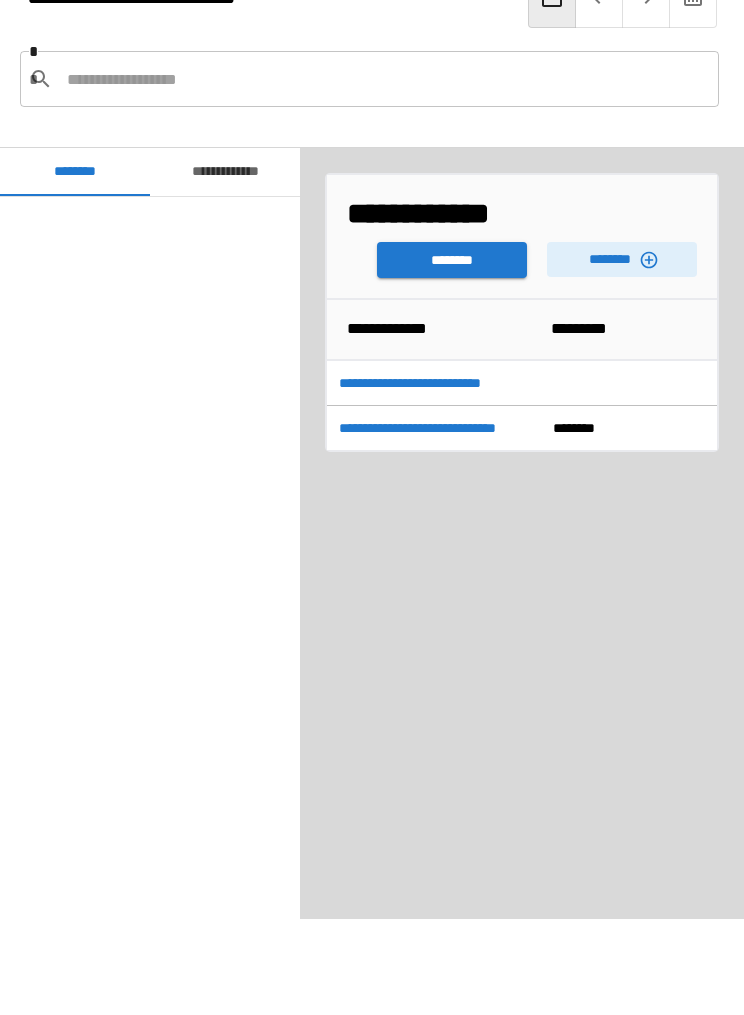 scroll, scrollTop: 1718, scrollLeft: 0, axis: vertical 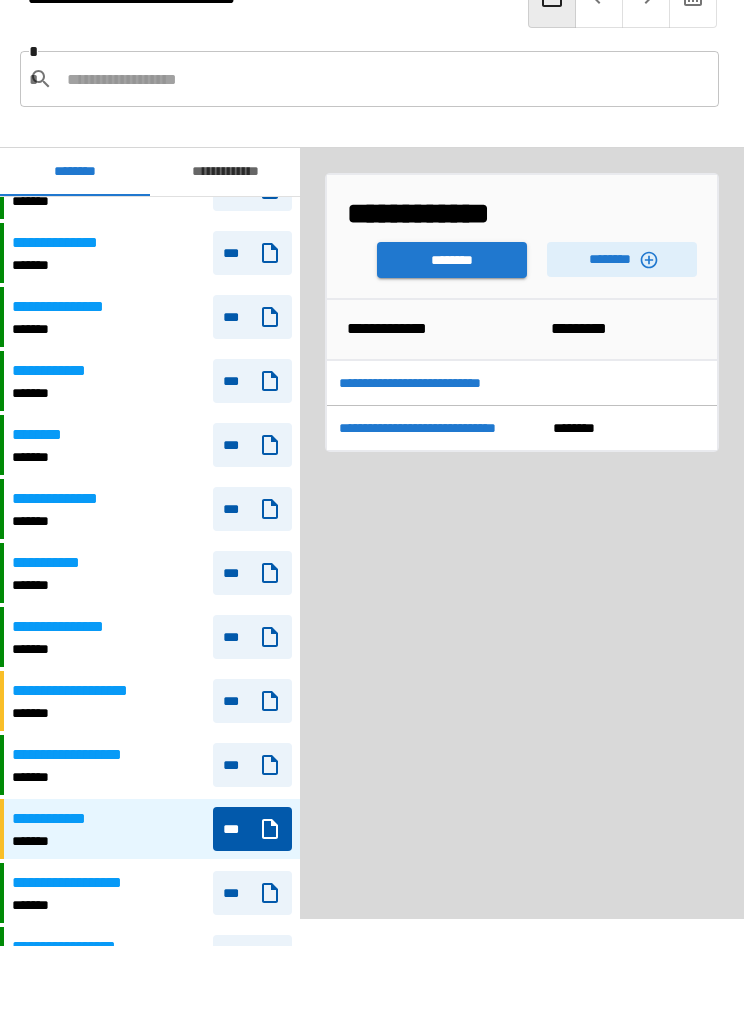 click on "********" at bounding box center [452, 260] 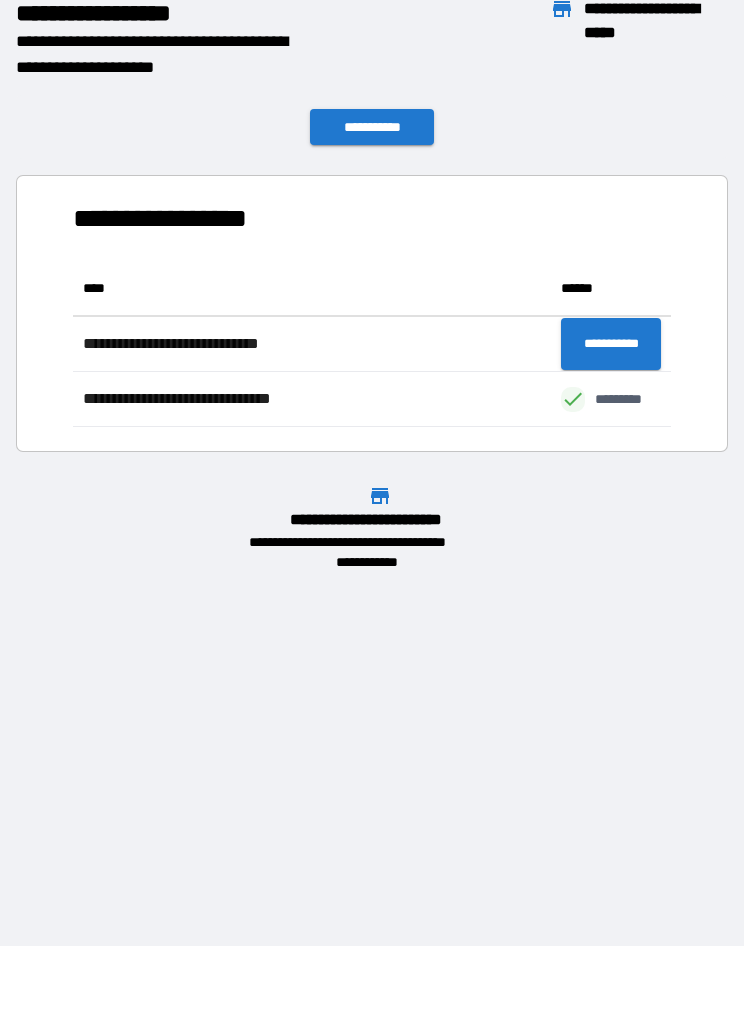 scroll, scrollTop: 1, scrollLeft: 1, axis: both 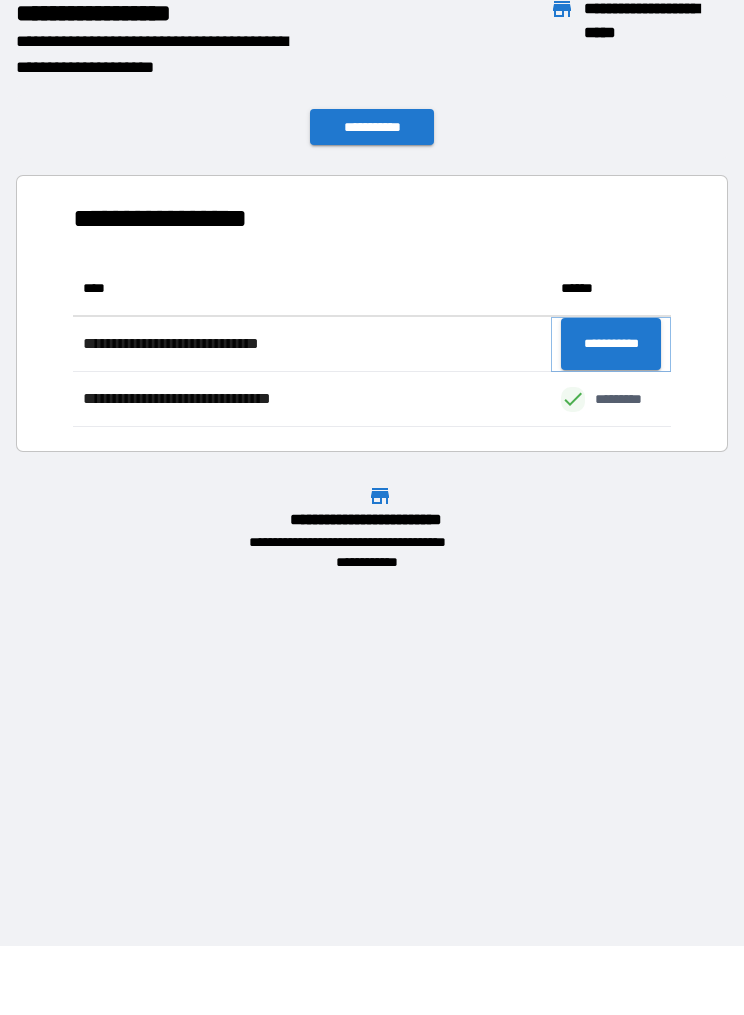 click on "**********" at bounding box center [611, 344] 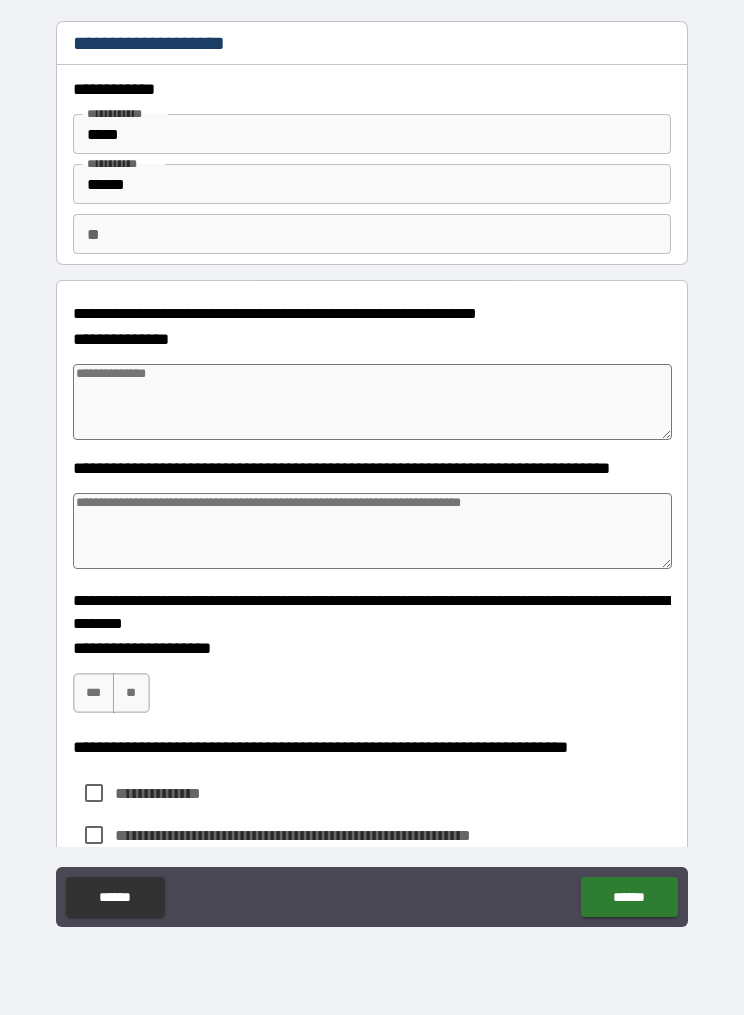 type on "*" 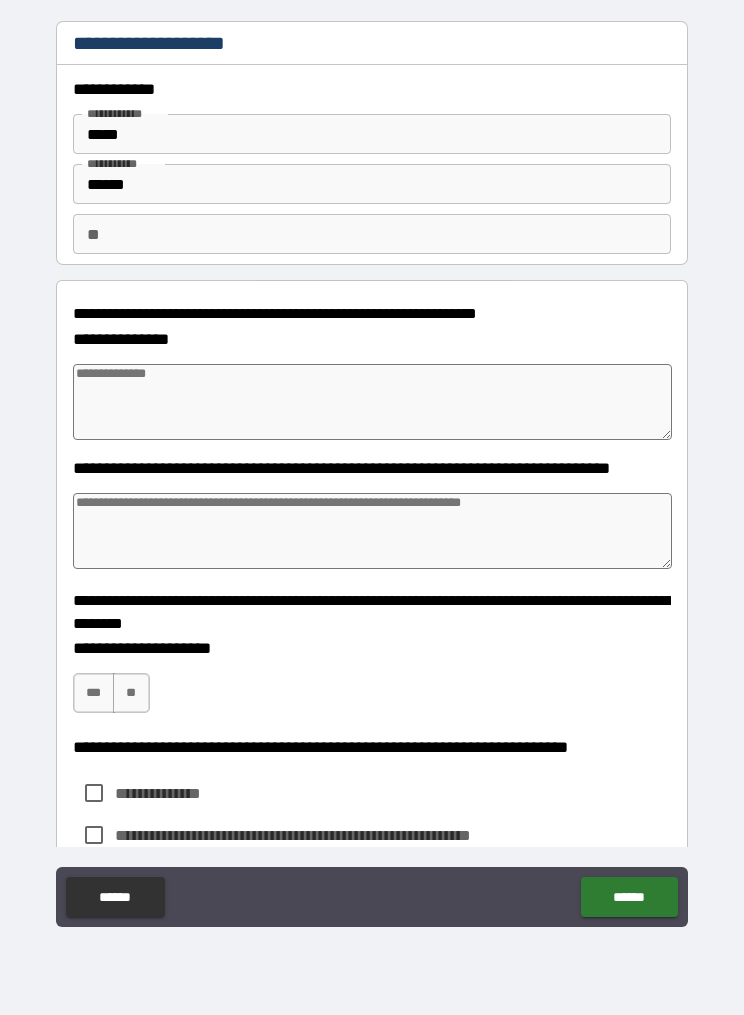type on "*" 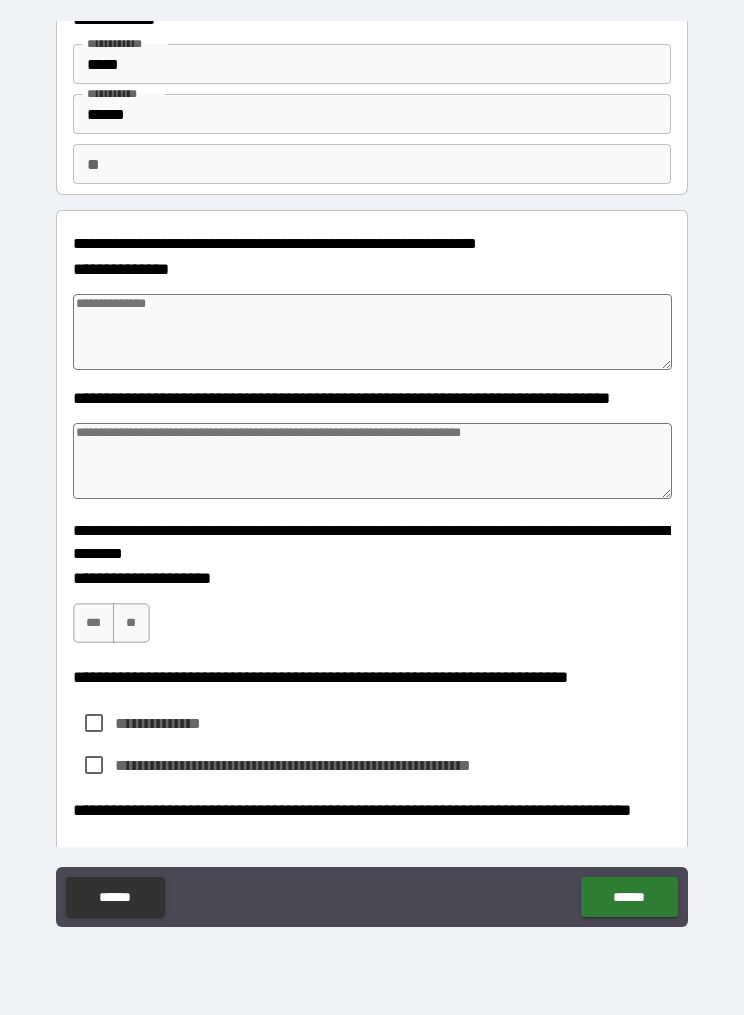 scroll, scrollTop: 74, scrollLeft: 0, axis: vertical 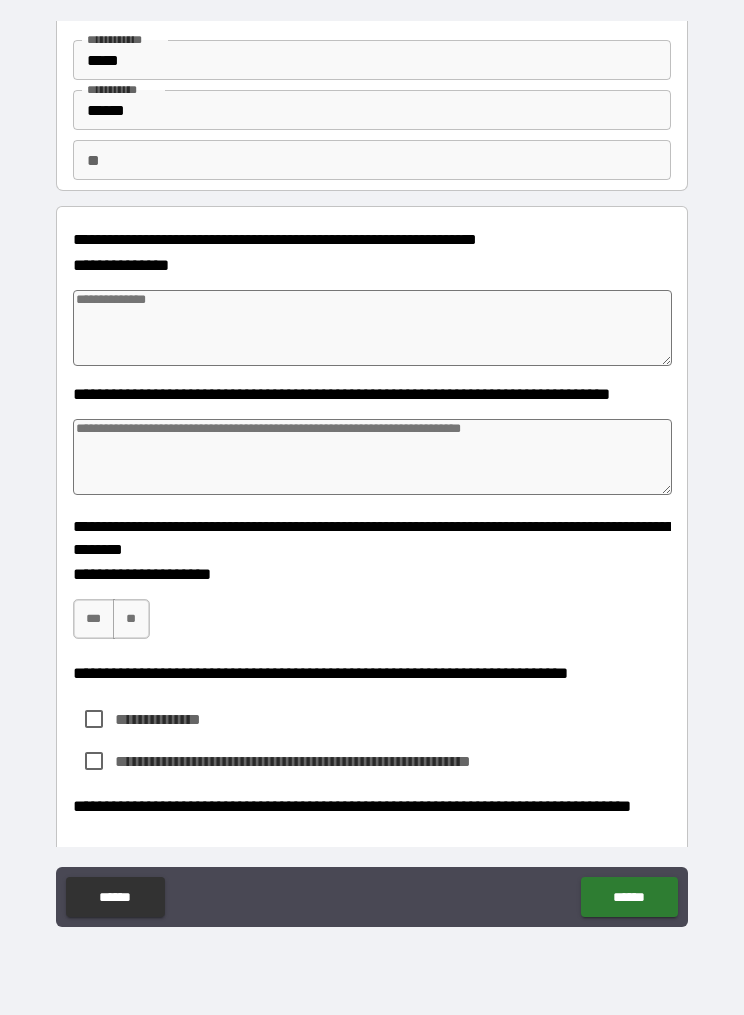 click at bounding box center [373, 328] 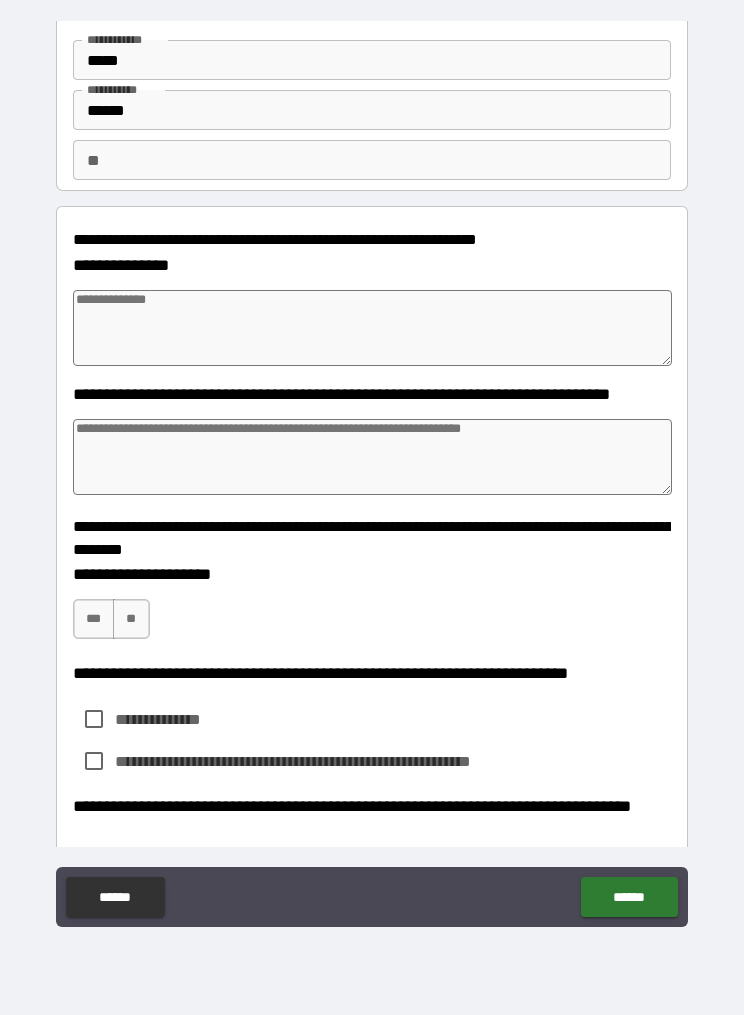 type on "*" 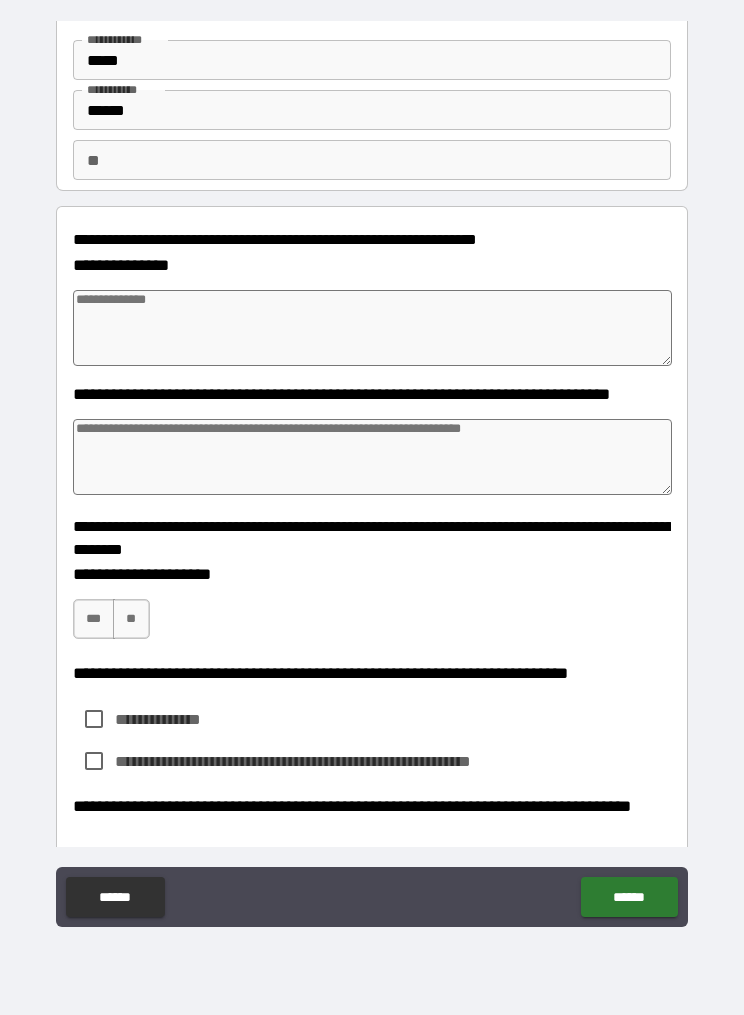 type on "*" 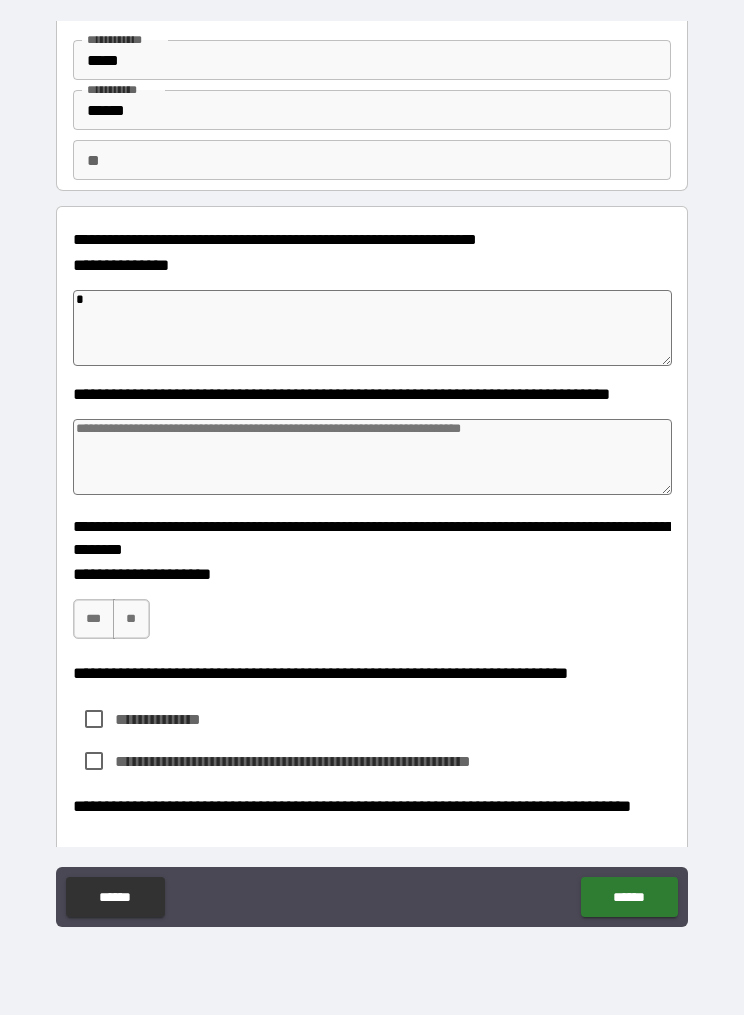 type on "**" 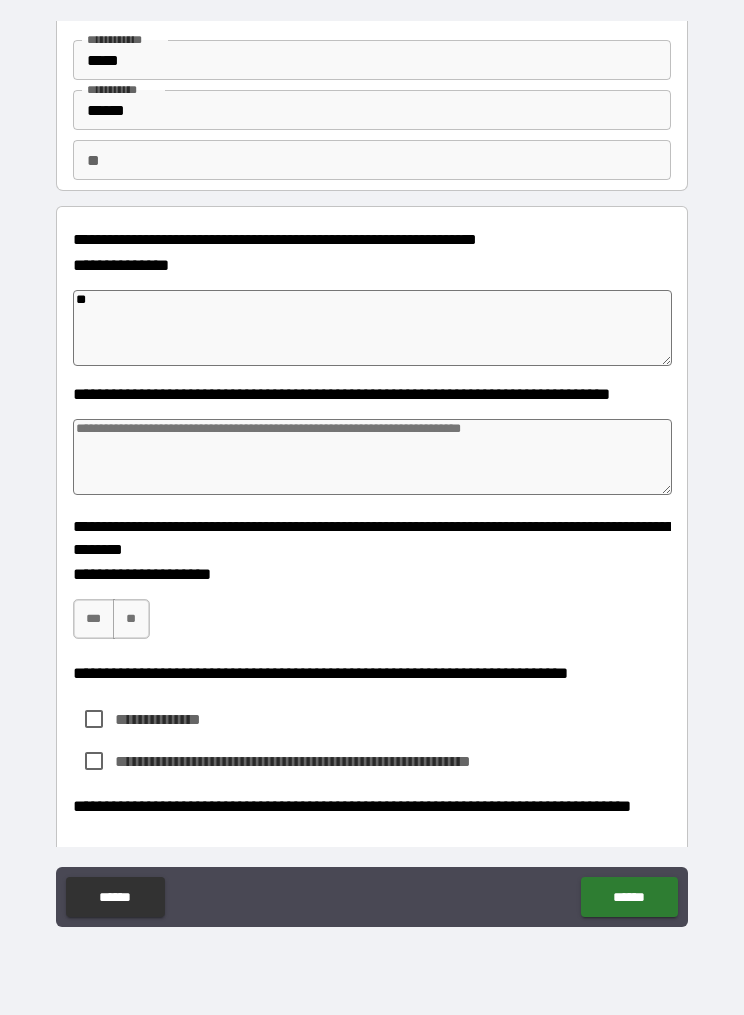 type on "*" 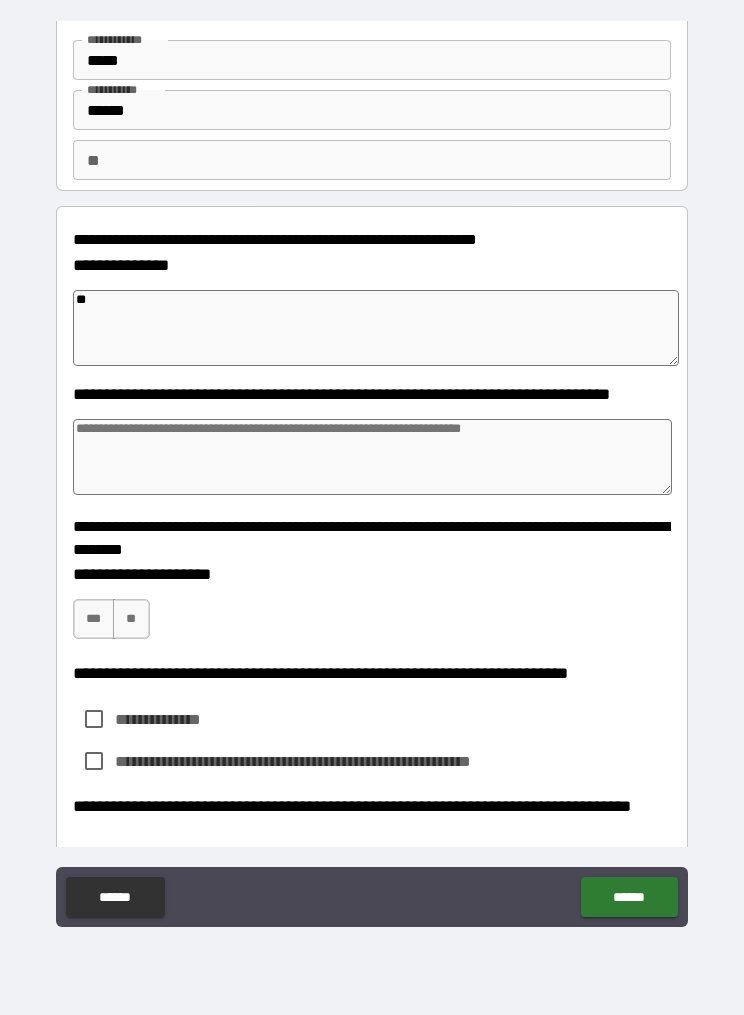 type on "*" 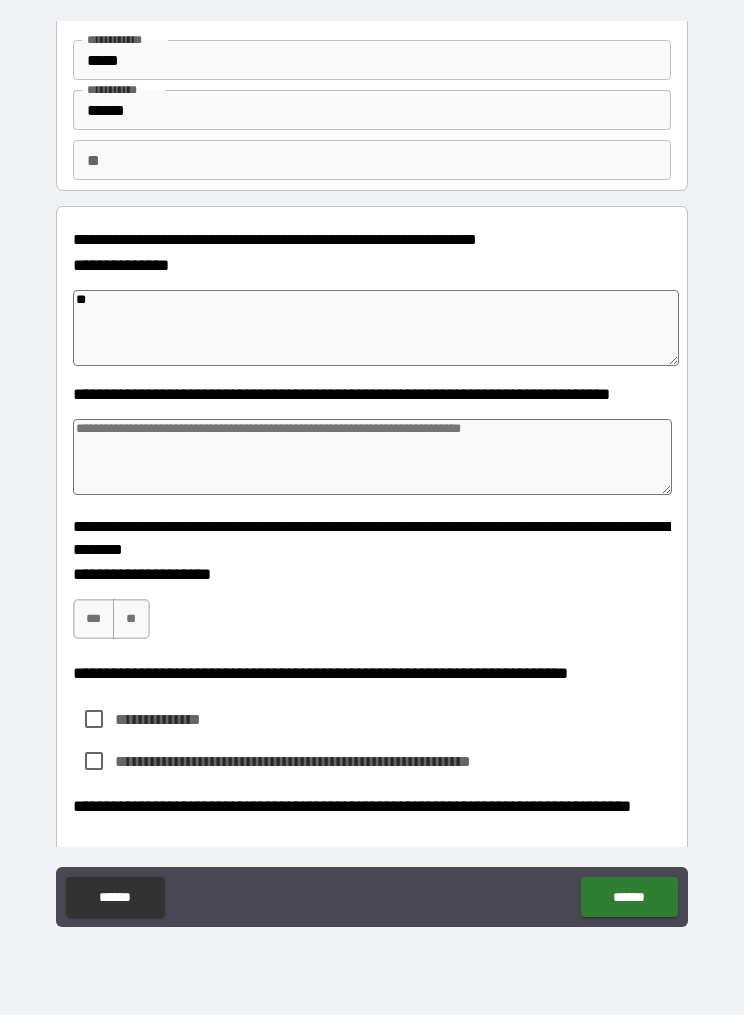 type on "*" 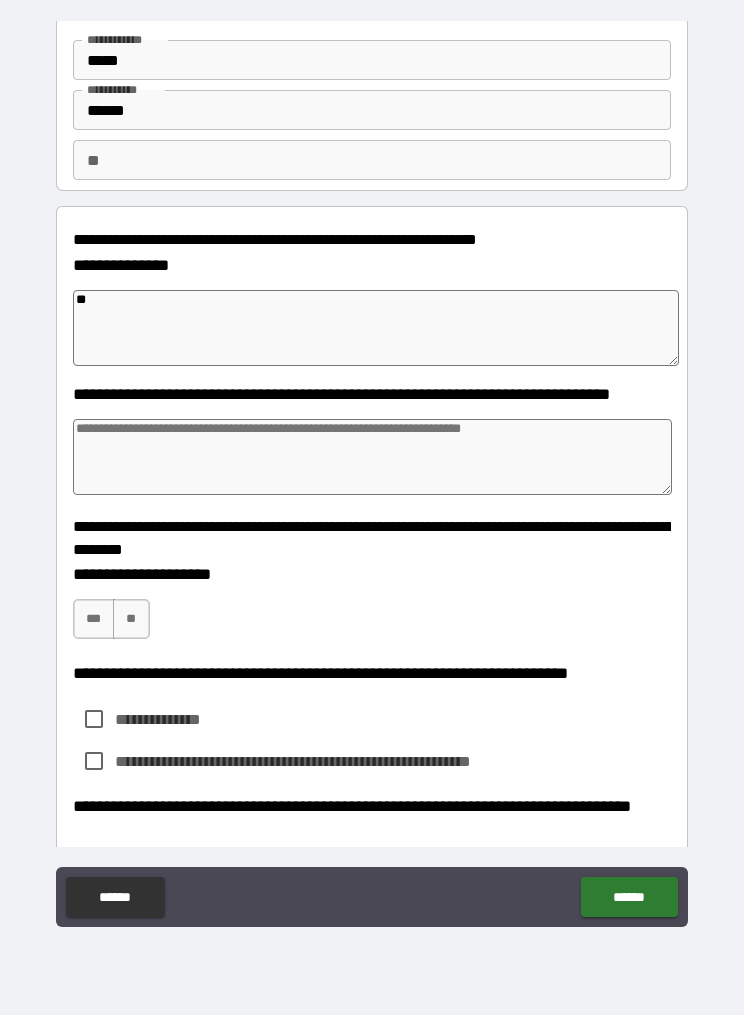 type on "***" 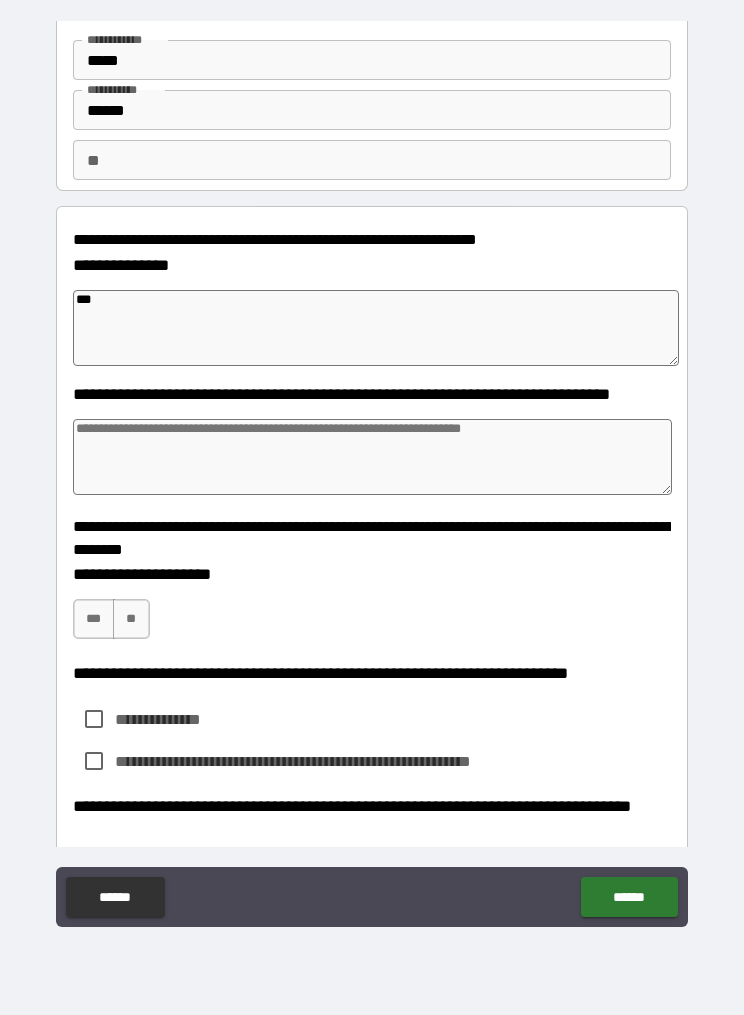 type on "*" 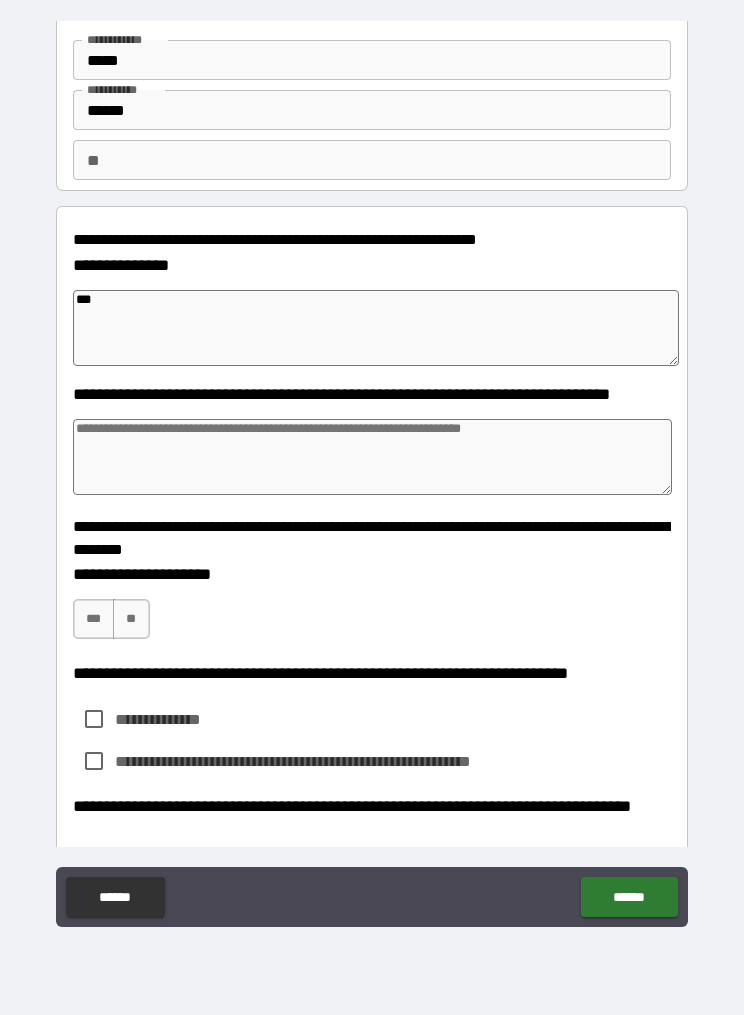 type on "*" 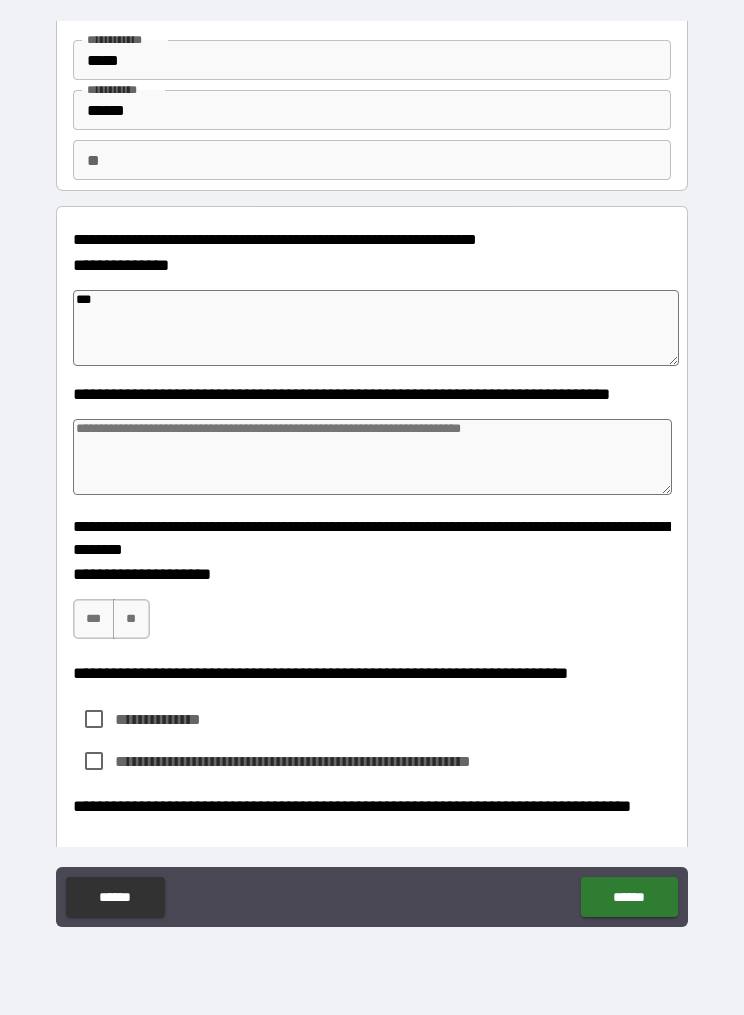 type on "*" 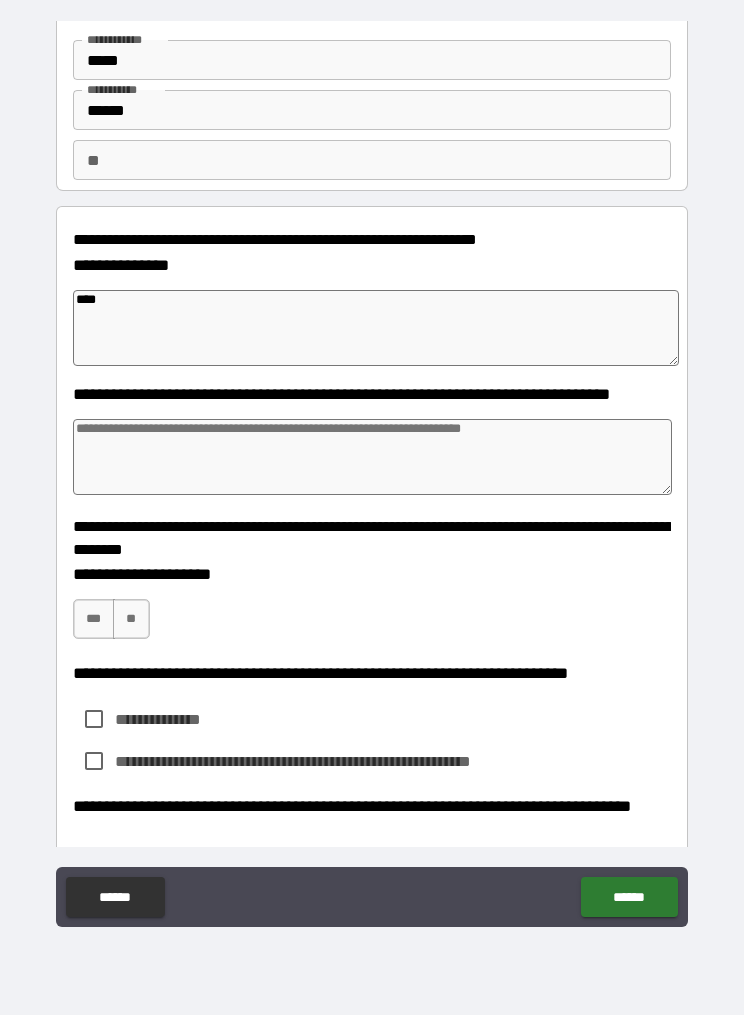 type on "*" 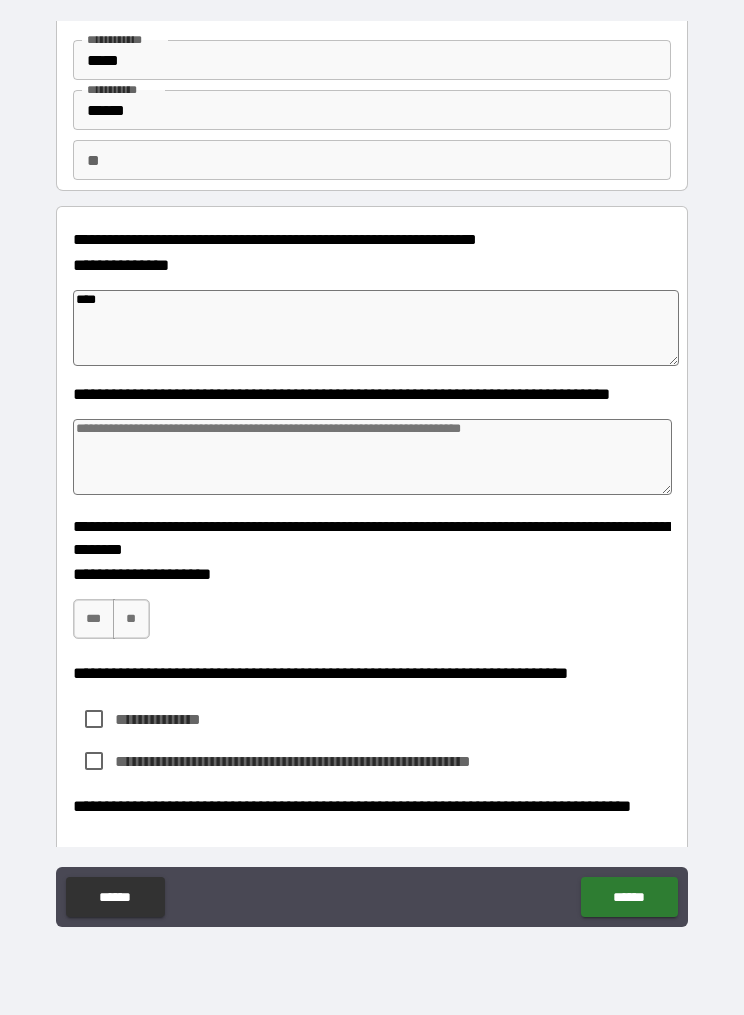 type on "*" 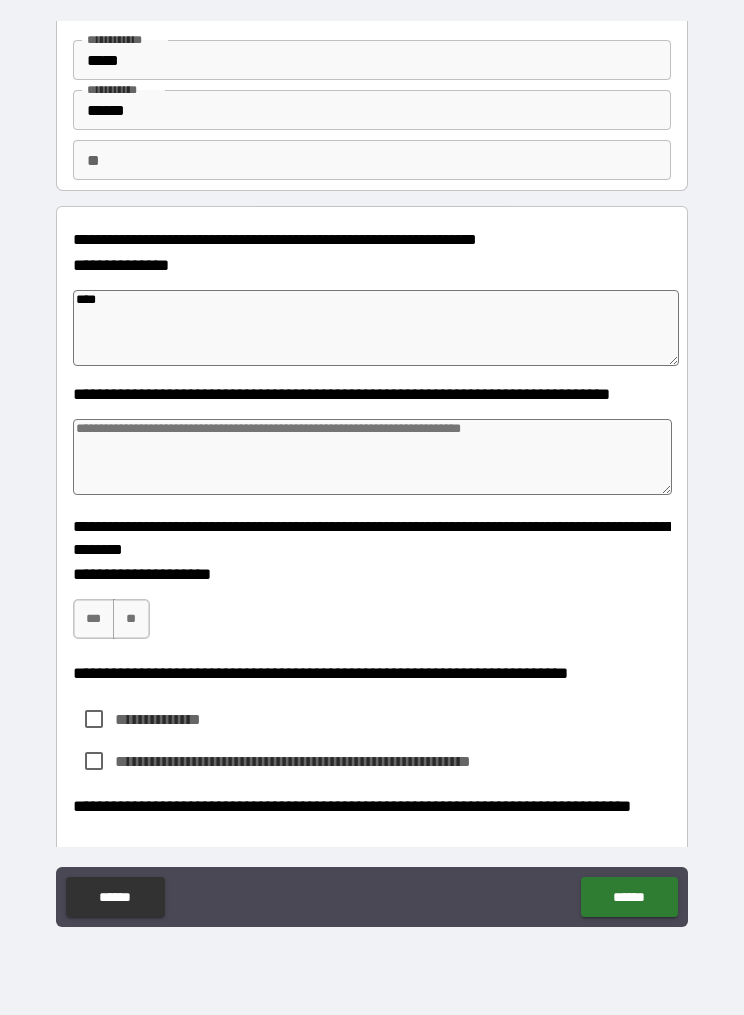 type on "*" 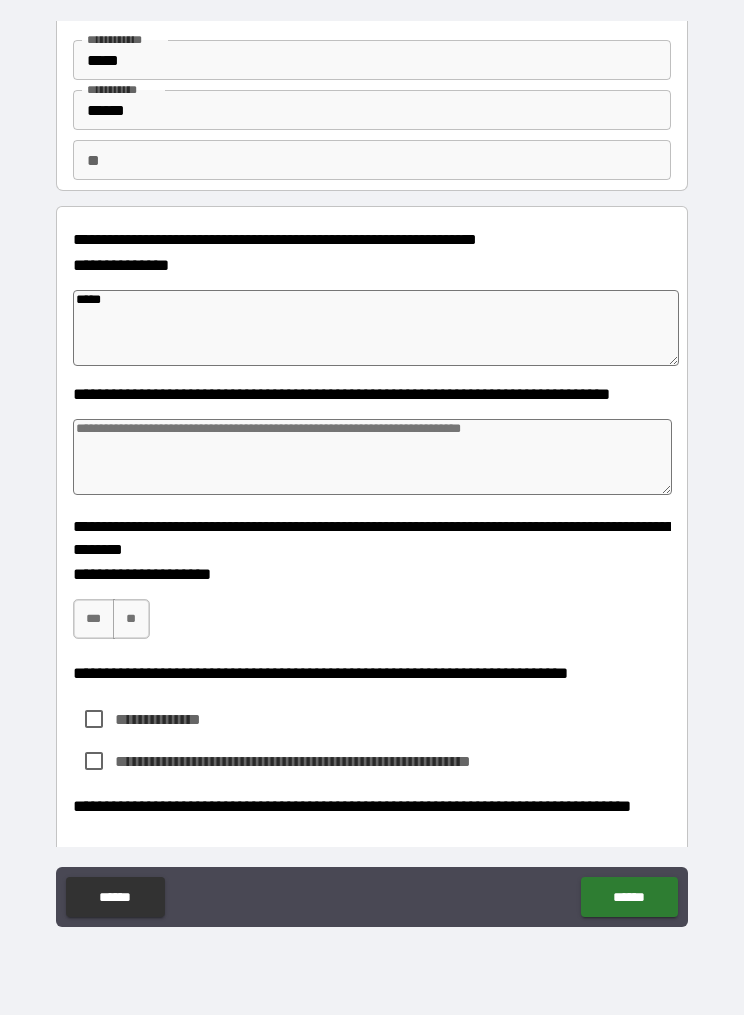 type on "*" 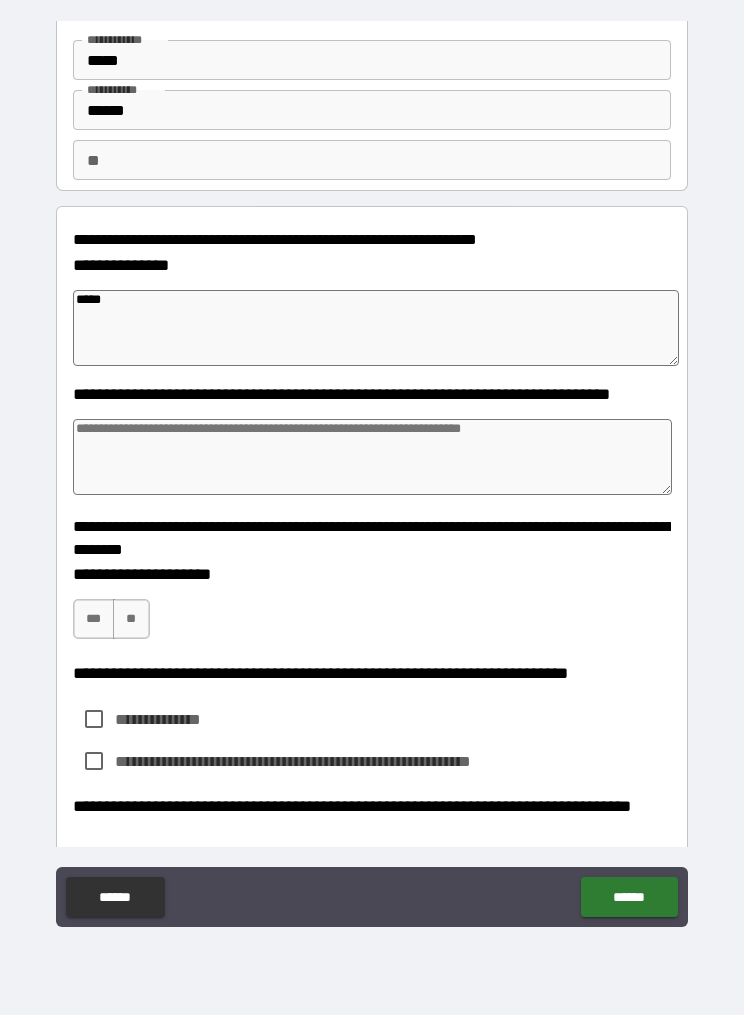 type on "*" 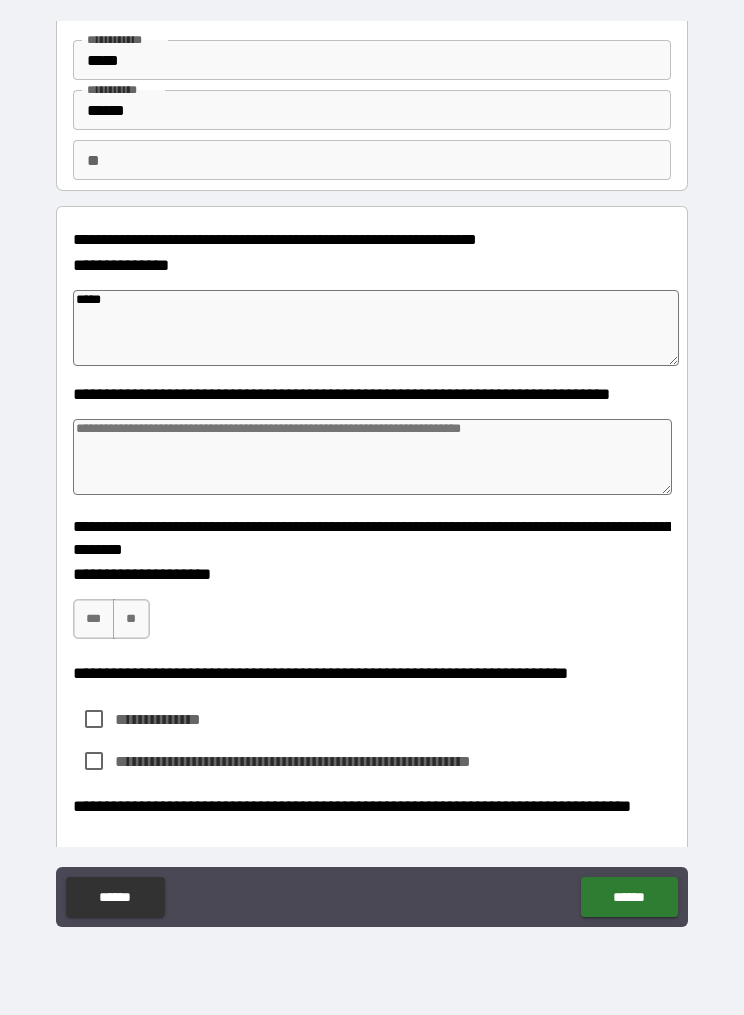 type on "*" 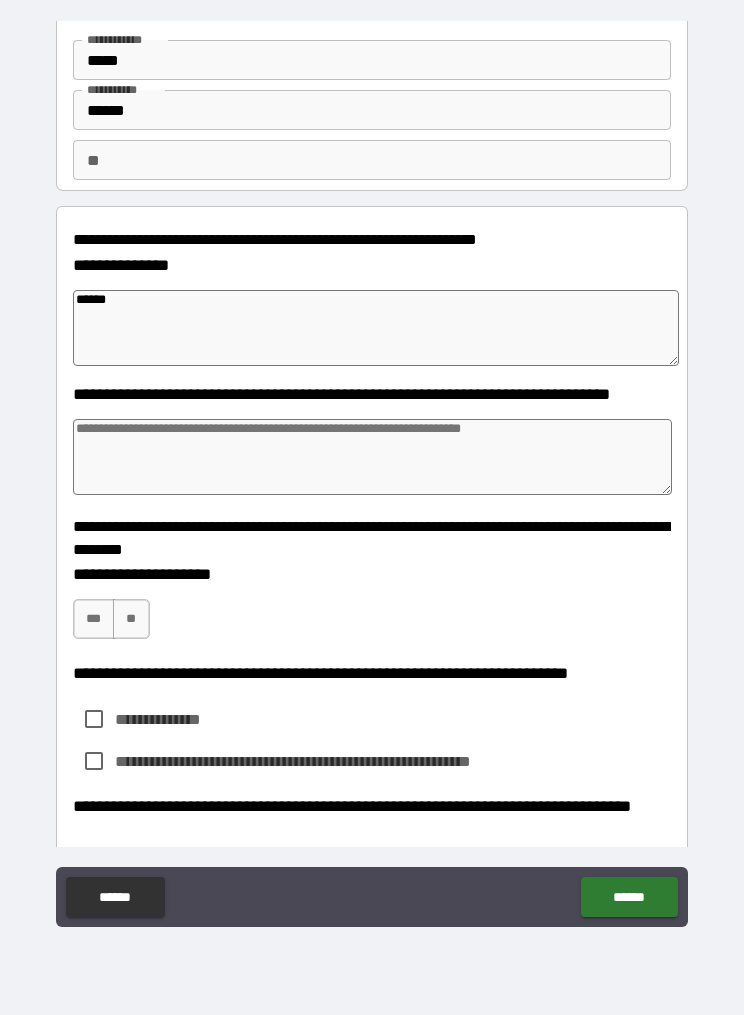 type on "*" 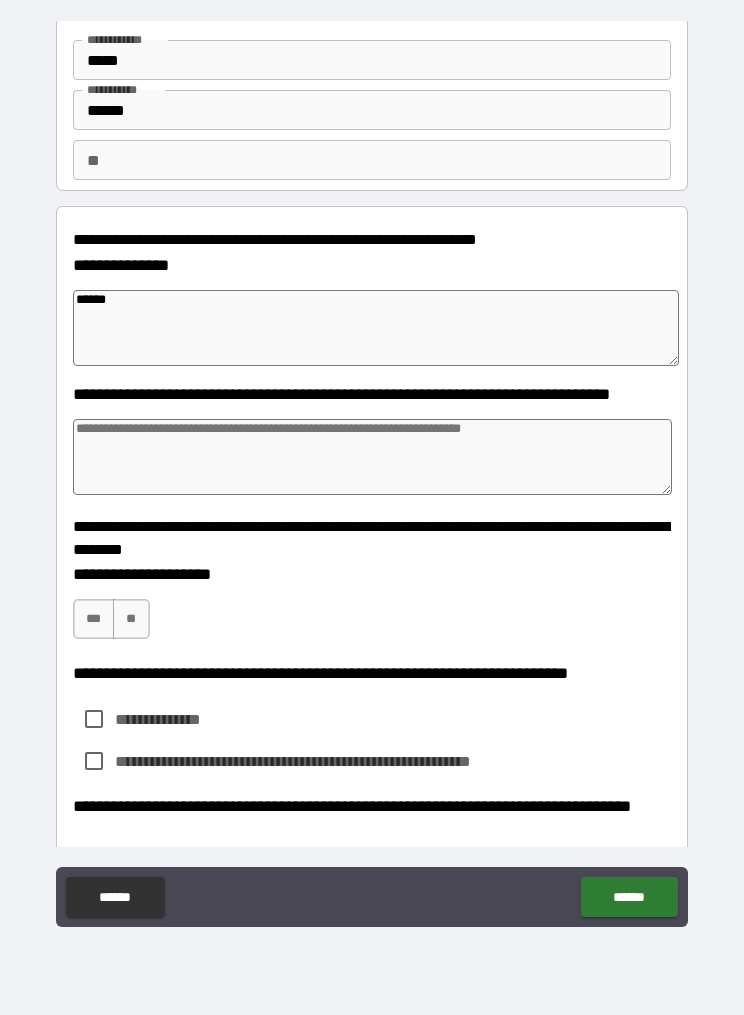 type on "*" 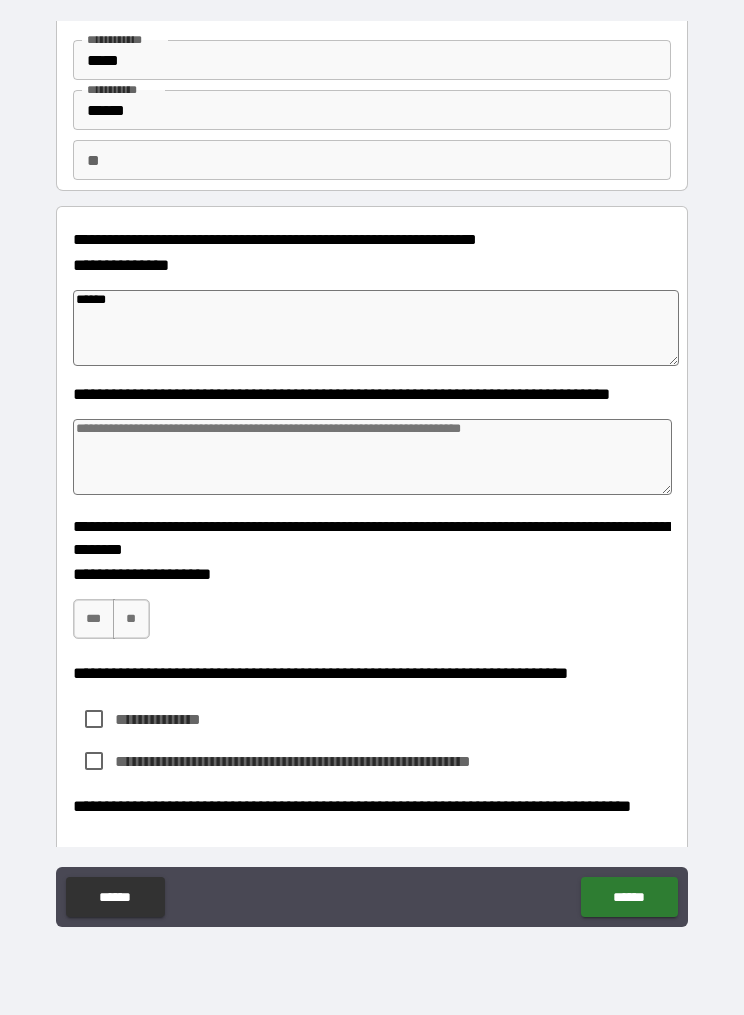 type on "*" 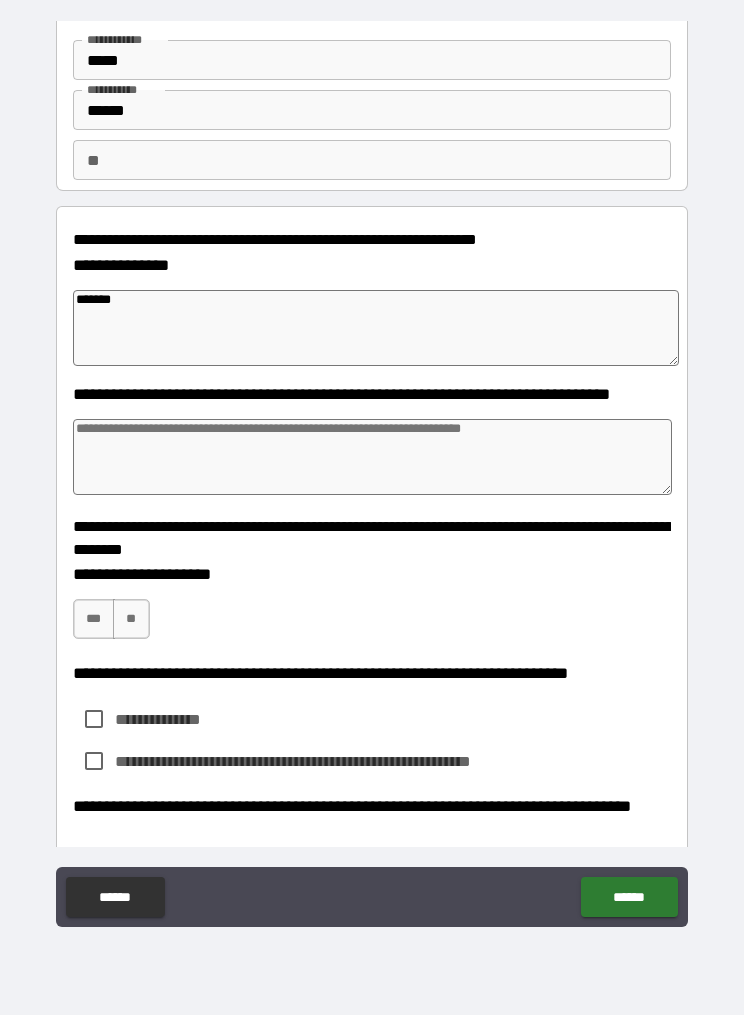 type on "*" 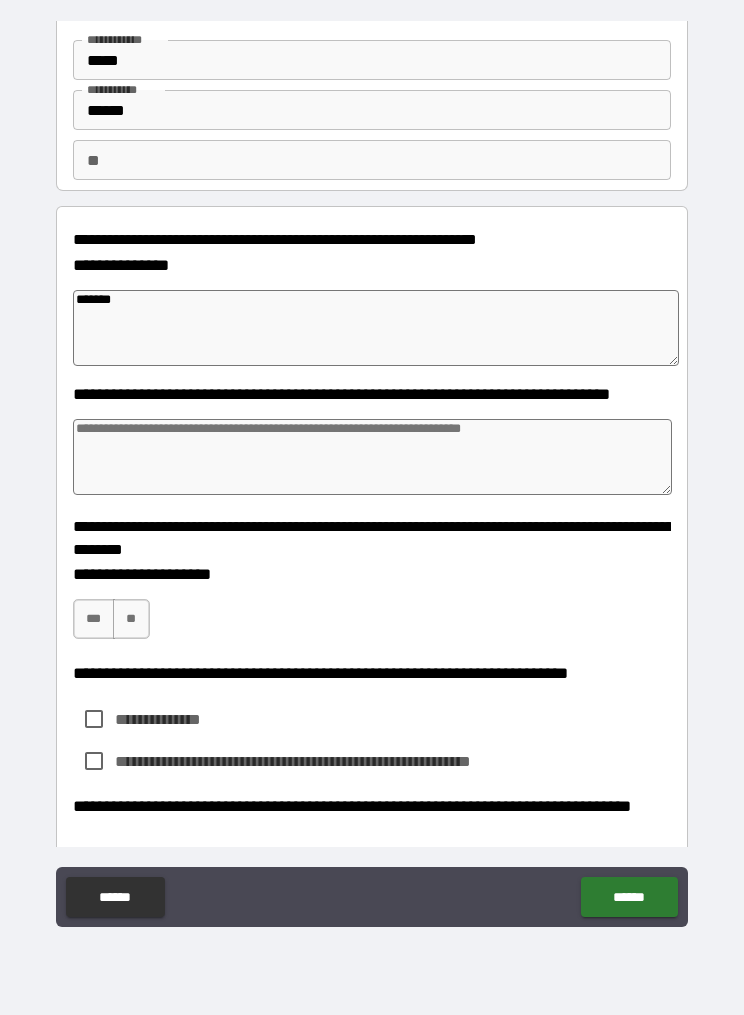 type on "*" 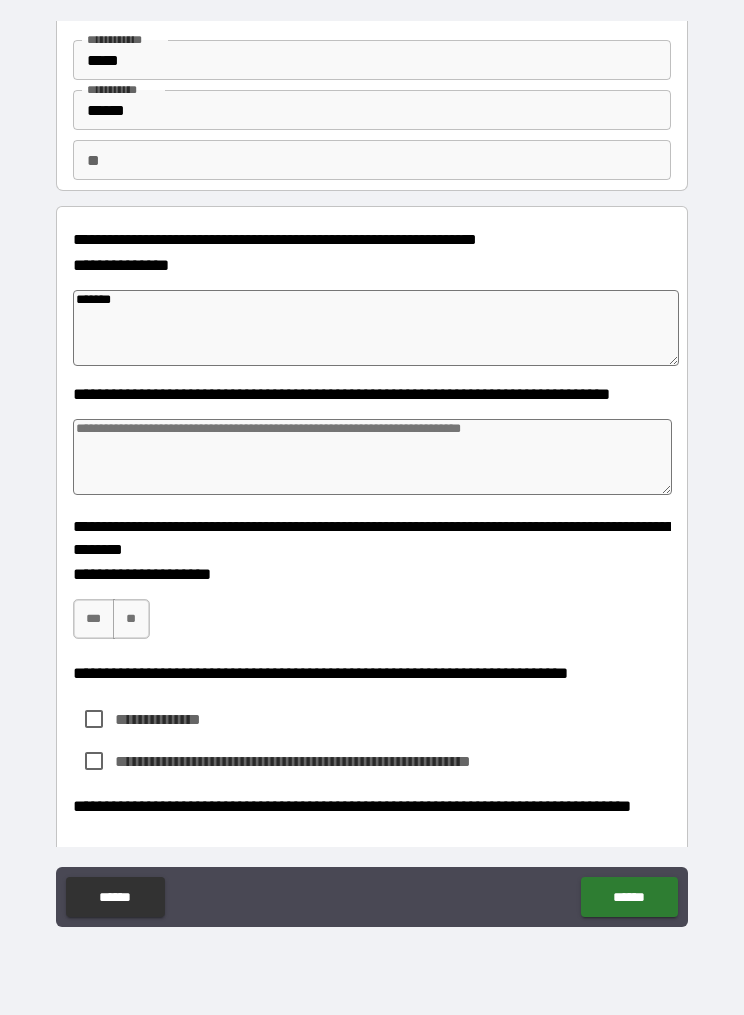 type on "*" 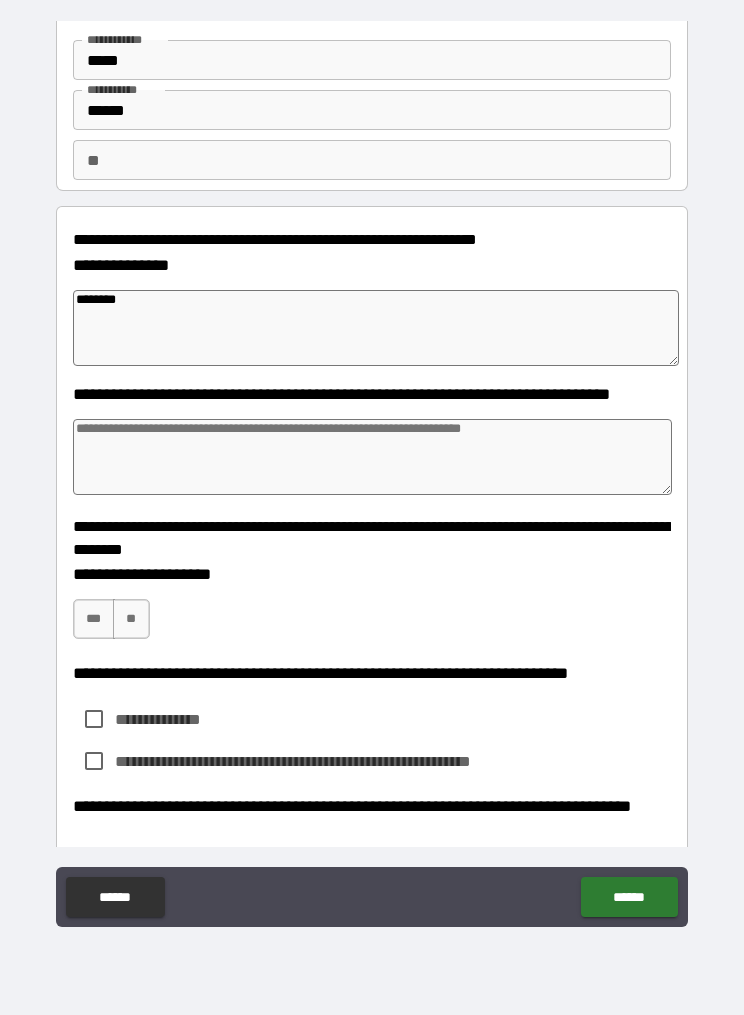 type on "*" 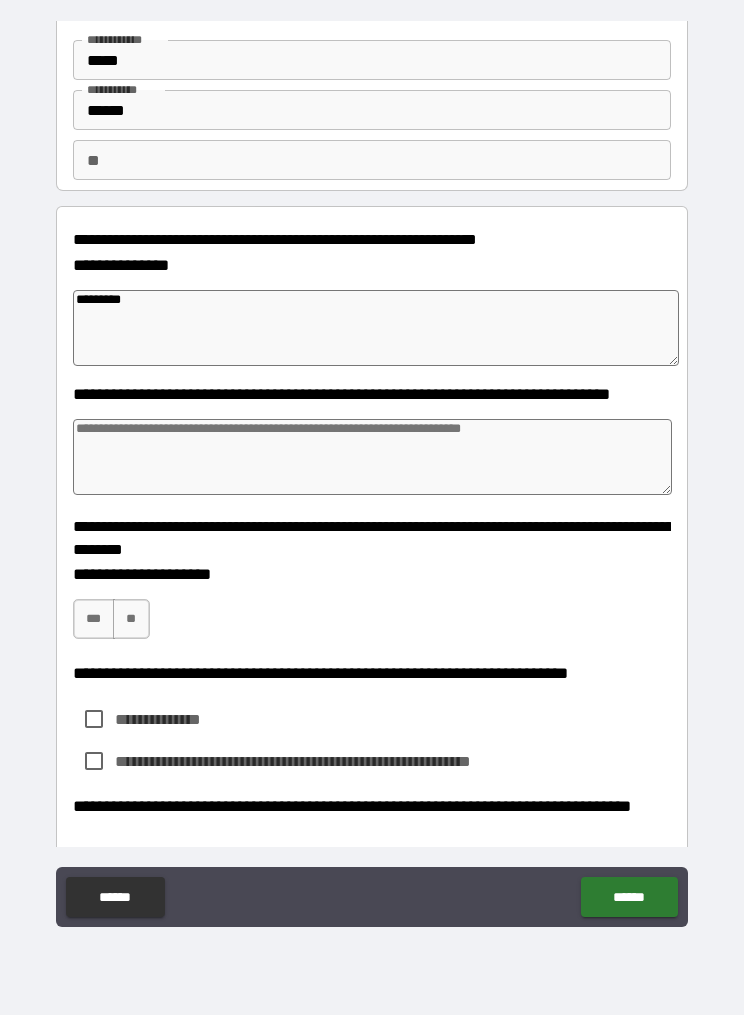 type on "*" 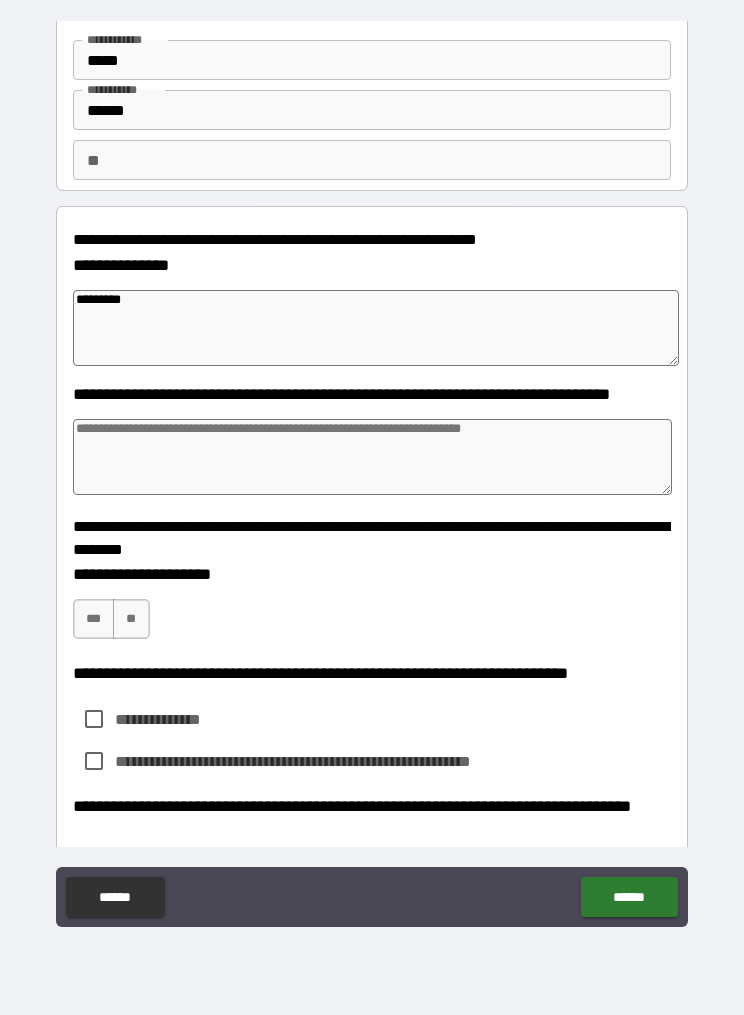 type on "*" 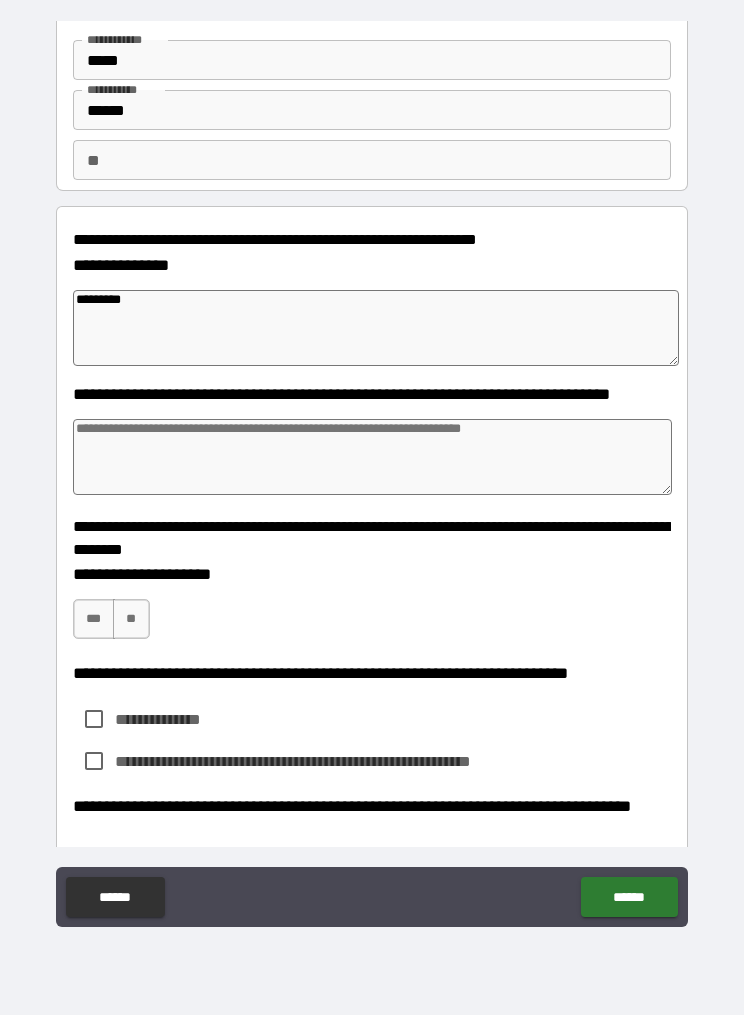 type on "*" 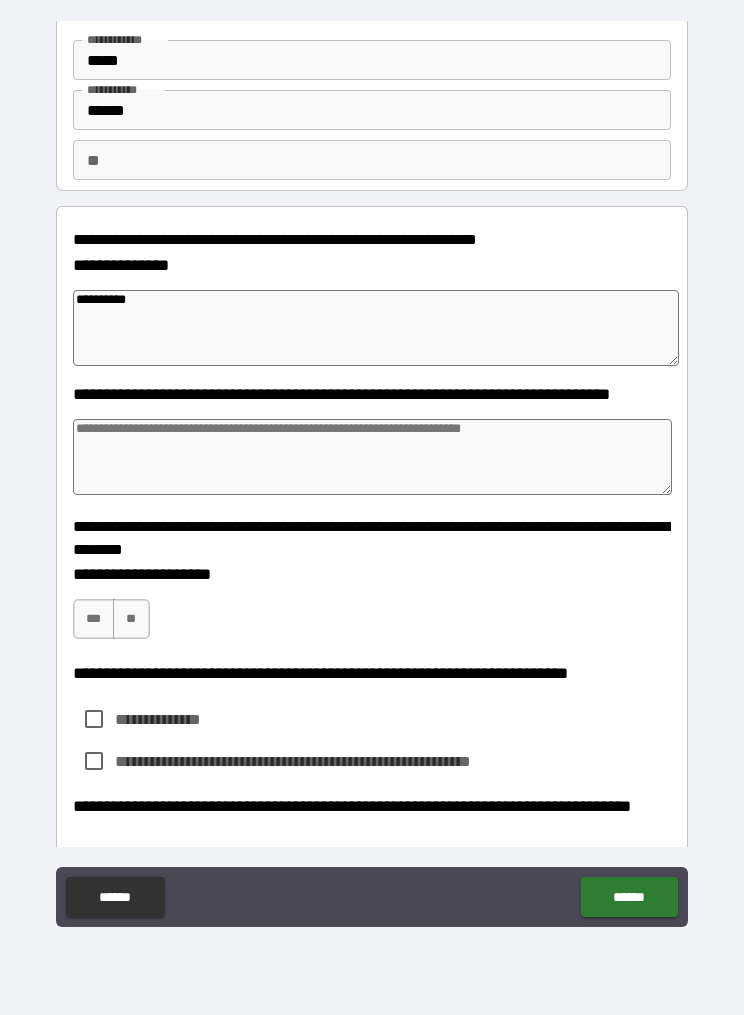 type on "*" 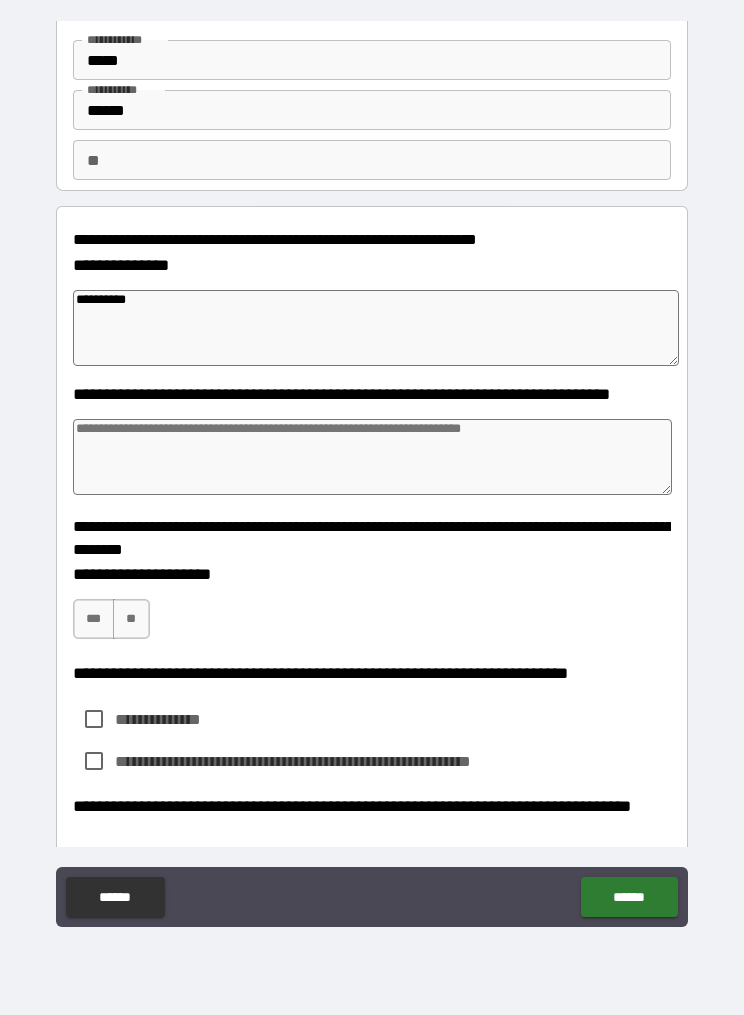 type on "*" 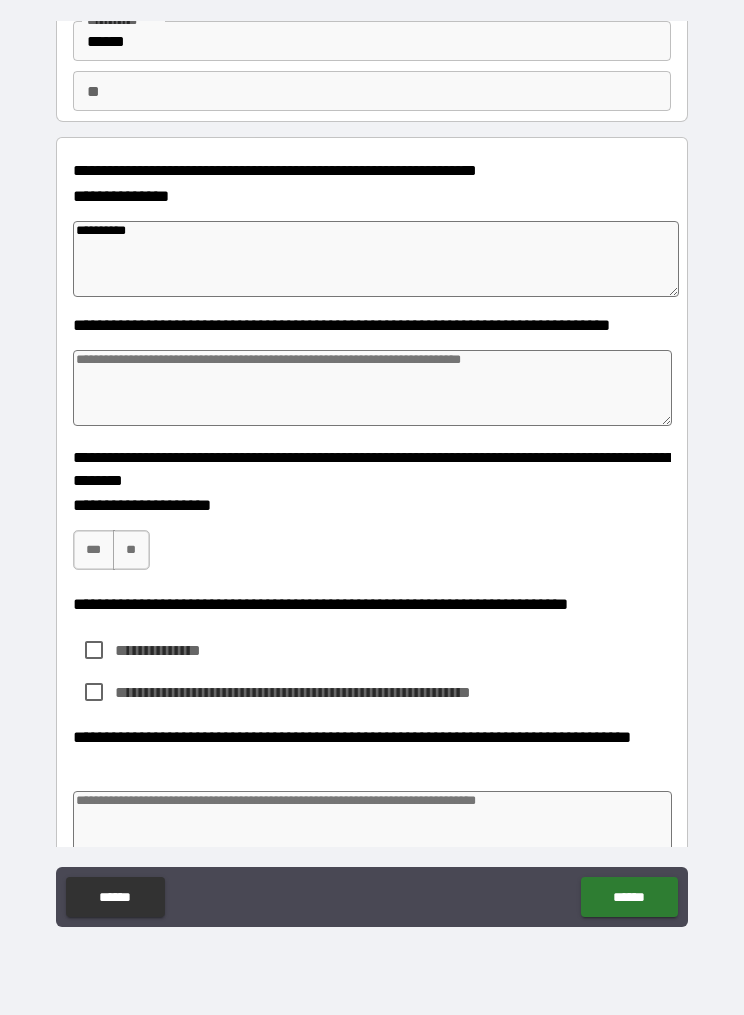 scroll, scrollTop: 144, scrollLeft: 0, axis: vertical 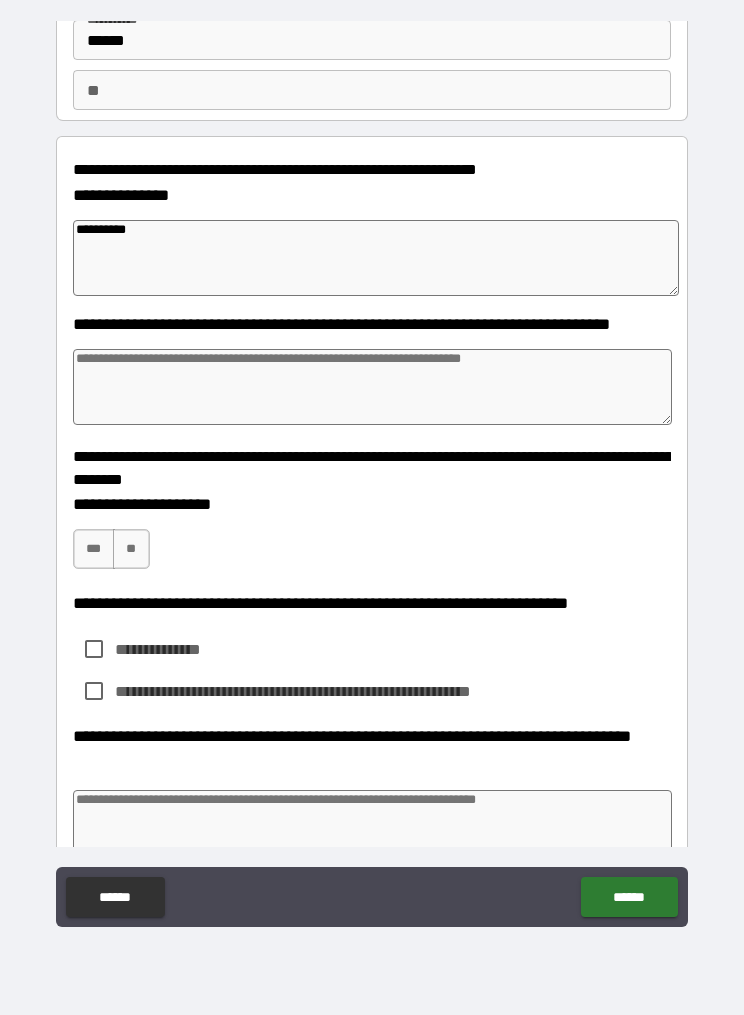 type on "**********" 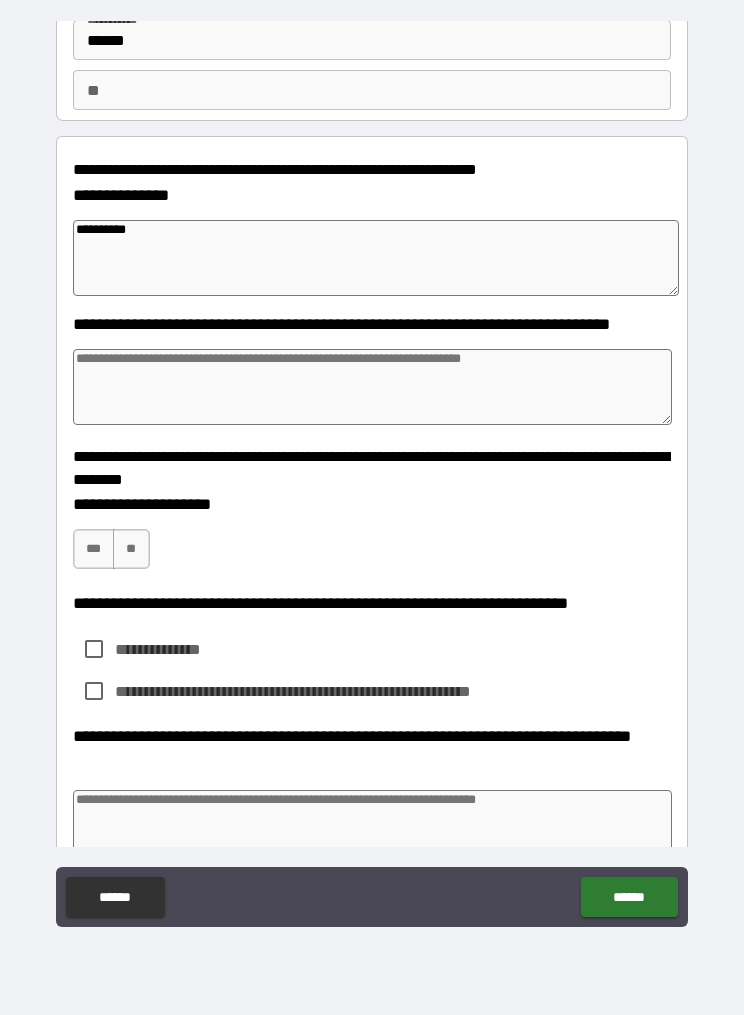 click at bounding box center [373, 387] 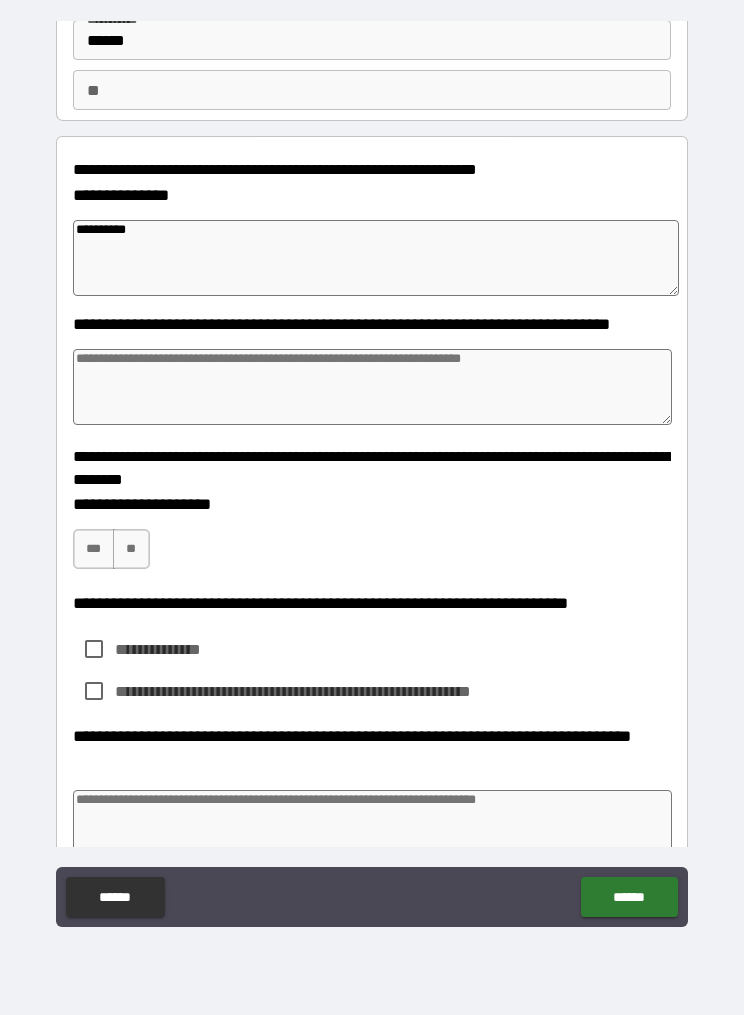 type on "*" 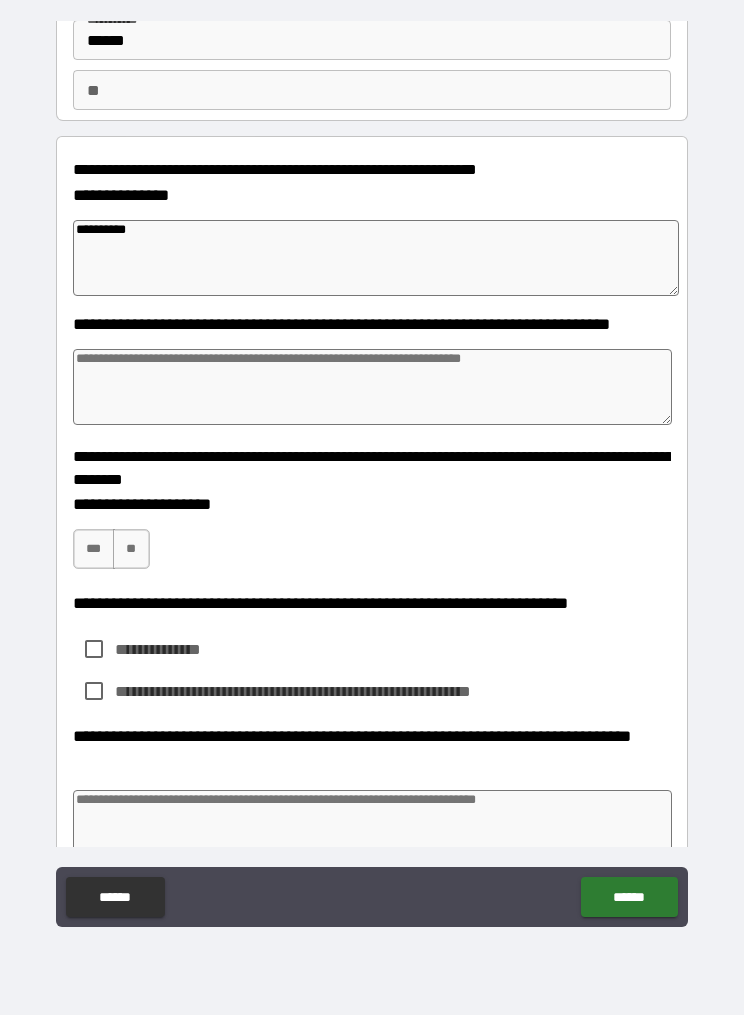type on "*" 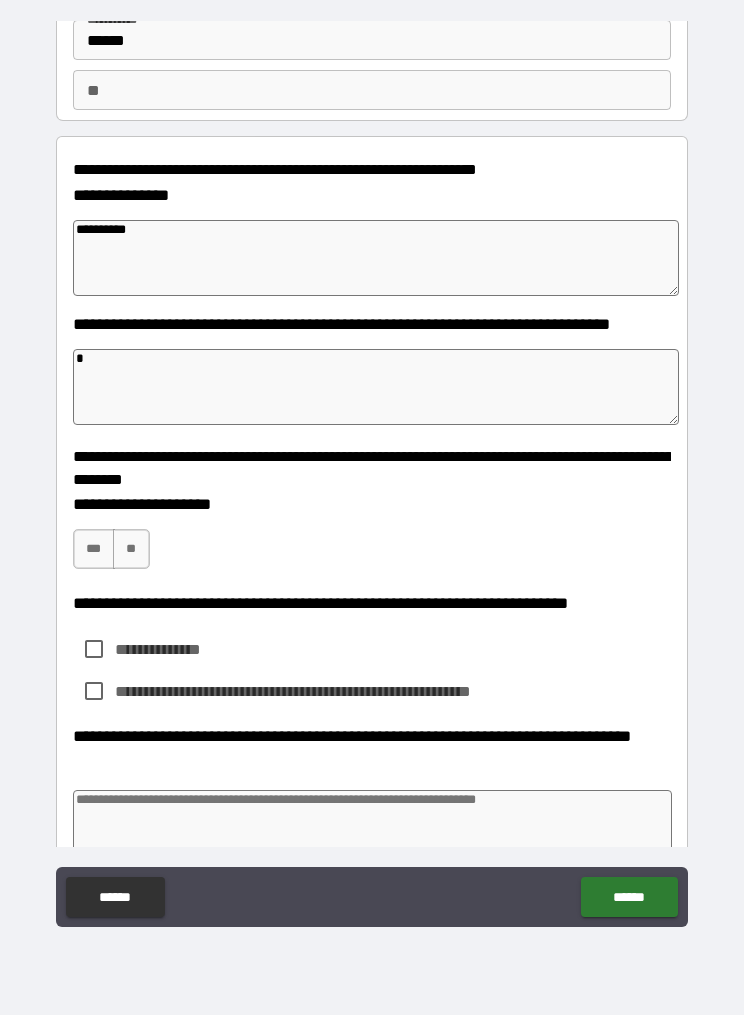 type on "*" 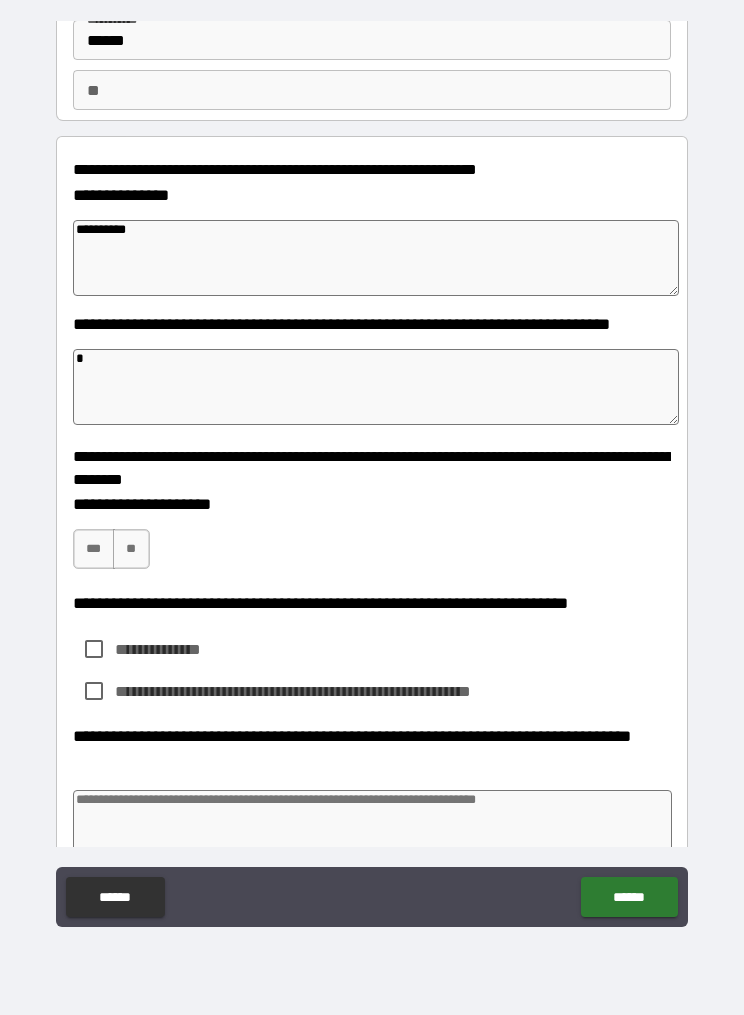 type on "*" 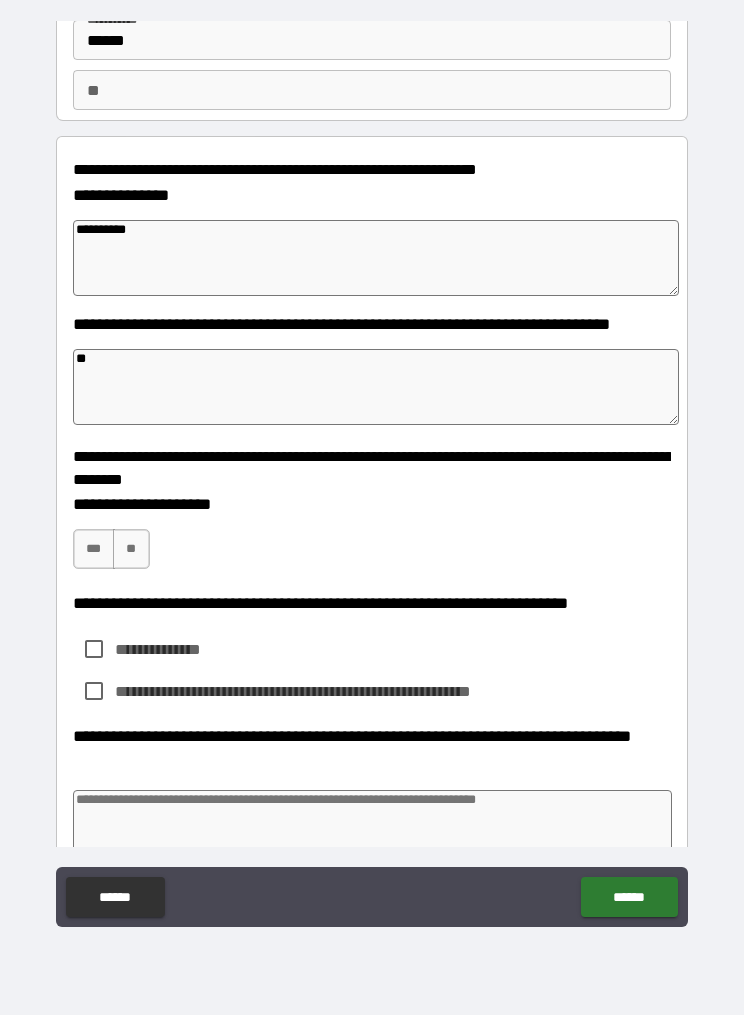 type on "*" 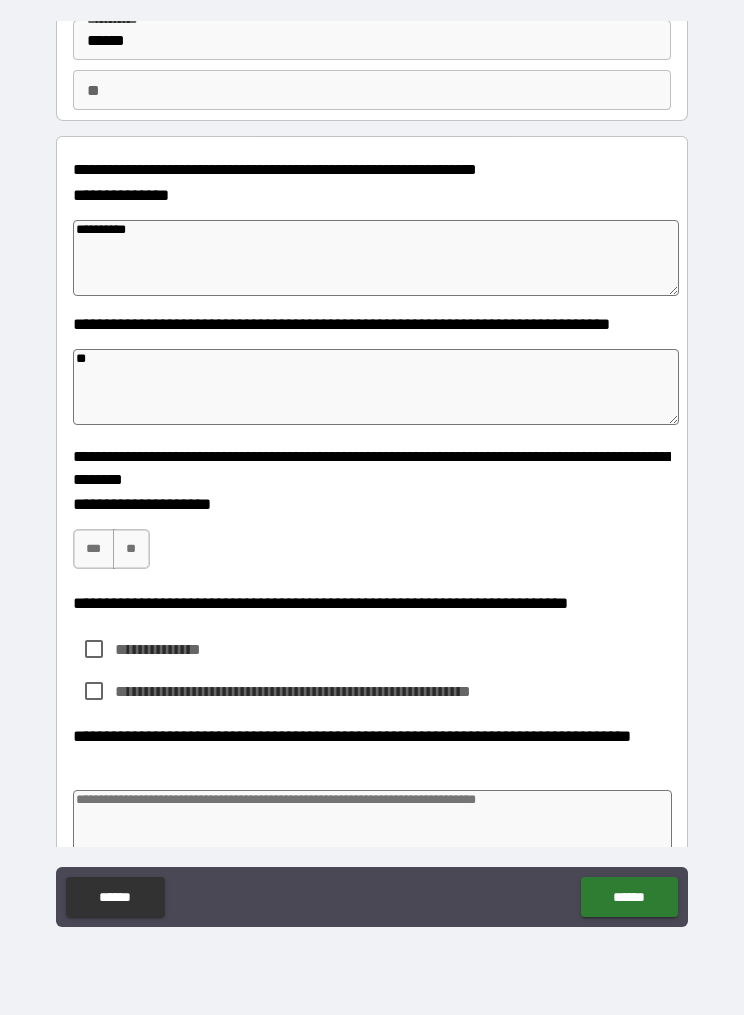 type on "*" 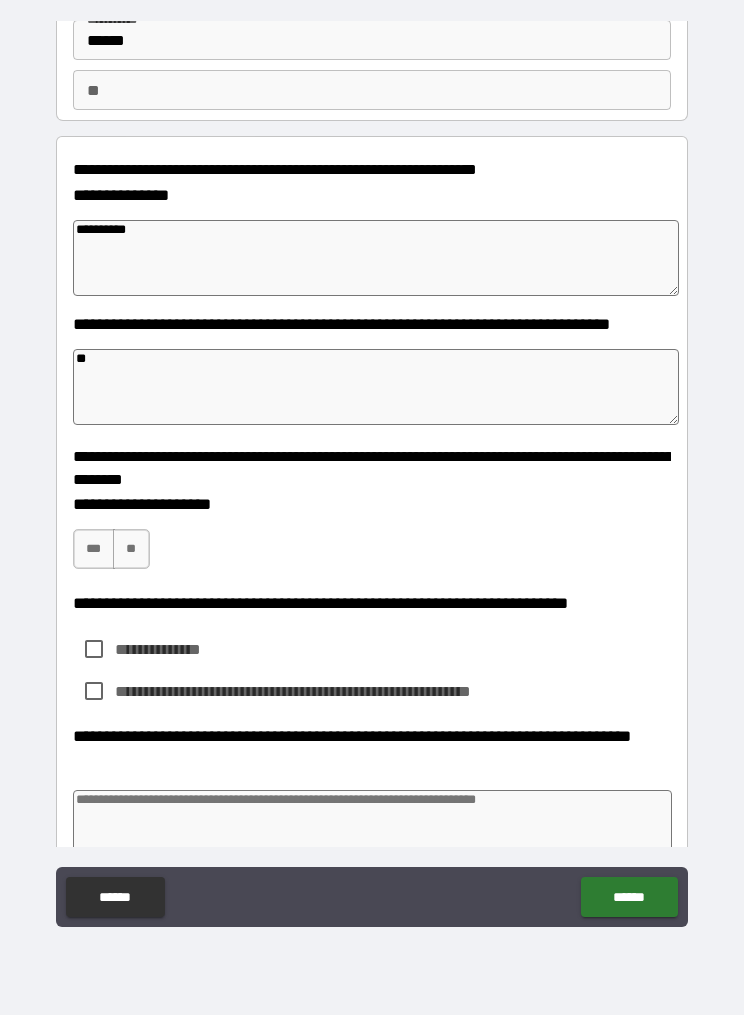 type on "*" 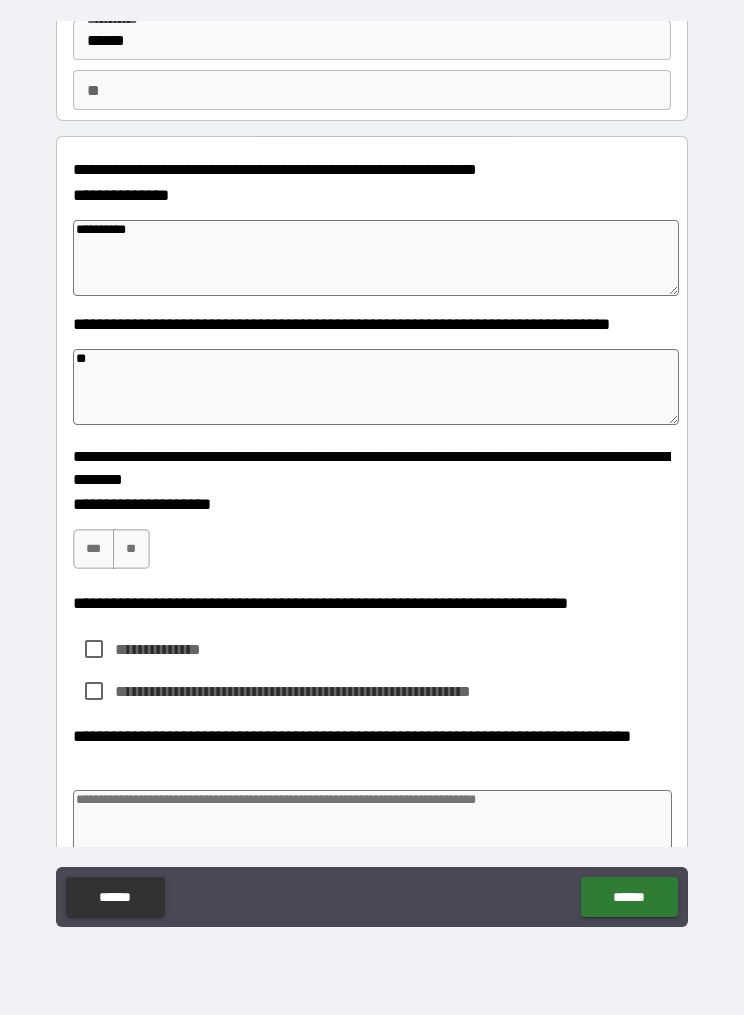 type on "***" 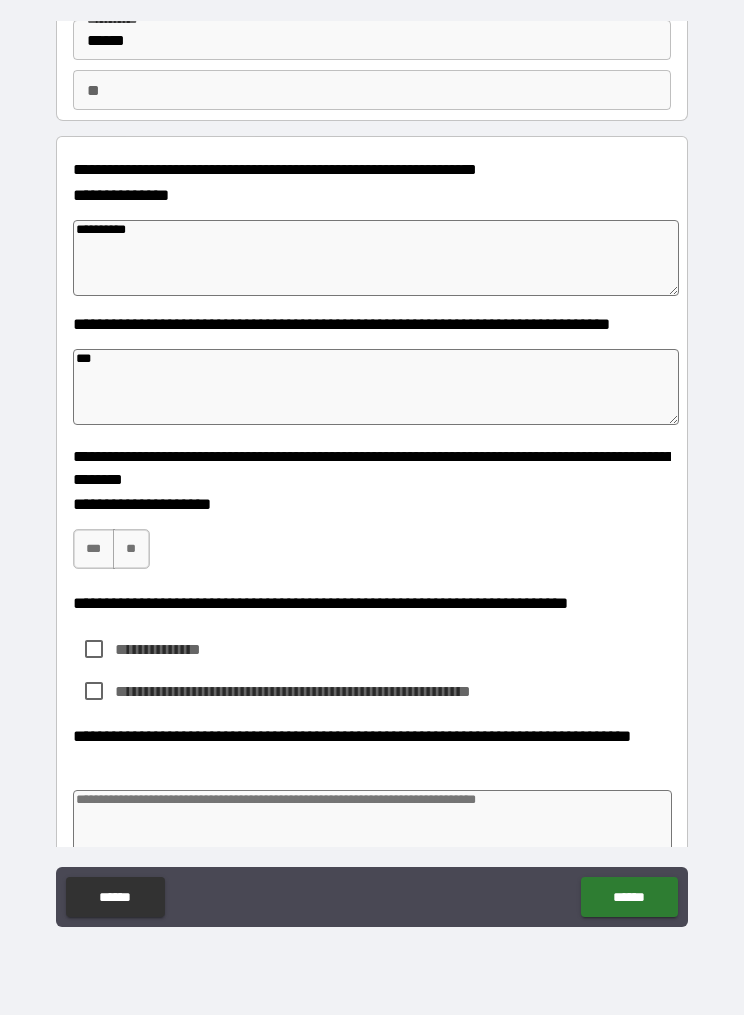 type on "*" 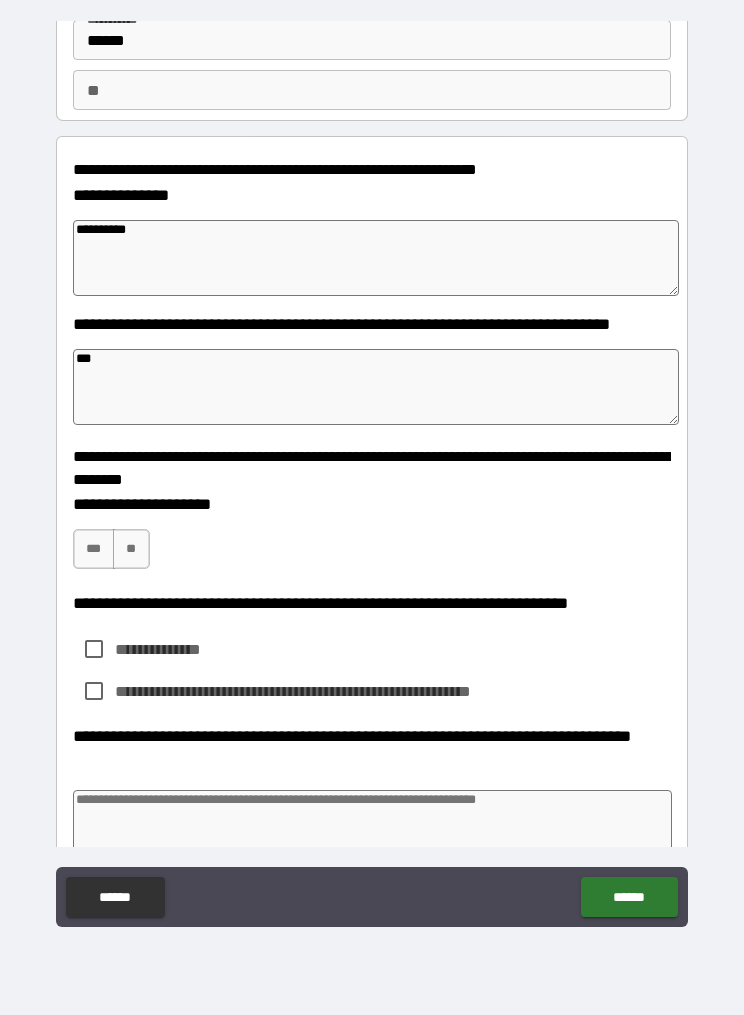 type on "*" 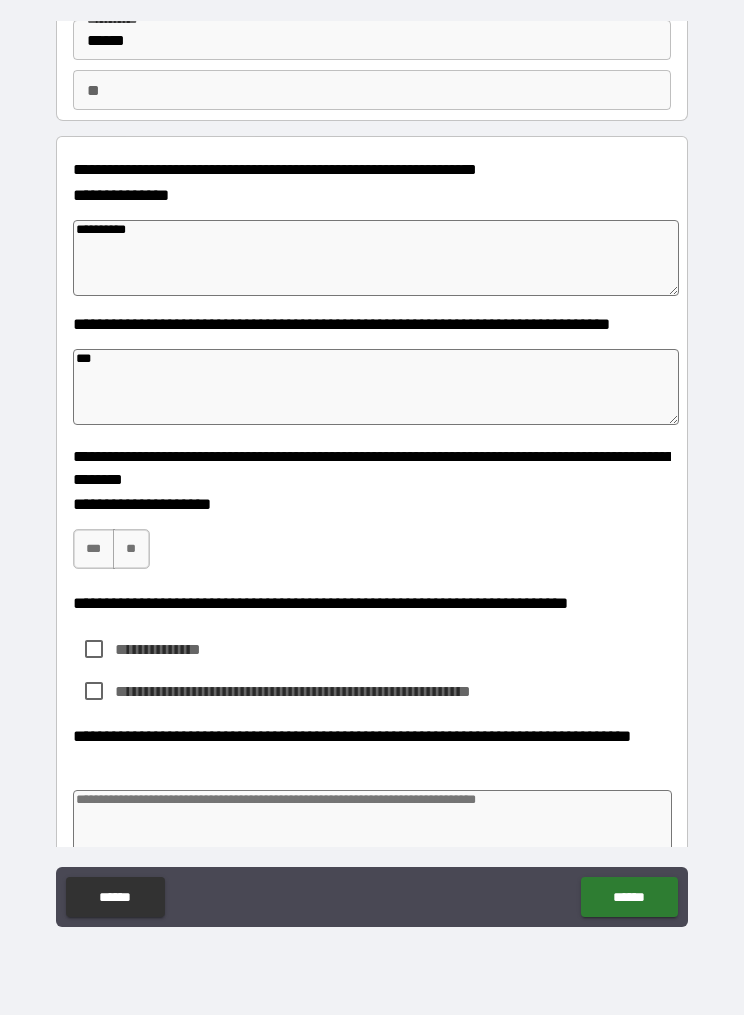 type on "*" 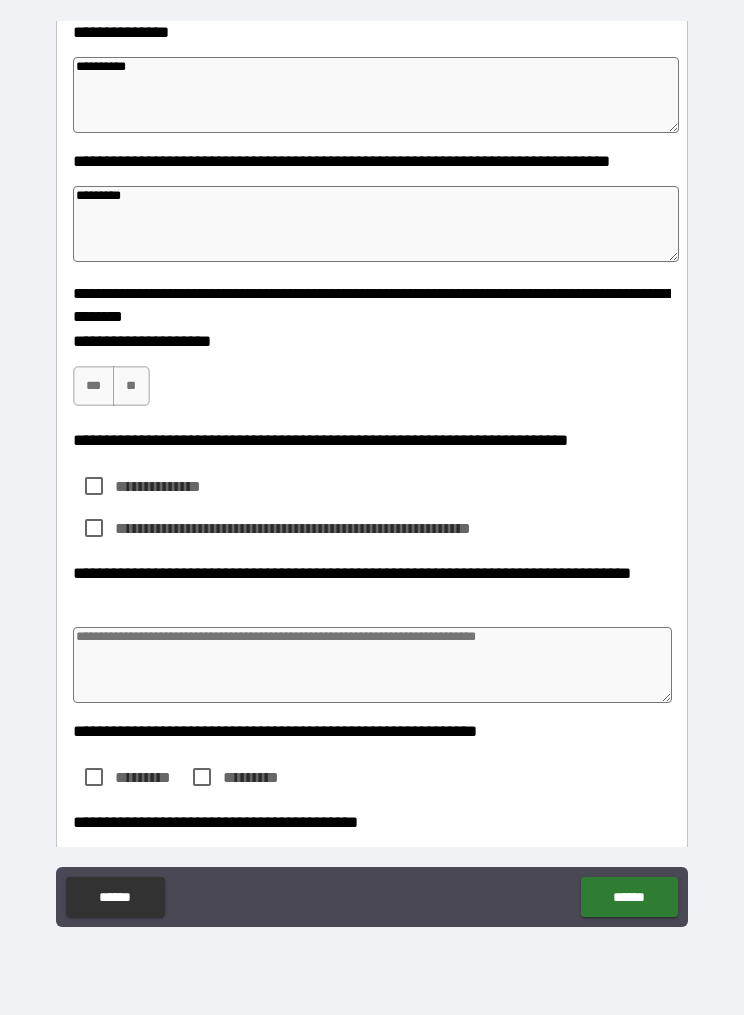 scroll, scrollTop: 308, scrollLeft: 0, axis: vertical 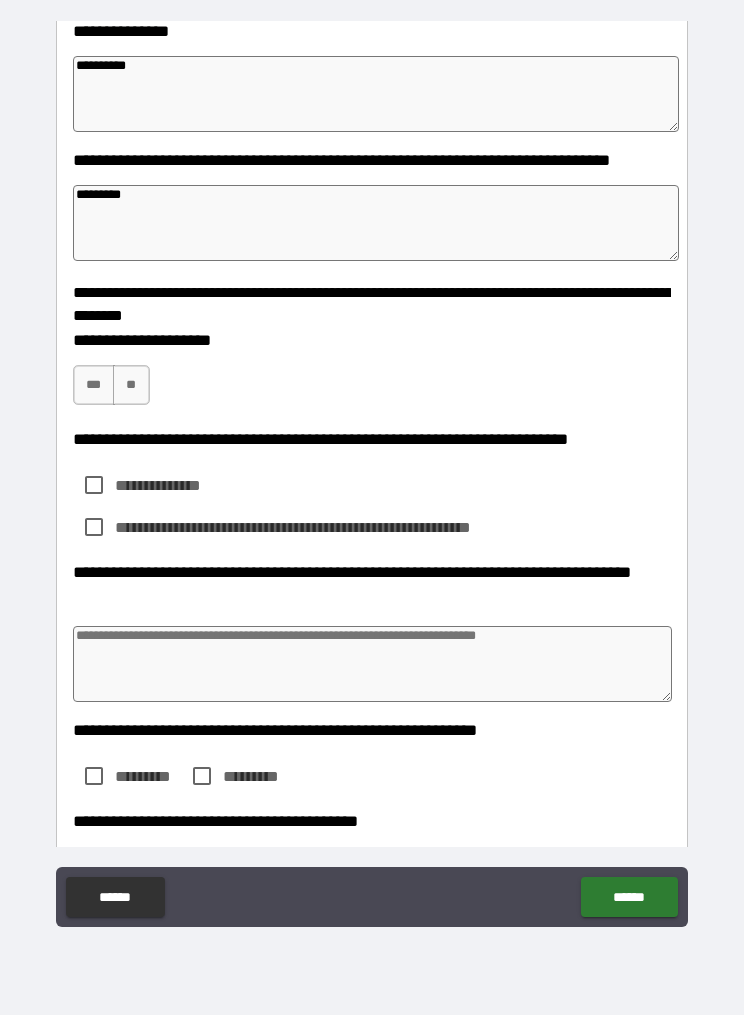 click on "***" at bounding box center [94, 385] 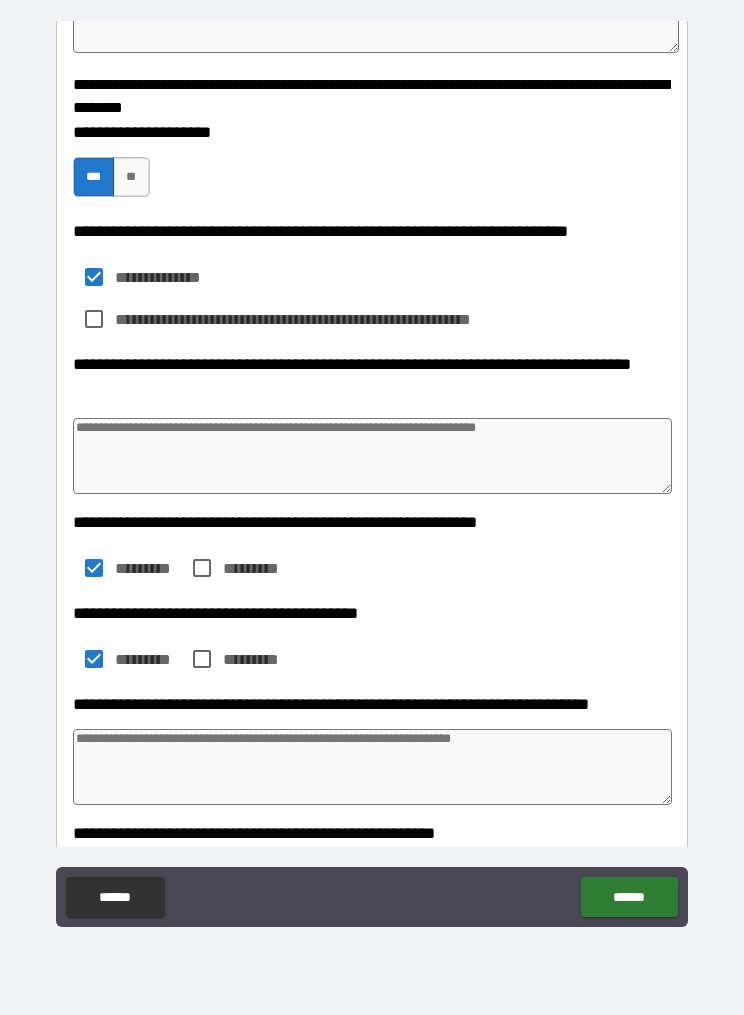 scroll, scrollTop: 511, scrollLeft: 0, axis: vertical 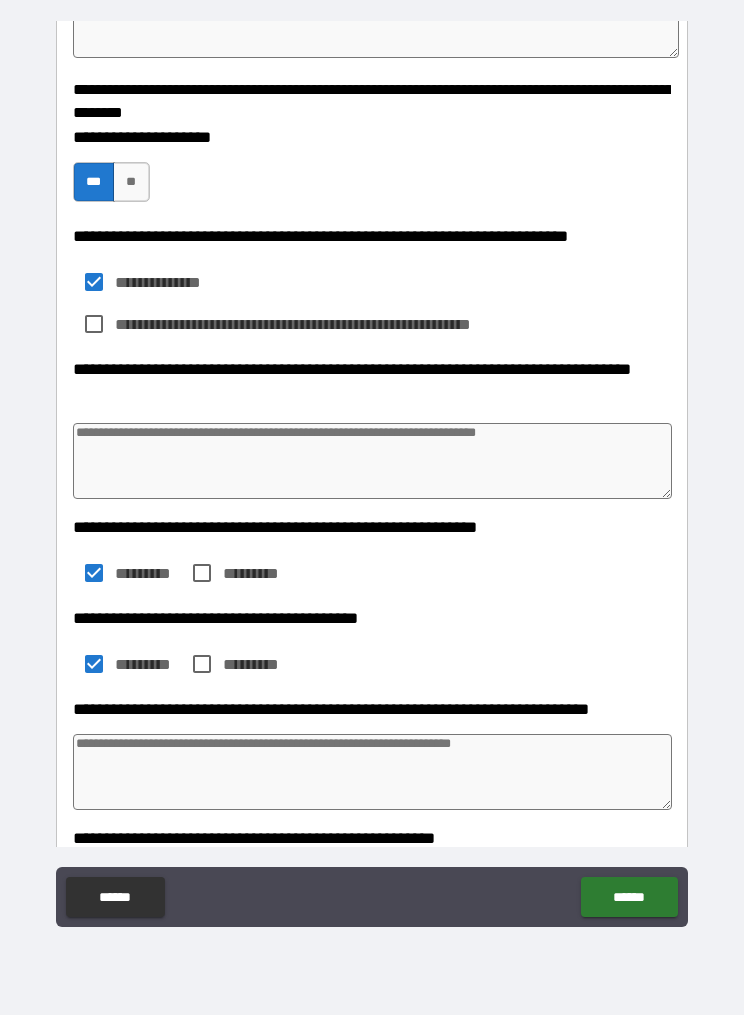 click at bounding box center [373, 461] 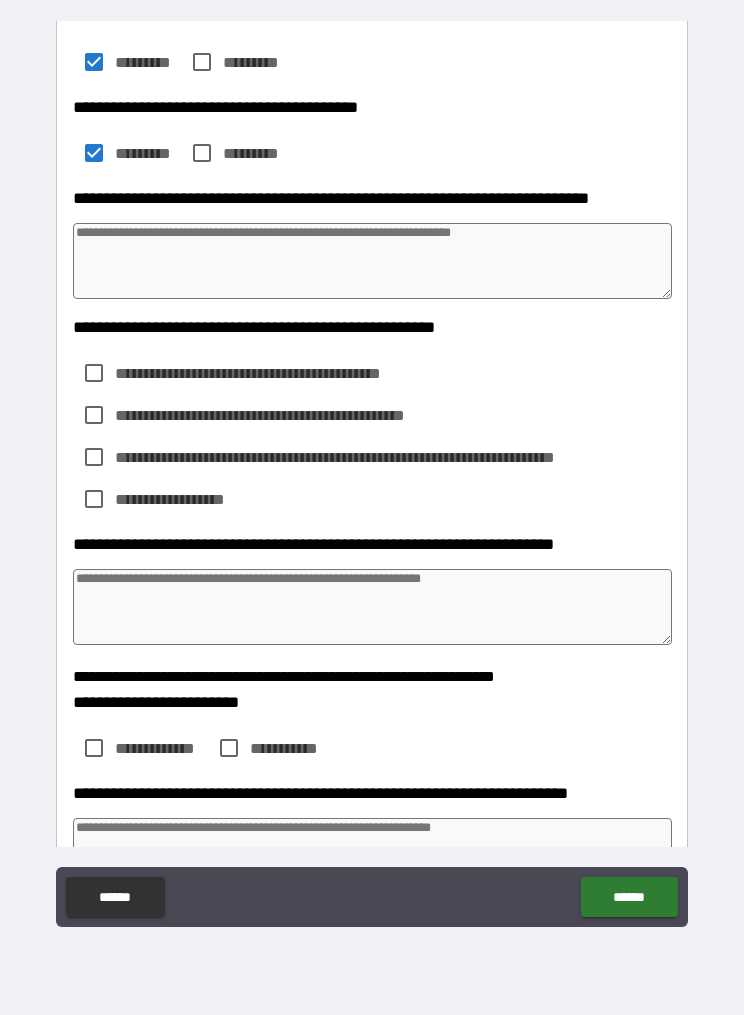 scroll, scrollTop: 1026, scrollLeft: 0, axis: vertical 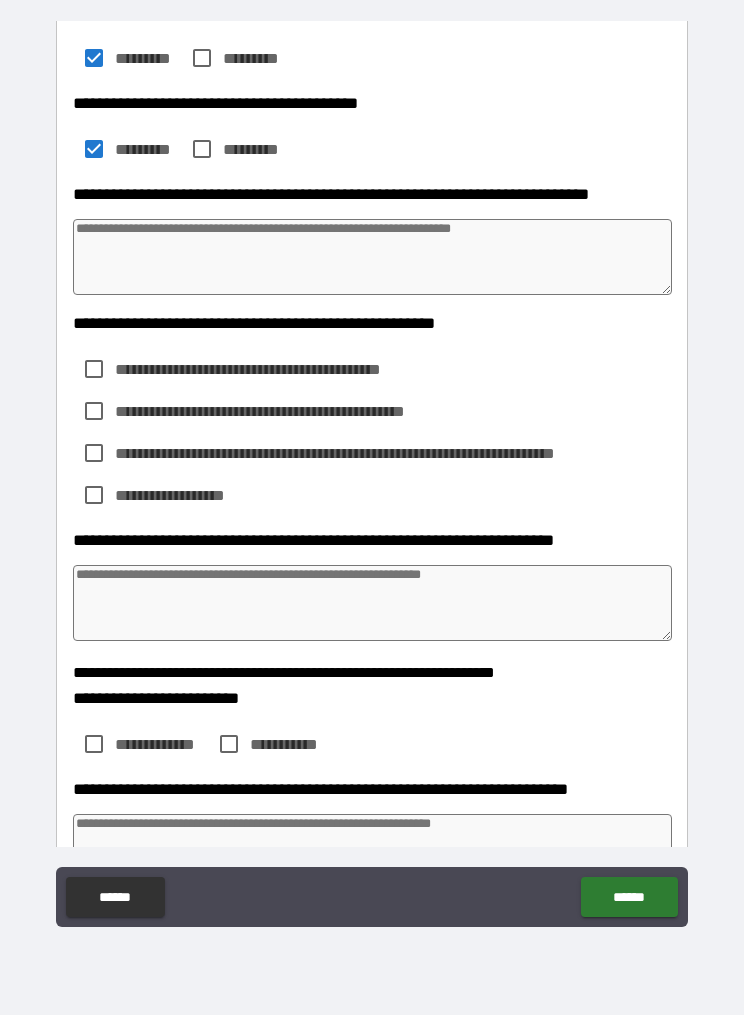click on "**********" at bounding box center (283, 369) 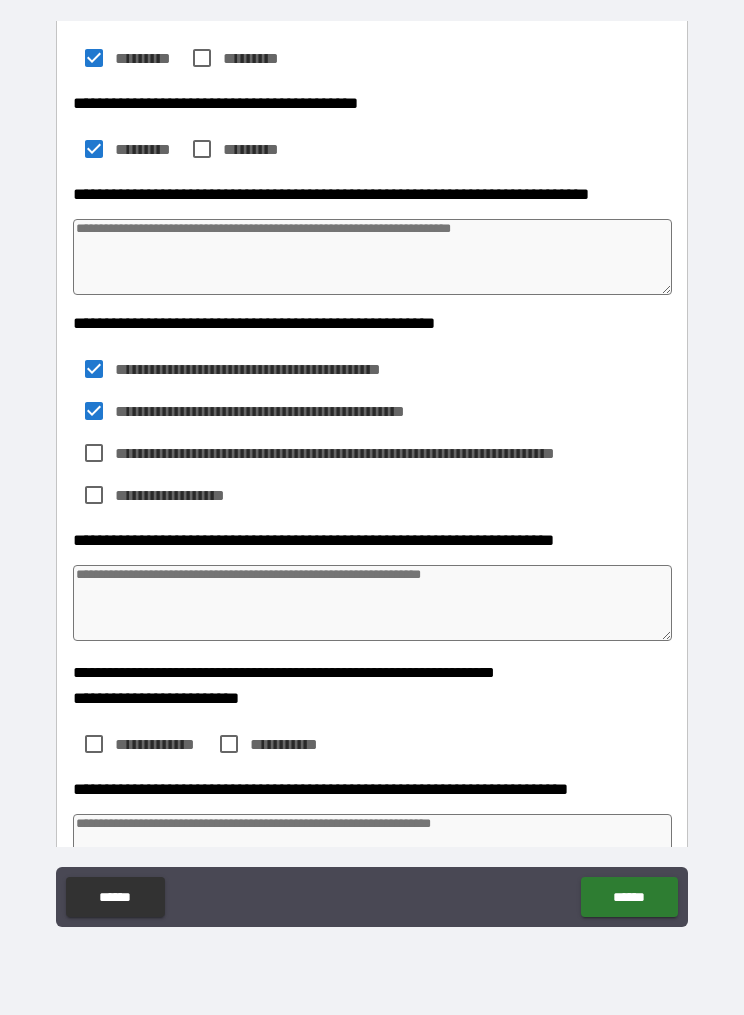 click at bounding box center [373, 603] 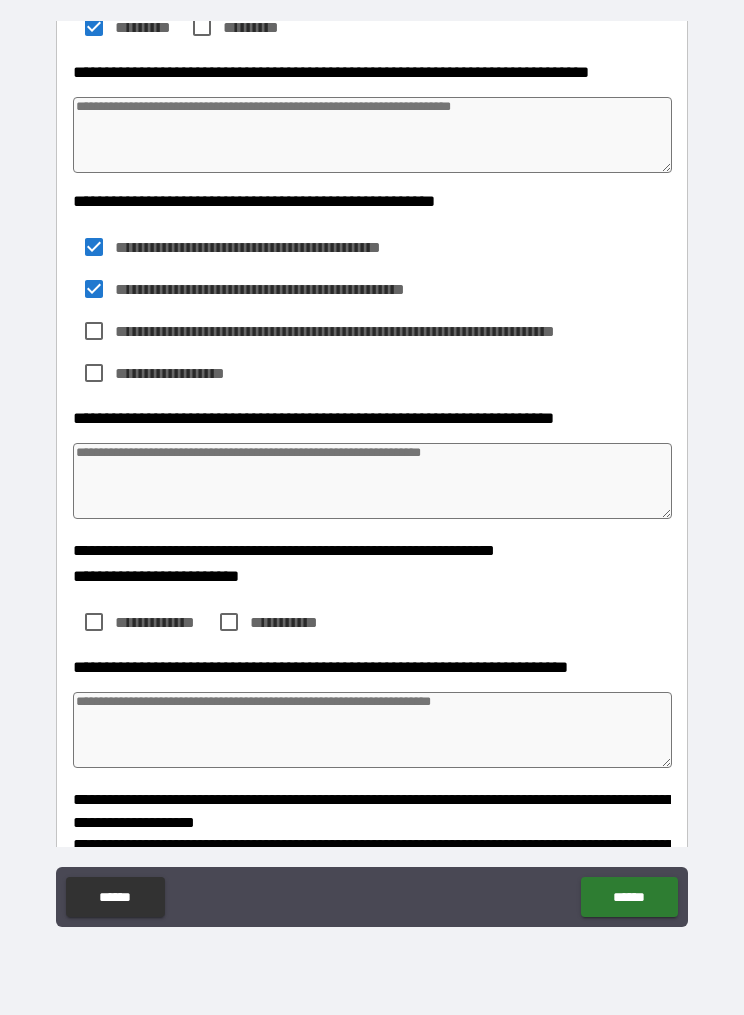 scroll, scrollTop: 1151, scrollLeft: 0, axis: vertical 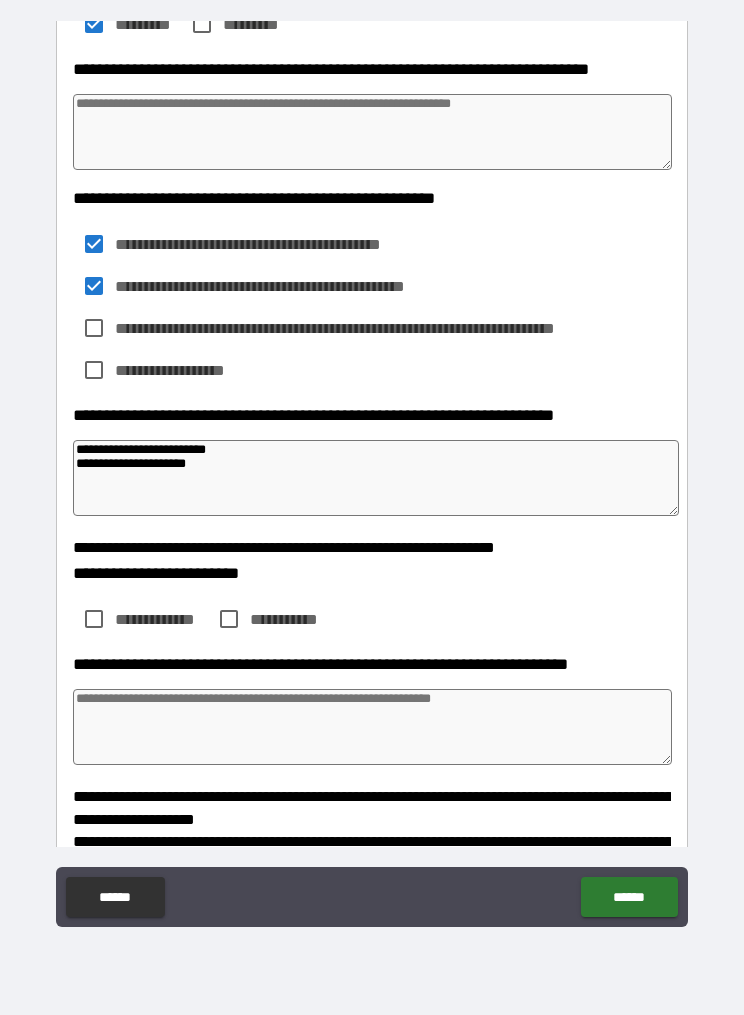 click on "**********" at bounding box center [376, 478] 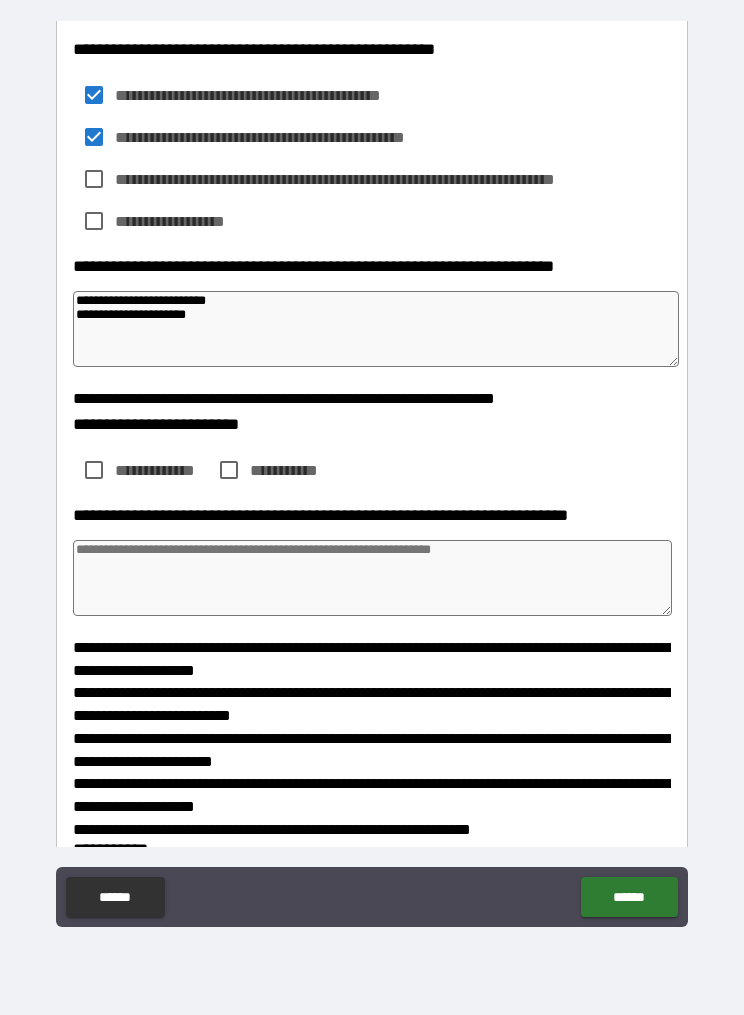 scroll, scrollTop: 1301, scrollLeft: 0, axis: vertical 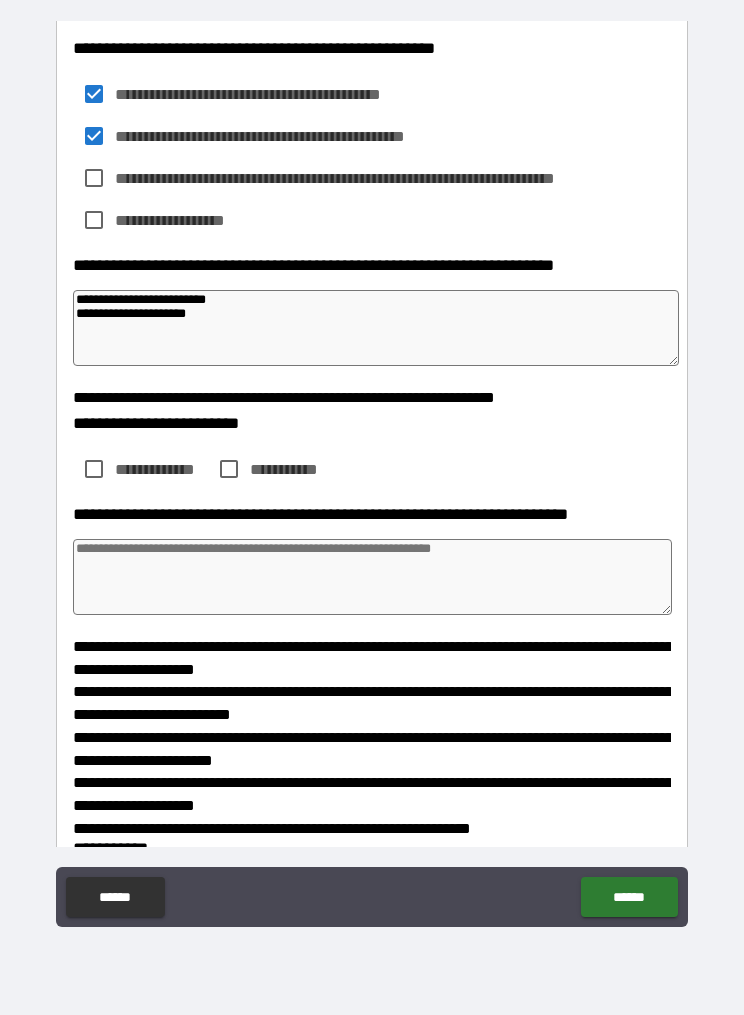 click on "**********" at bounding box center [162, 469] 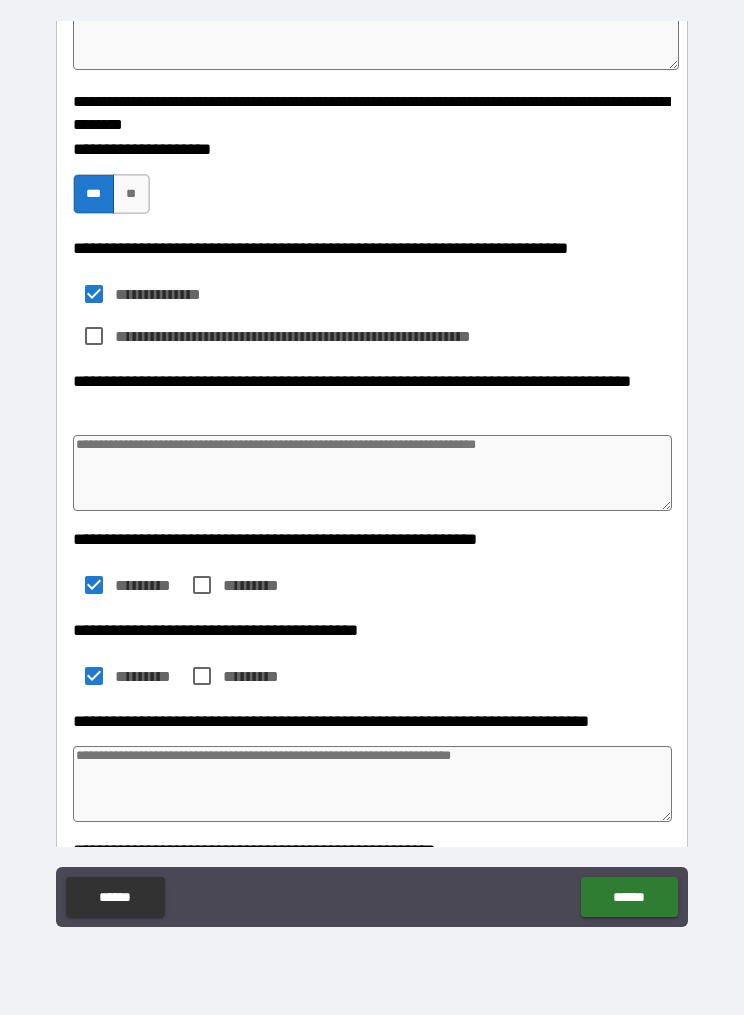 scroll, scrollTop: 517, scrollLeft: 0, axis: vertical 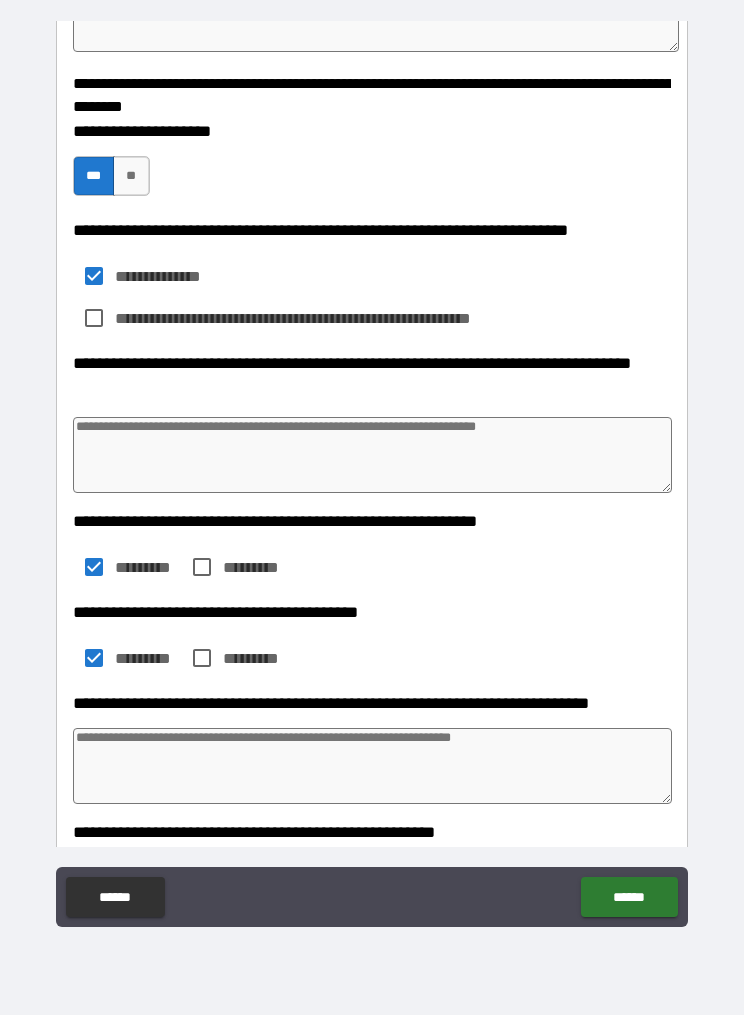 click at bounding box center [373, 455] 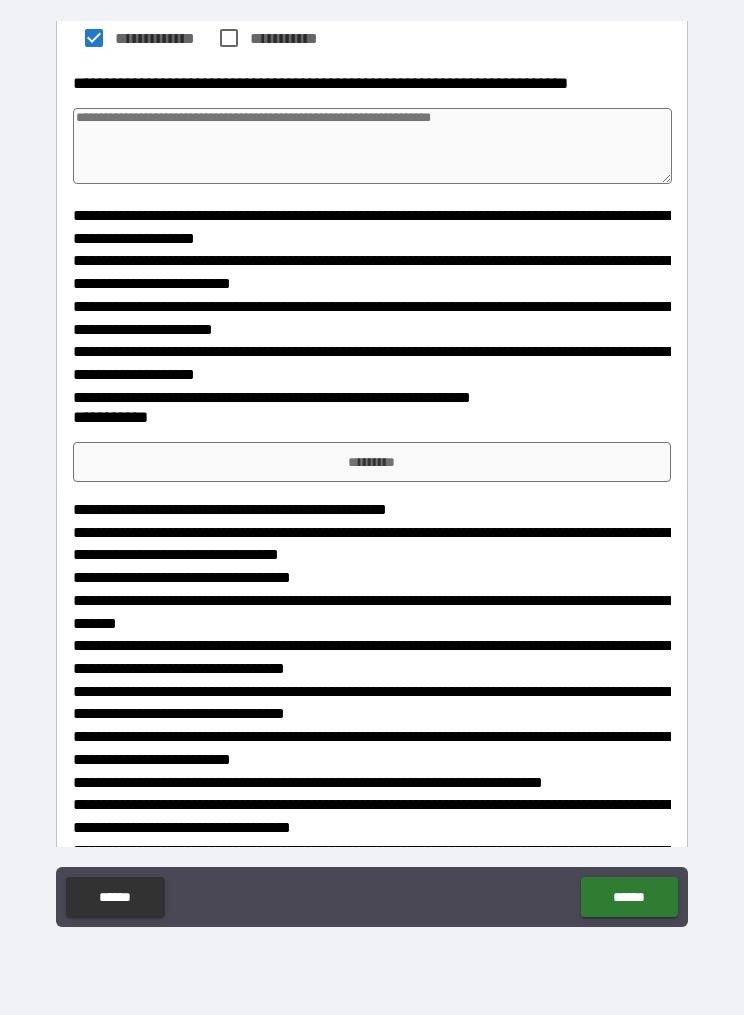 scroll, scrollTop: 1757, scrollLeft: 0, axis: vertical 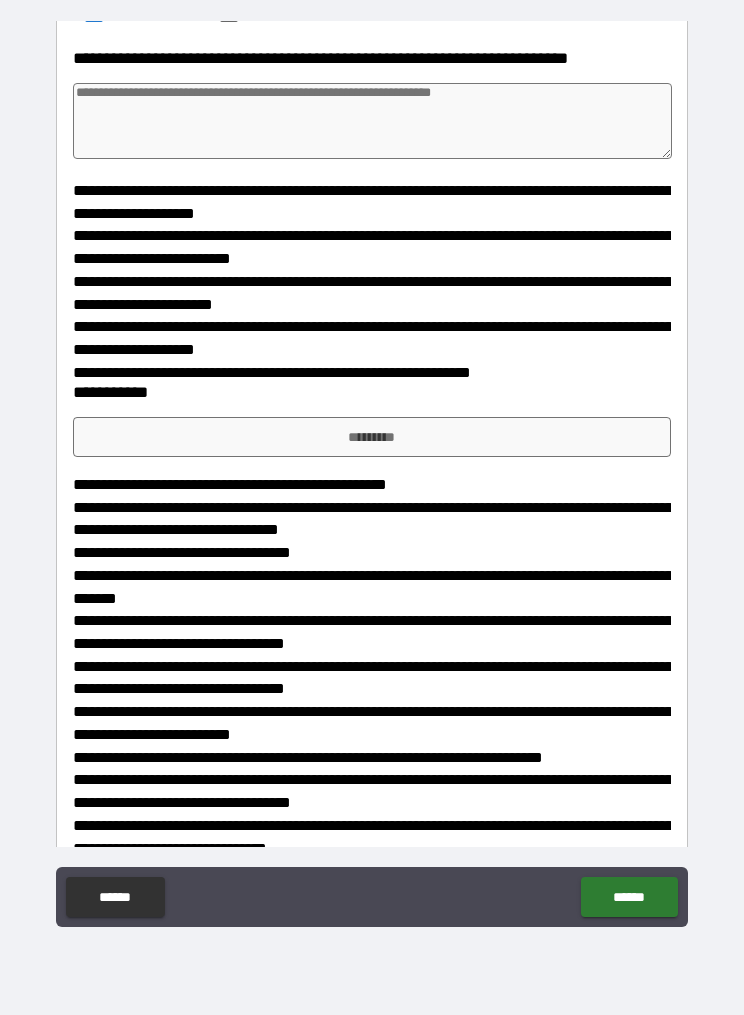 click on "*********" at bounding box center [372, 437] 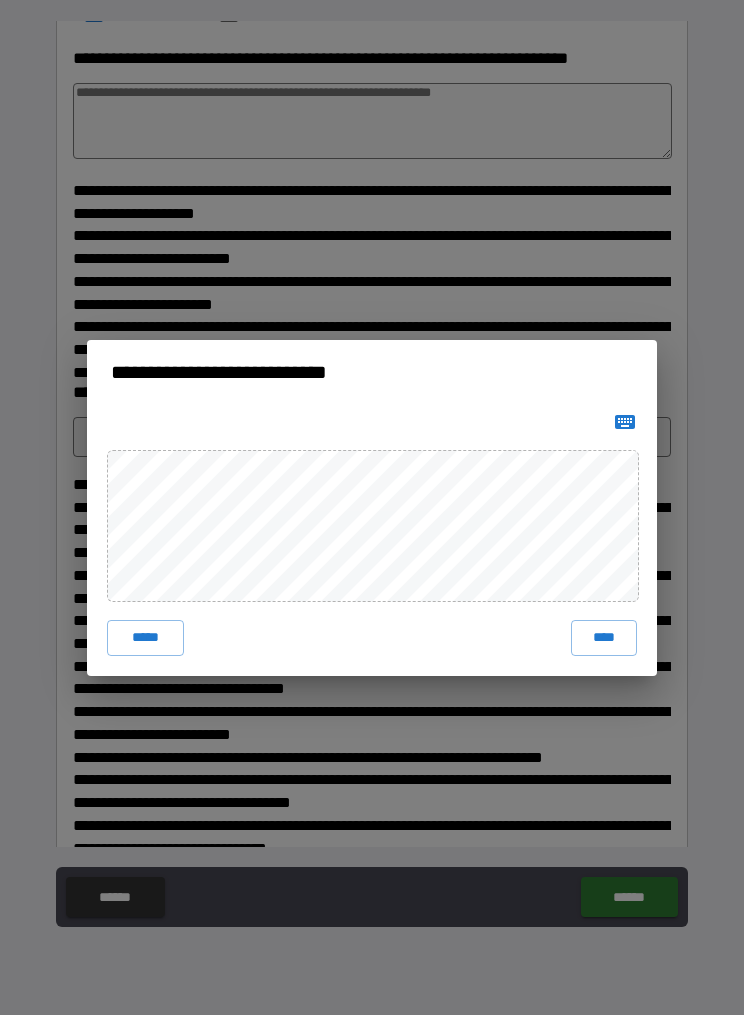 click on "****" at bounding box center (604, 638) 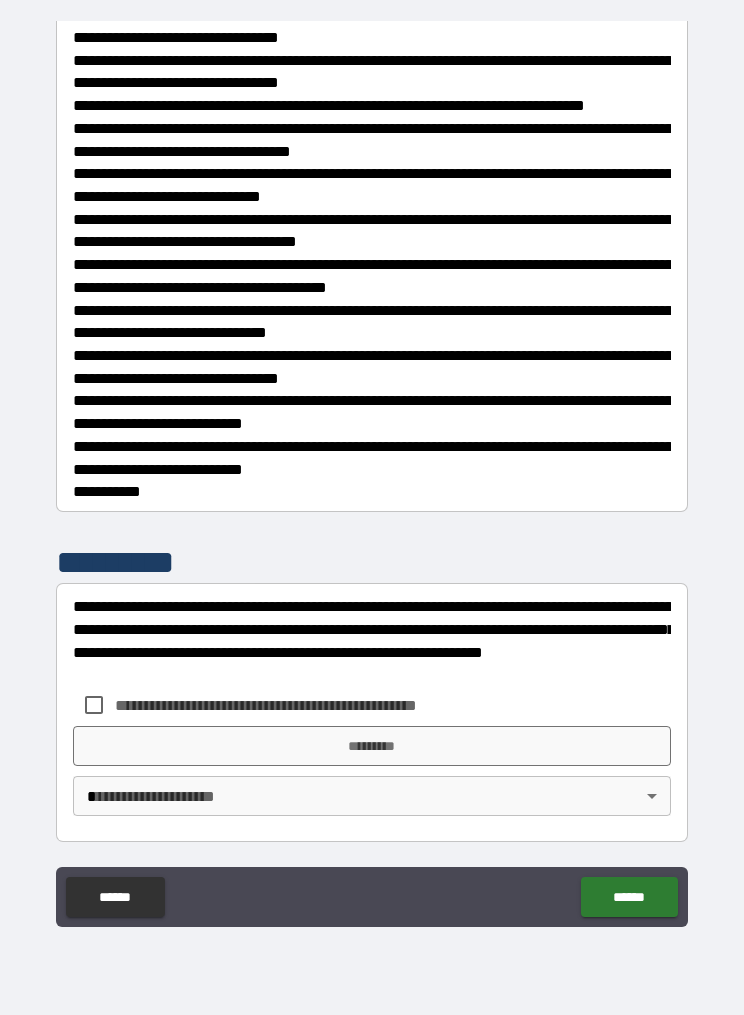scroll, scrollTop: 3607, scrollLeft: 0, axis: vertical 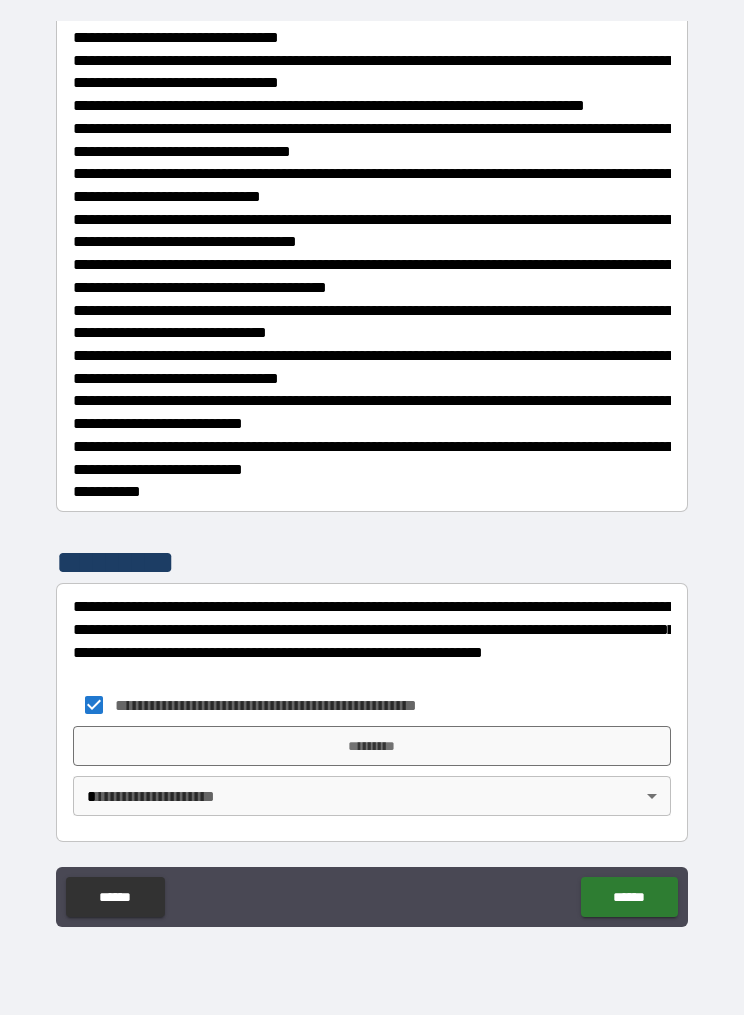 click on "*********" at bounding box center (372, 746) 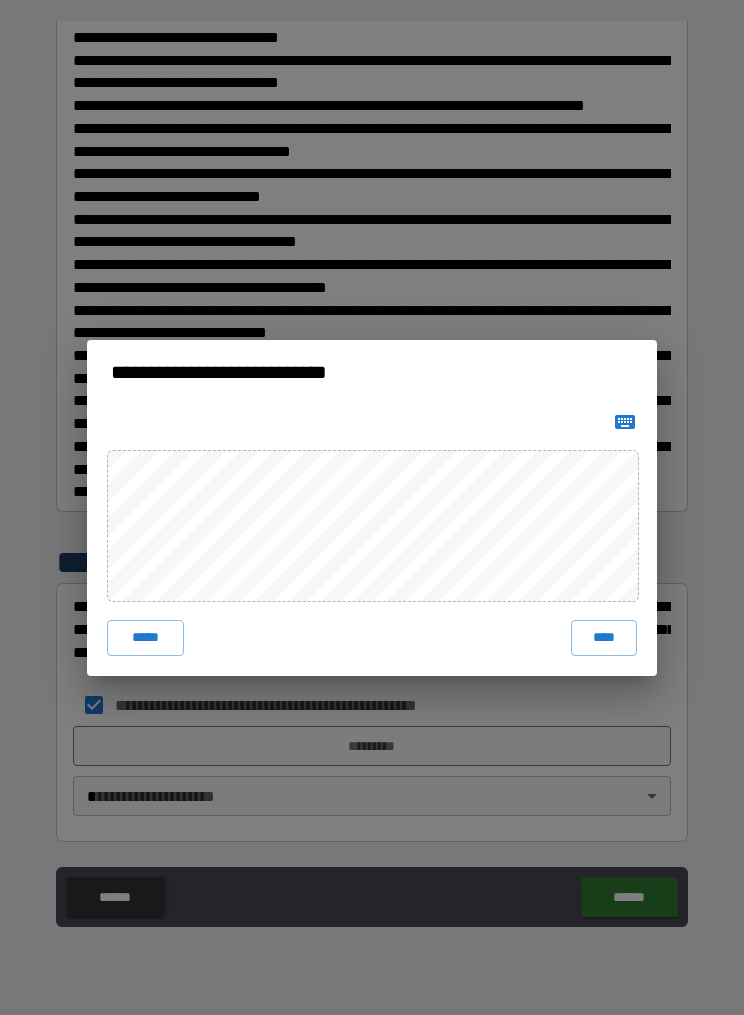 click on "*****" at bounding box center [145, 638] 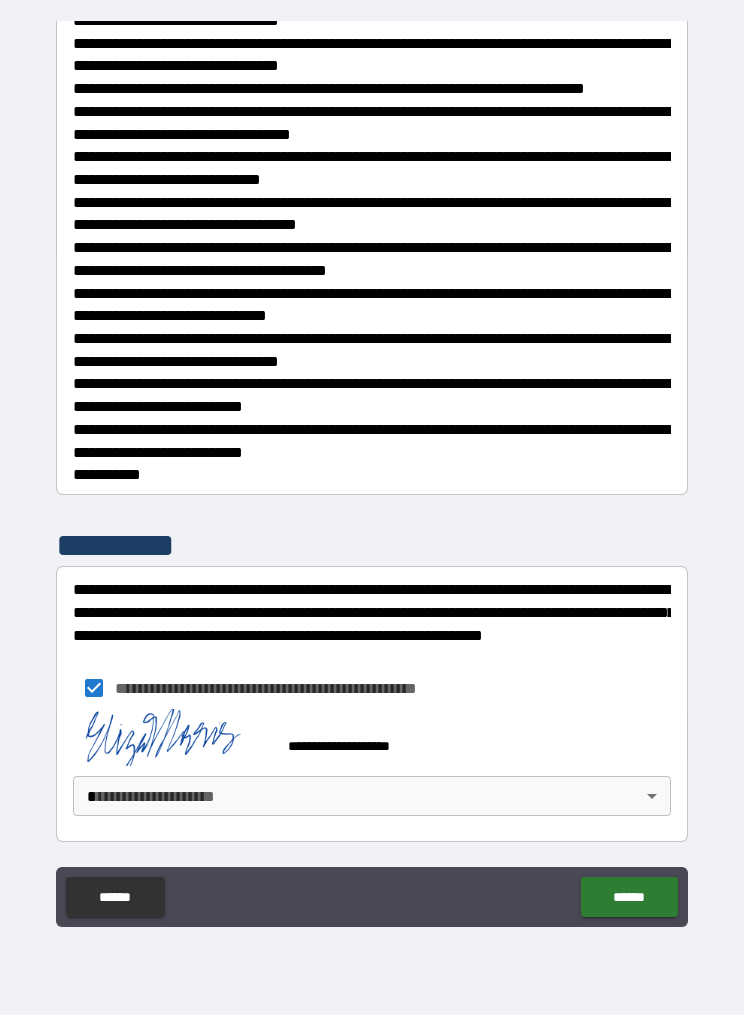 scroll, scrollTop: 3624, scrollLeft: 0, axis: vertical 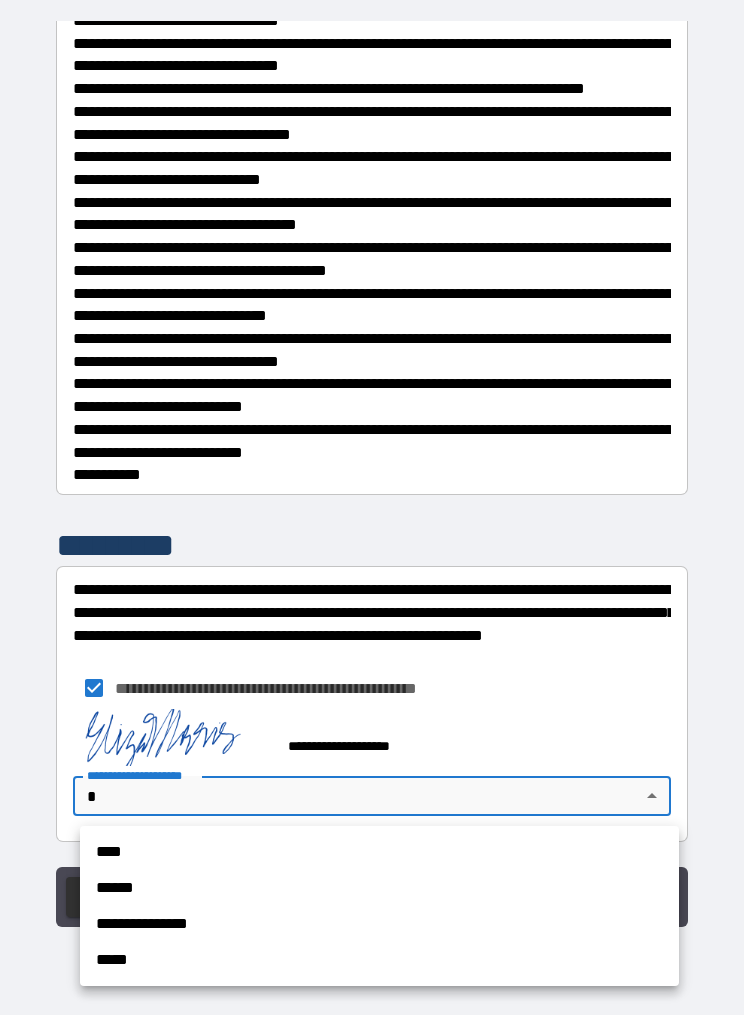 click on "****" at bounding box center (379, 852) 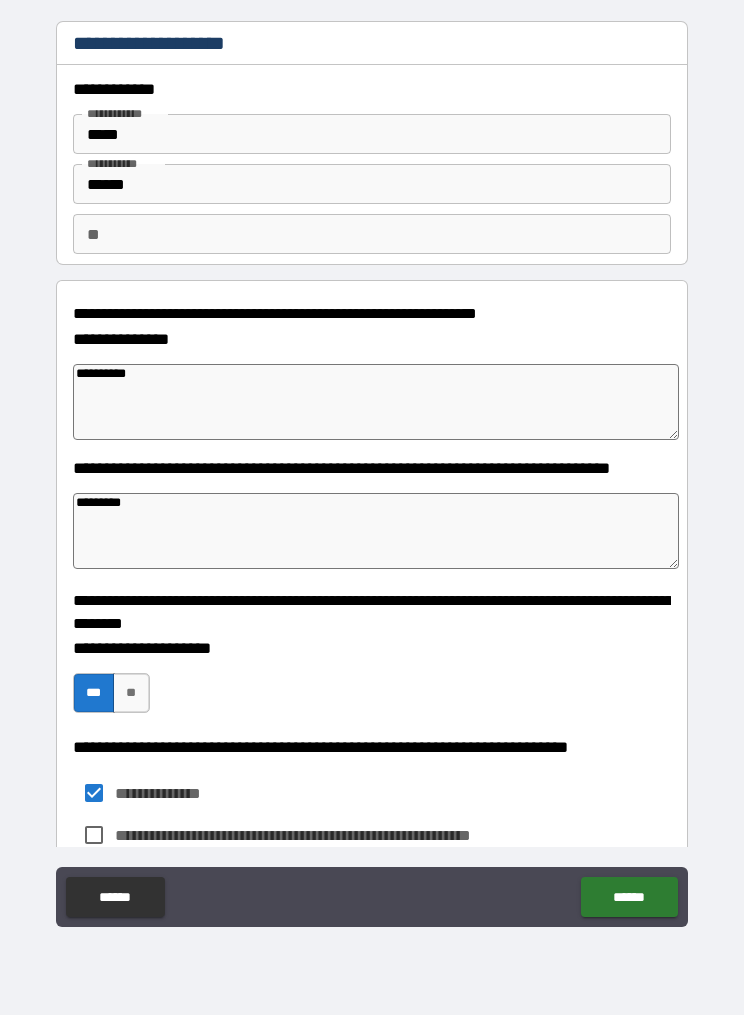 scroll, scrollTop: 0, scrollLeft: 0, axis: both 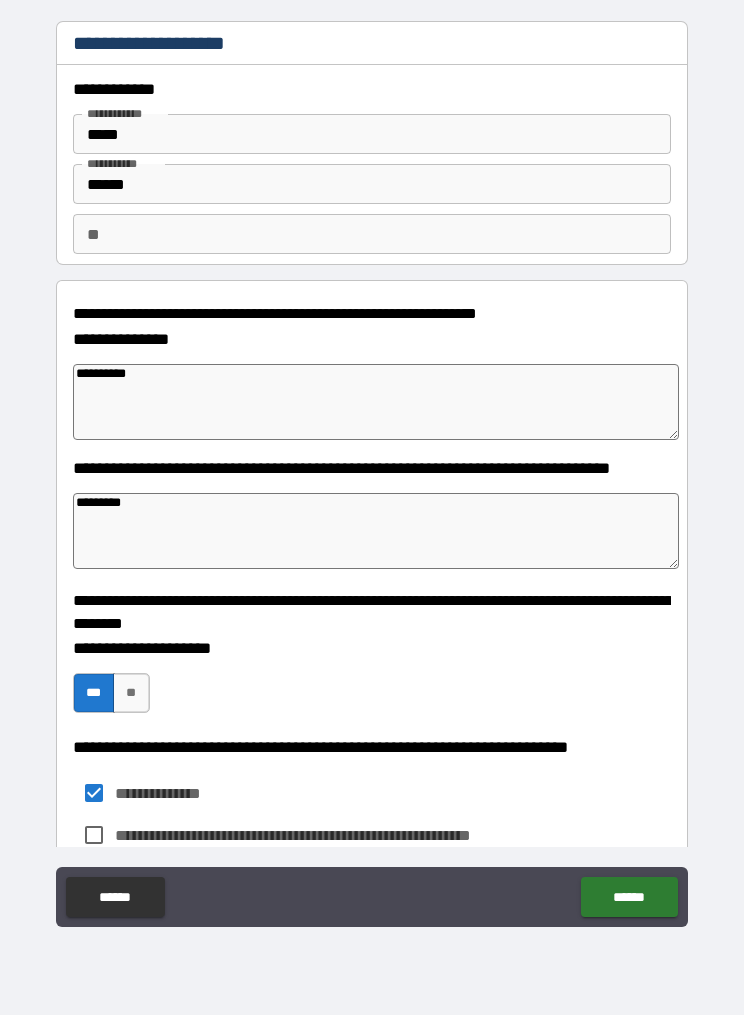 click on "*********" at bounding box center (376, 531) 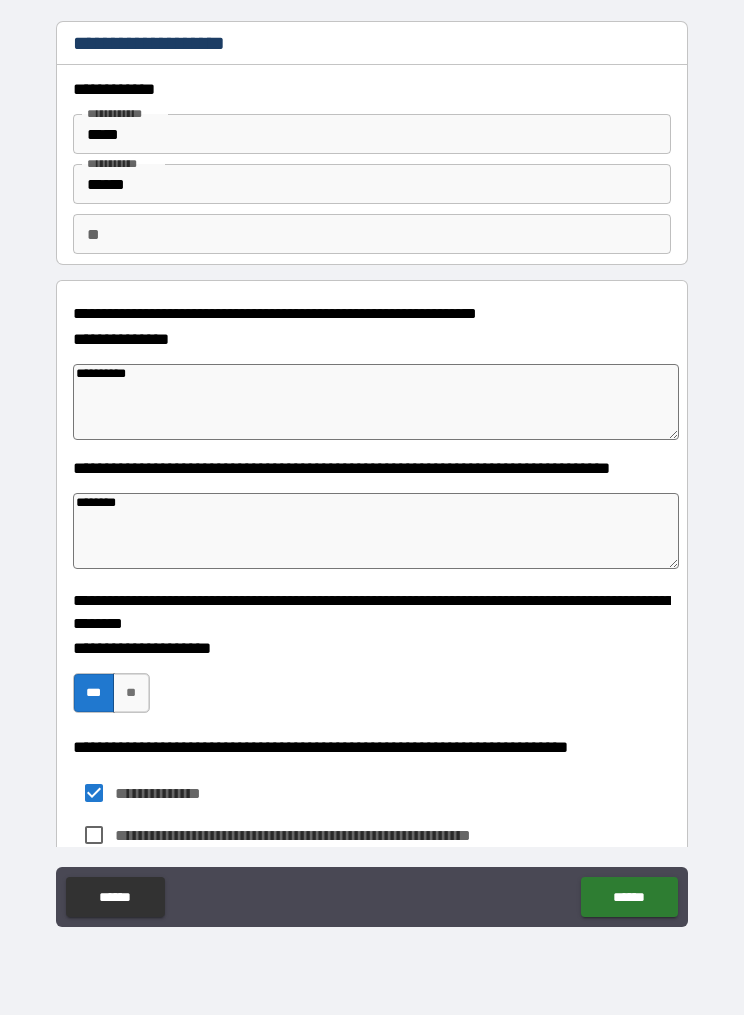 click on "**********" at bounding box center [372, 475] 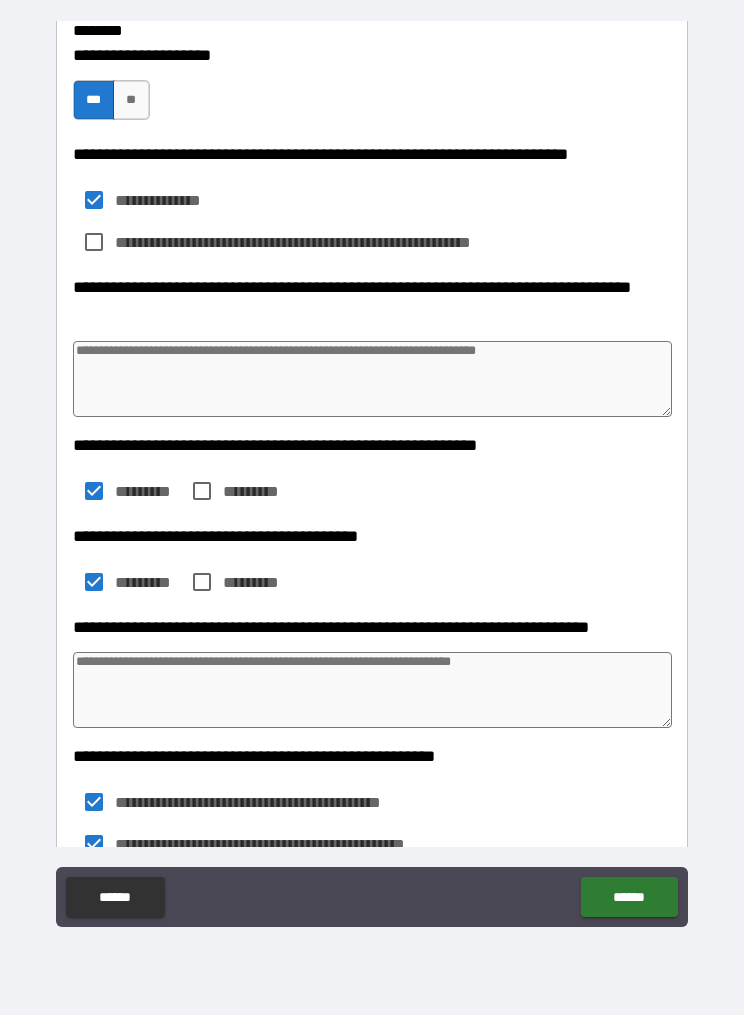 scroll, scrollTop: 599, scrollLeft: 0, axis: vertical 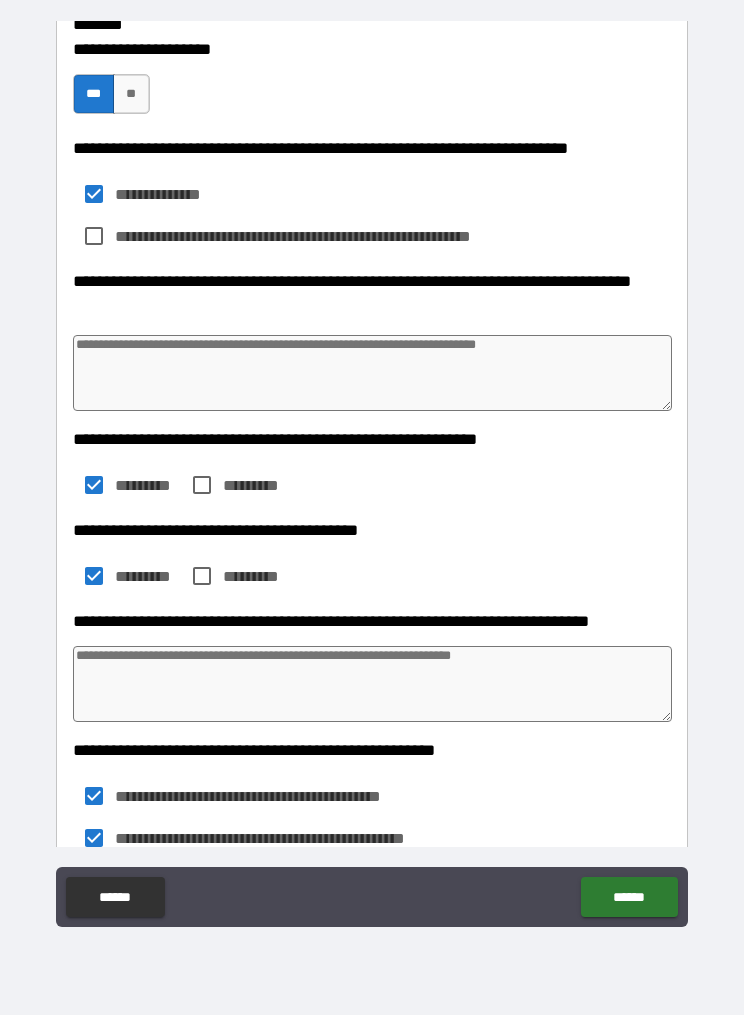click at bounding box center [373, 373] 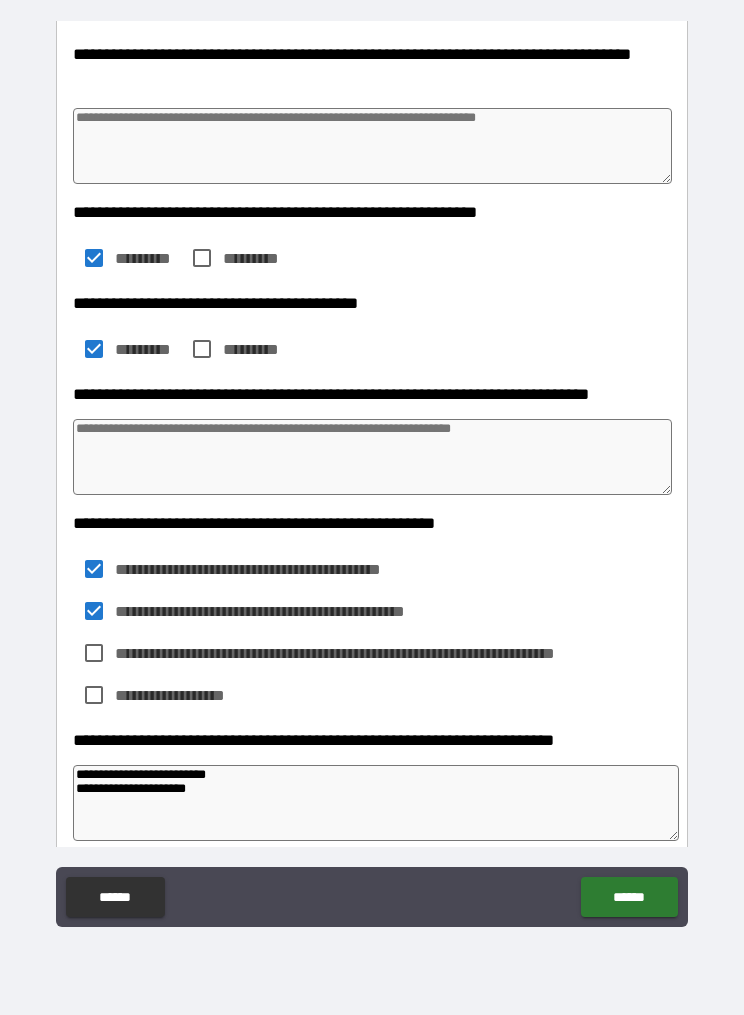 scroll, scrollTop: 843, scrollLeft: 0, axis: vertical 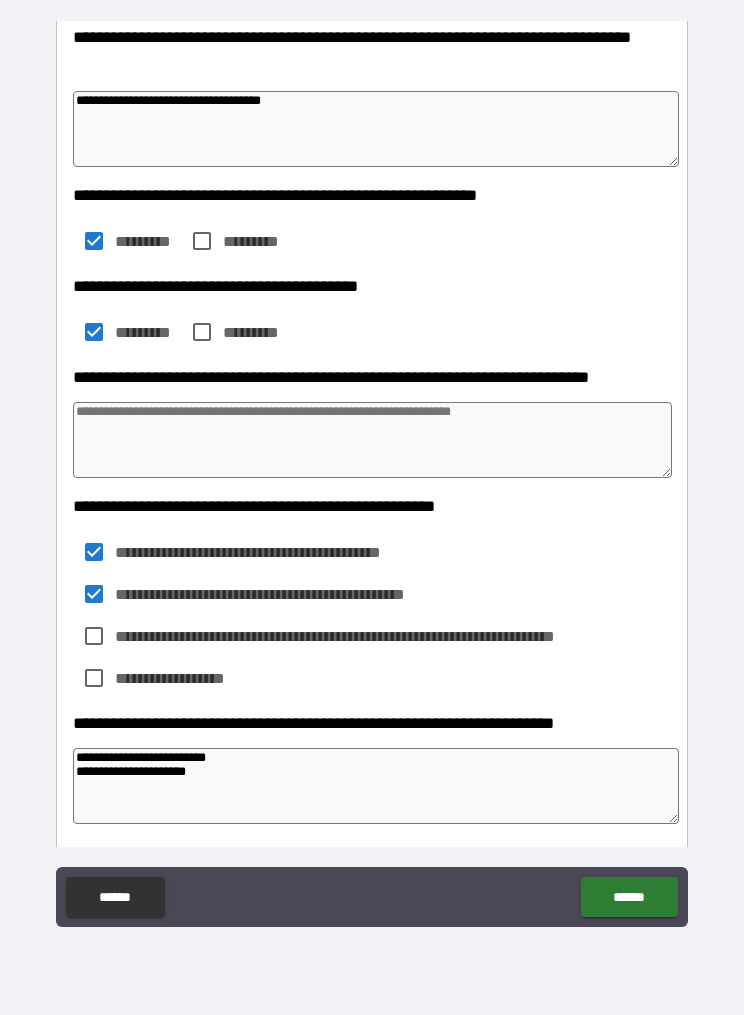 click on "**********" at bounding box center (376, 129) 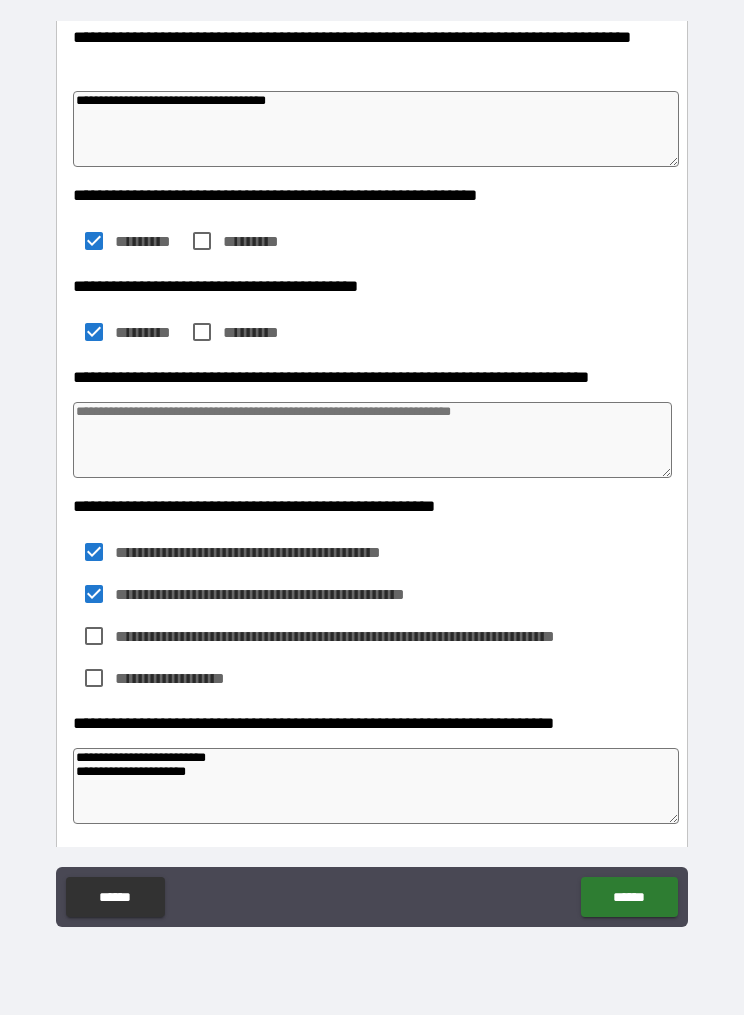 click on "**********" at bounding box center [376, 129] 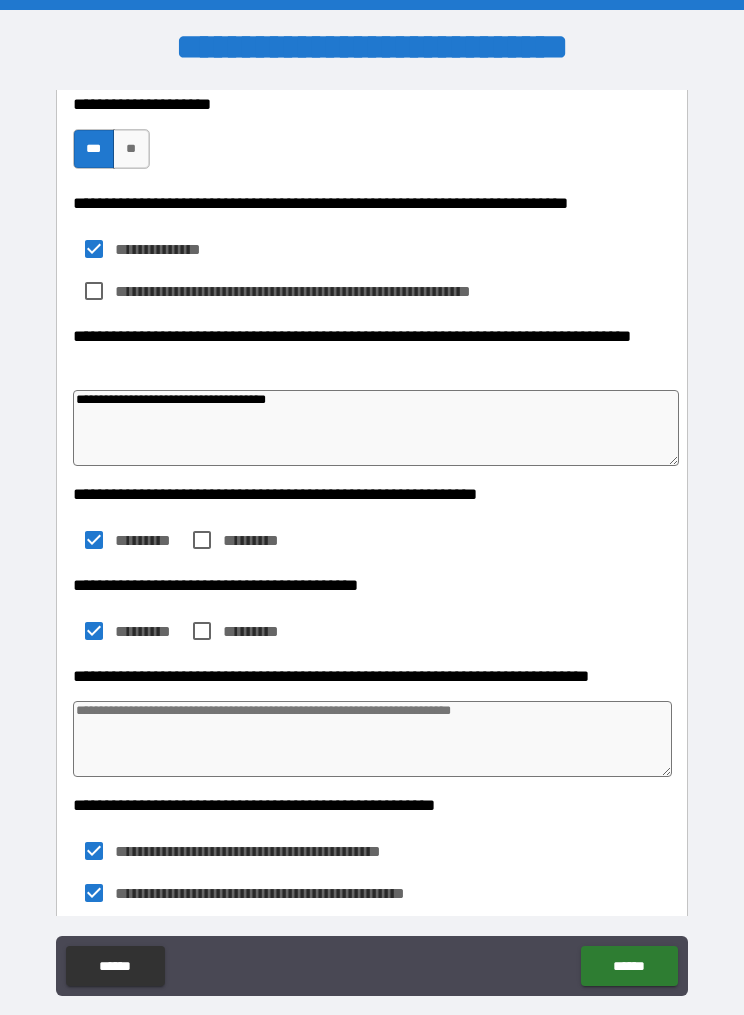 scroll, scrollTop: 623, scrollLeft: 0, axis: vertical 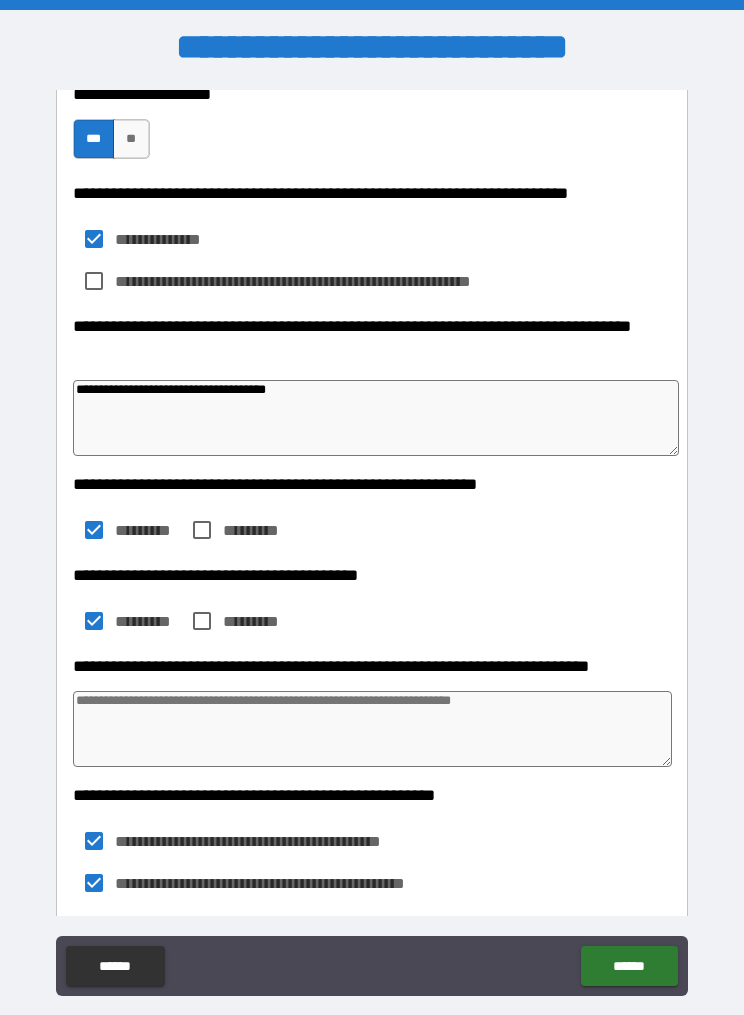 click on "**********" at bounding box center [376, 418] 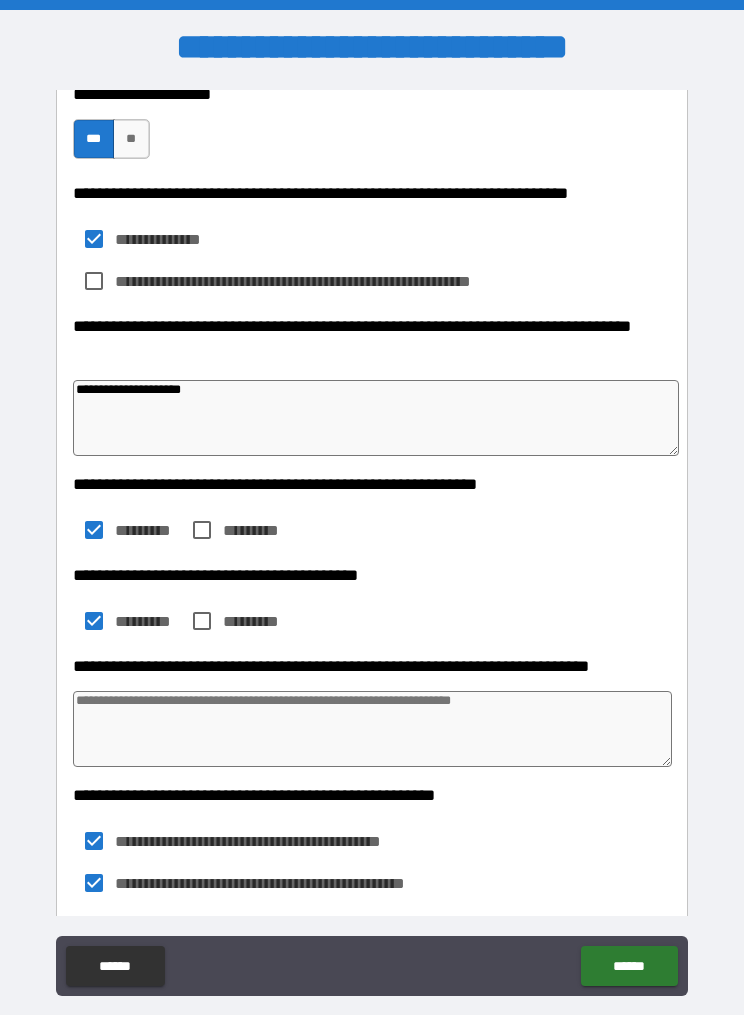 click on "**********" at bounding box center (376, 418) 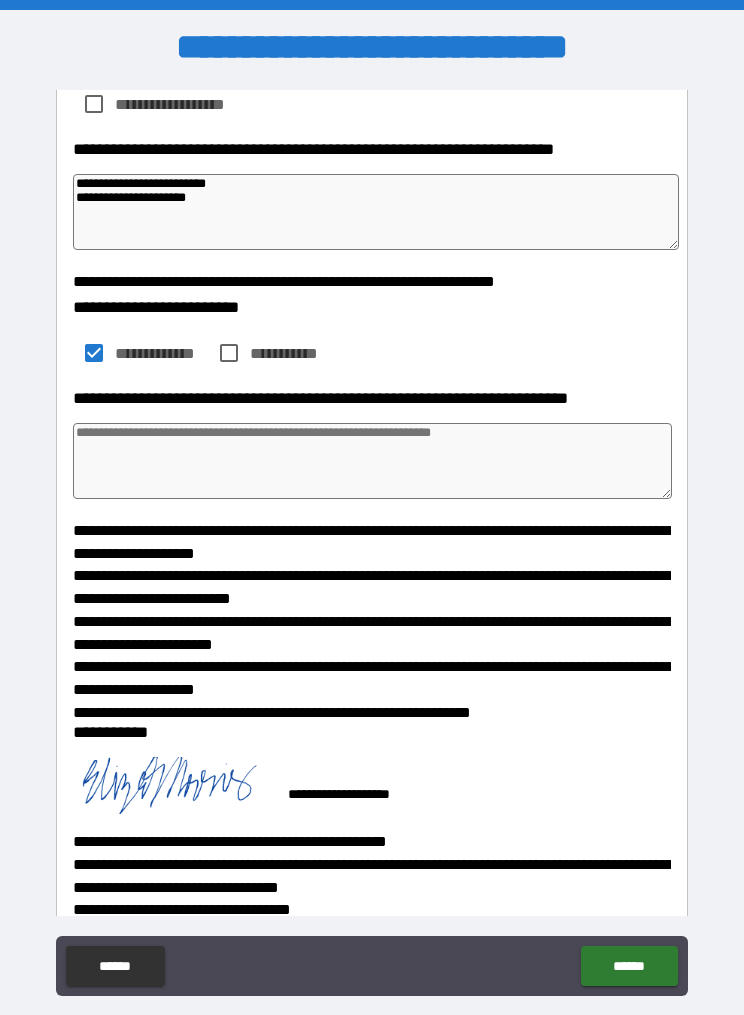 scroll, scrollTop: 1485, scrollLeft: 0, axis: vertical 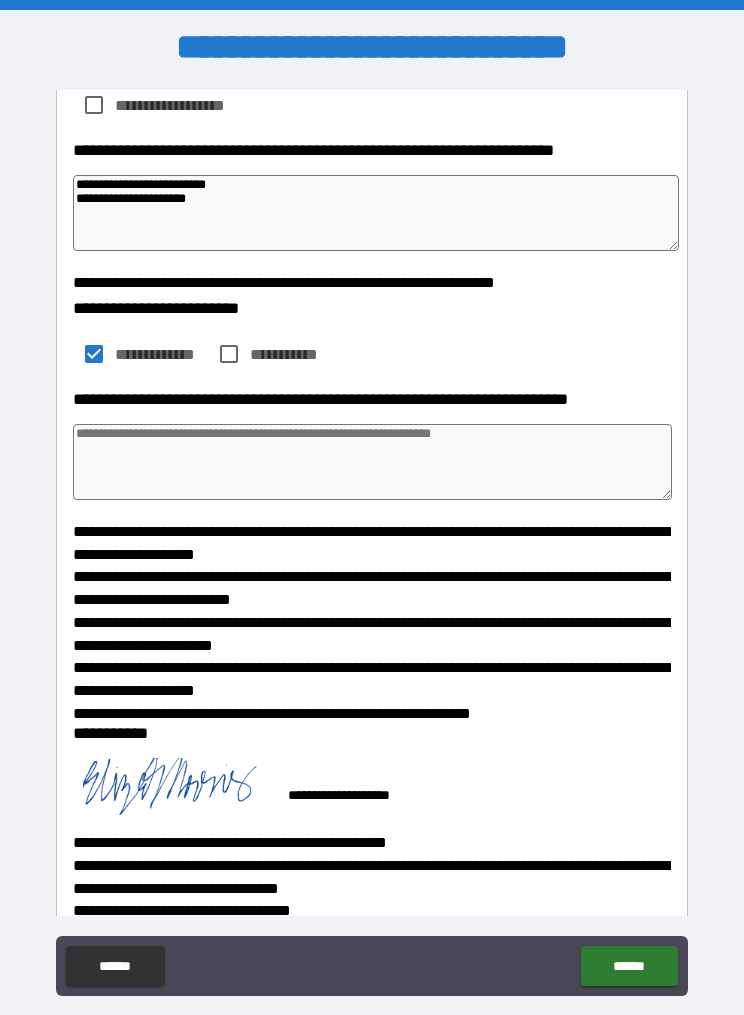 click on "**********" at bounding box center [376, 213] 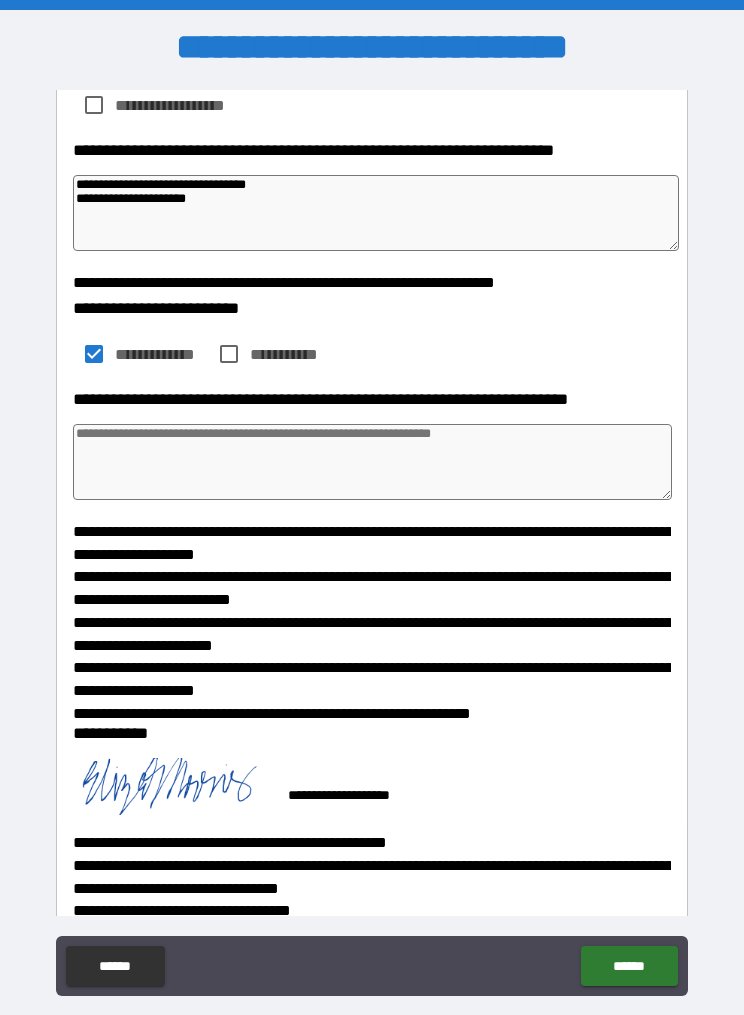 click on "**********" at bounding box center (376, 213) 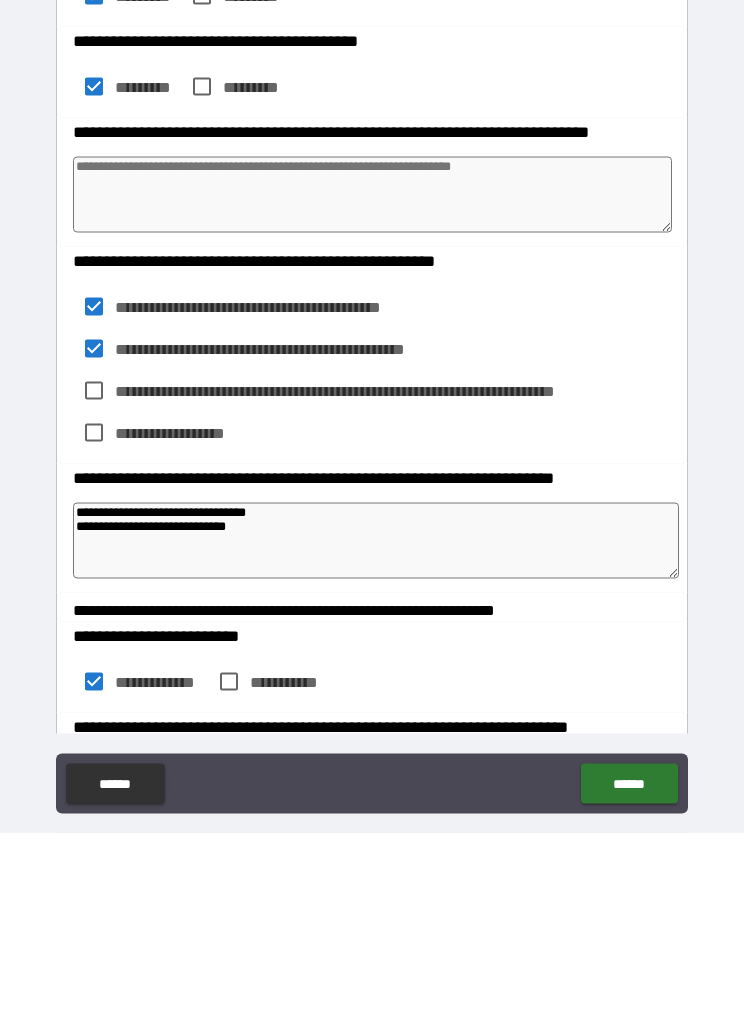scroll, scrollTop: 977, scrollLeft: 0, axis: vertical 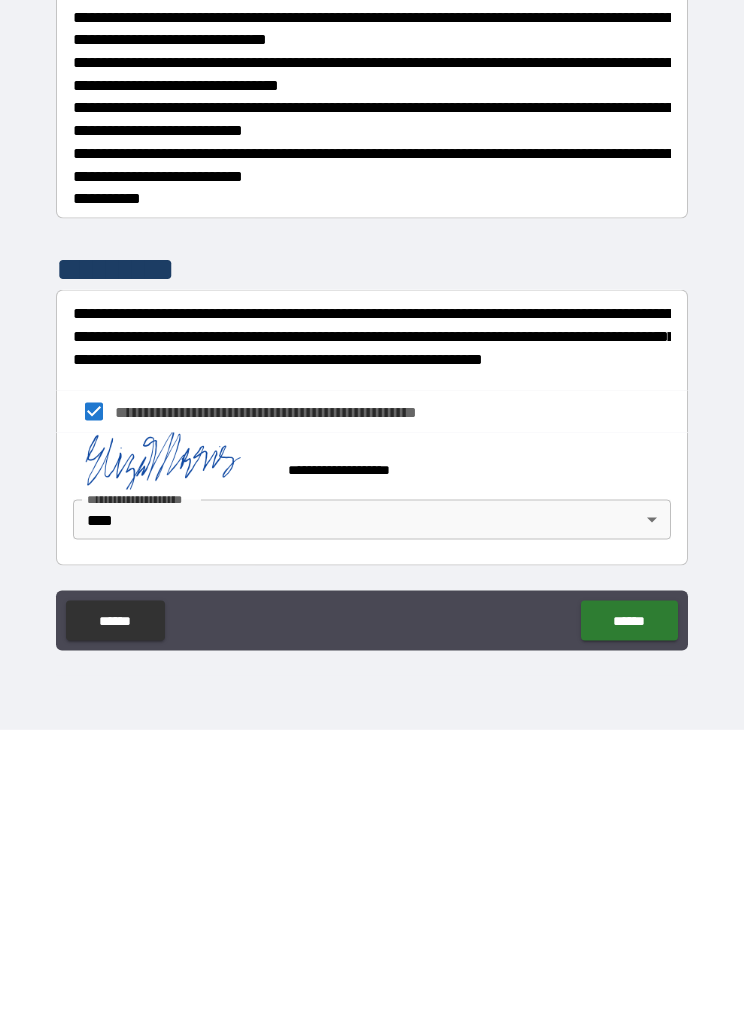 click on "******" at bounding box center [629, 906] 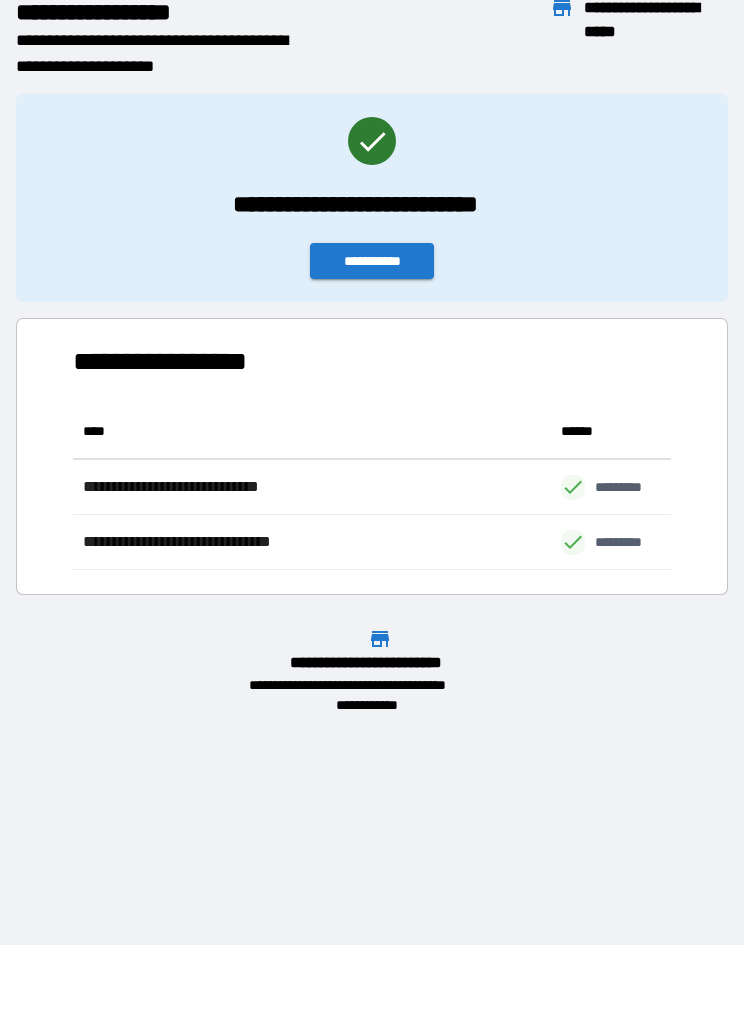 scroll, scrollTop: 1, scrollLeft: 1, axis: both 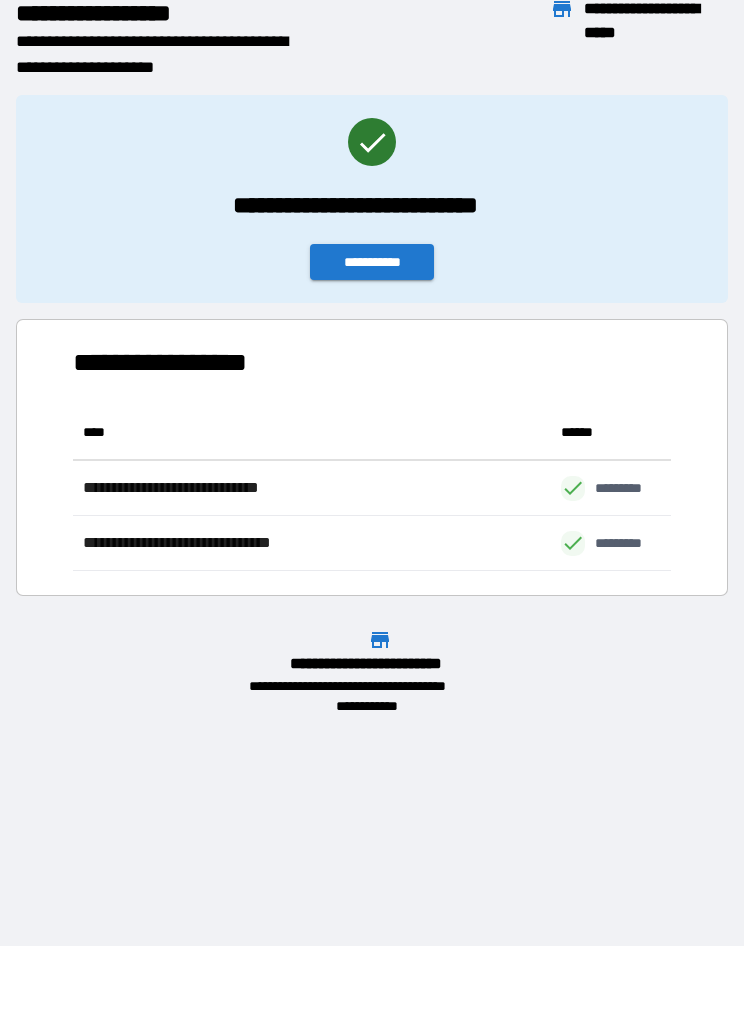 click on "**********" at bounding box center (372, 262) 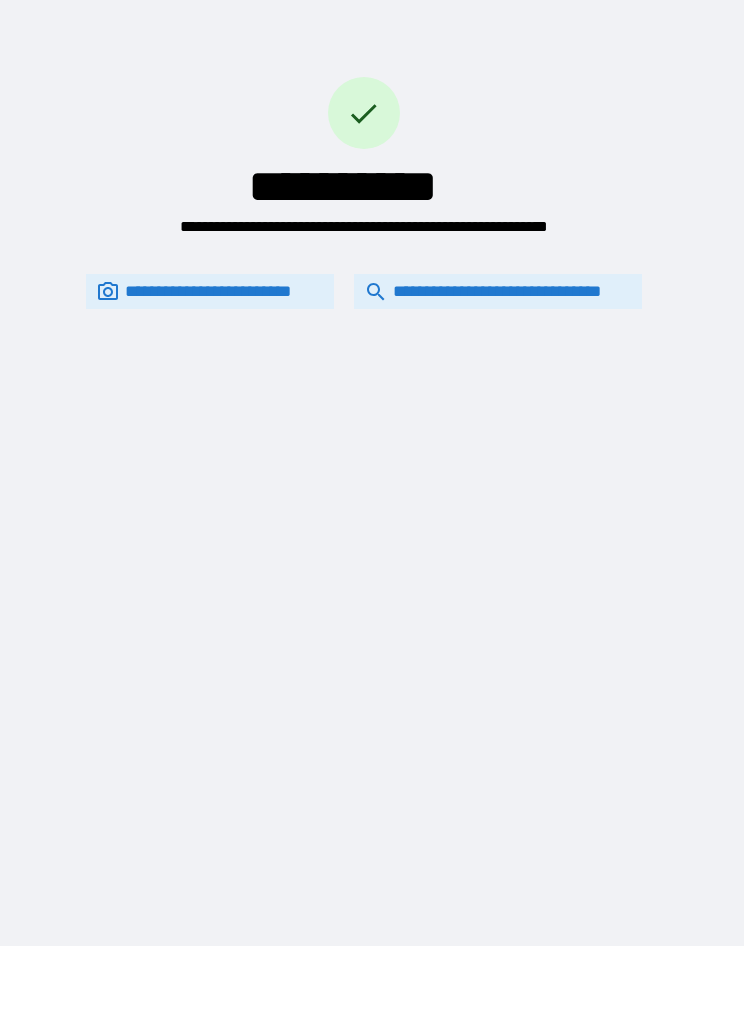 click on "**********" at bounding box center (498, 291) 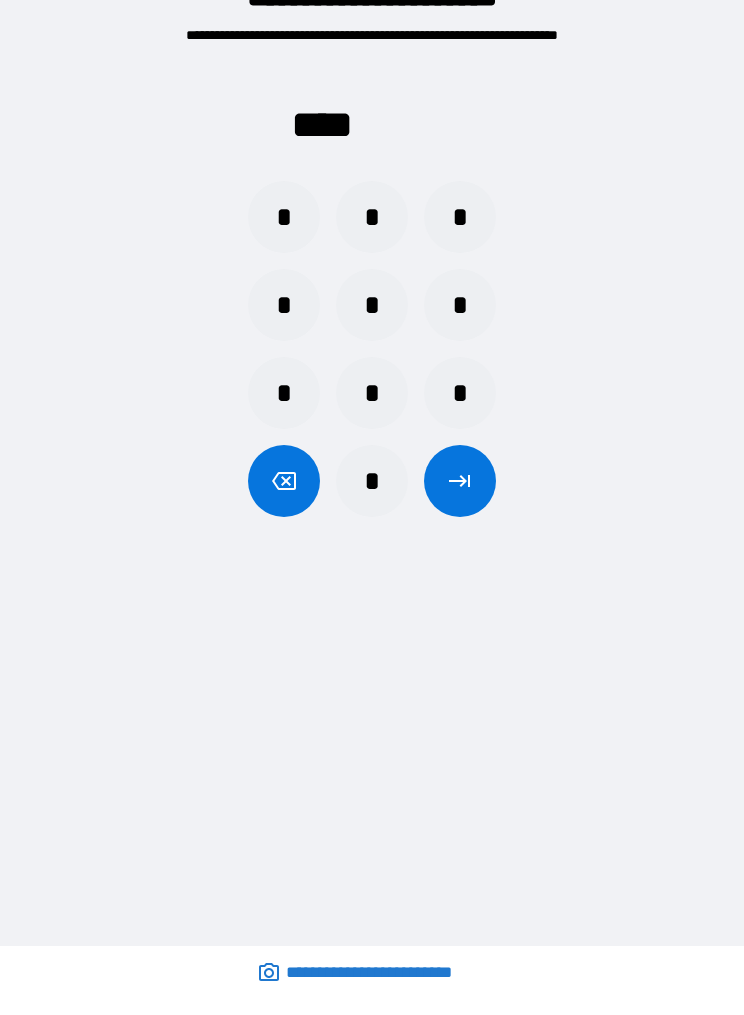 click on "*" at bounding box center (284, 217) 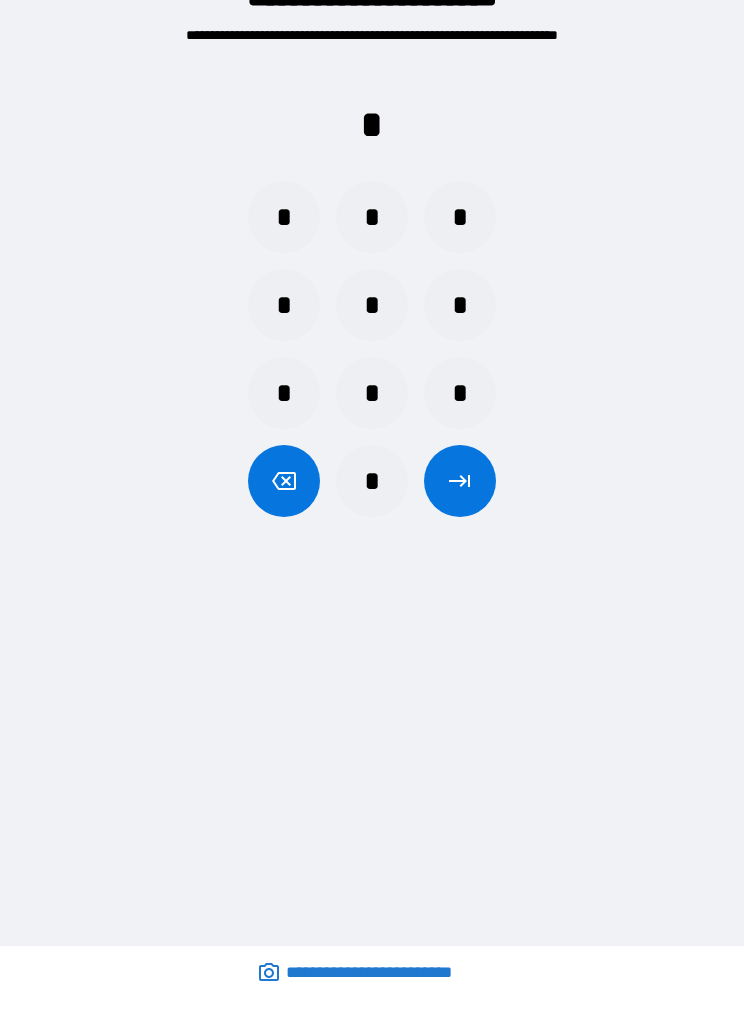 click on "*" at bounding box center (460, 305) 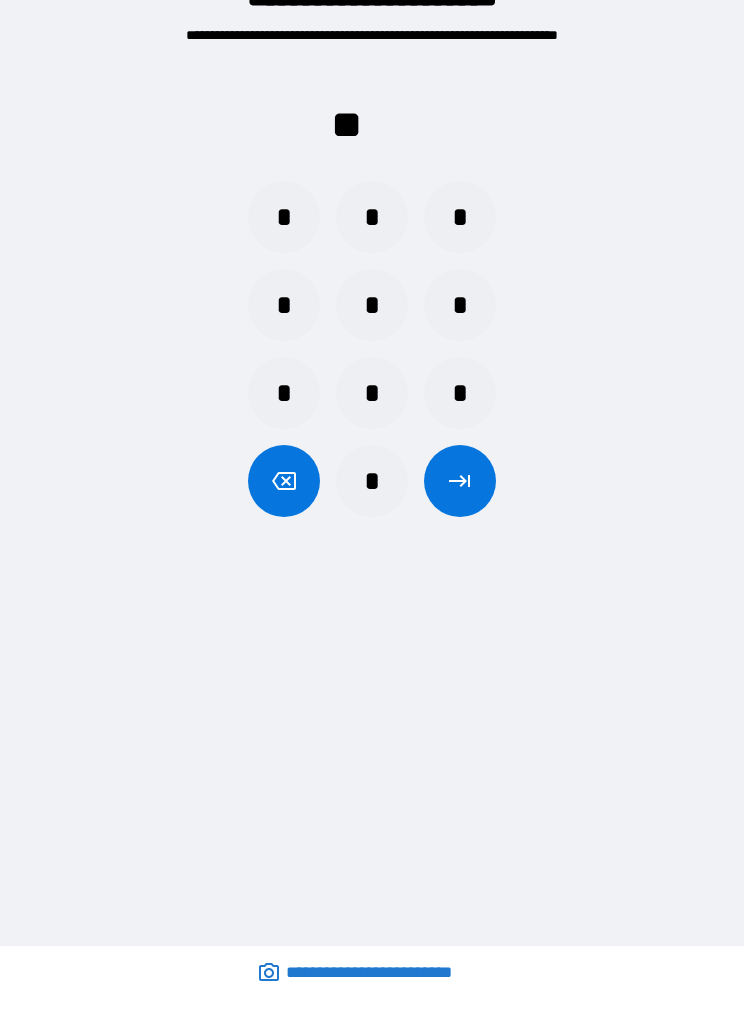 click on "*" at bounding box center [372, 481] 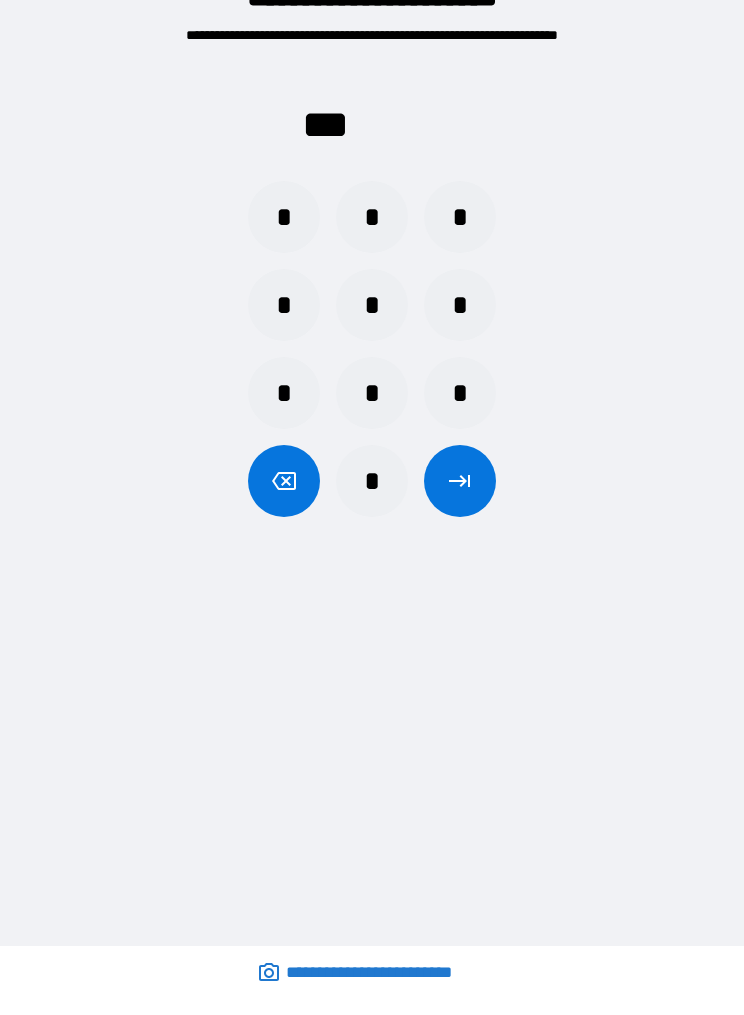 click on "*" at bounding box center (372, 481) 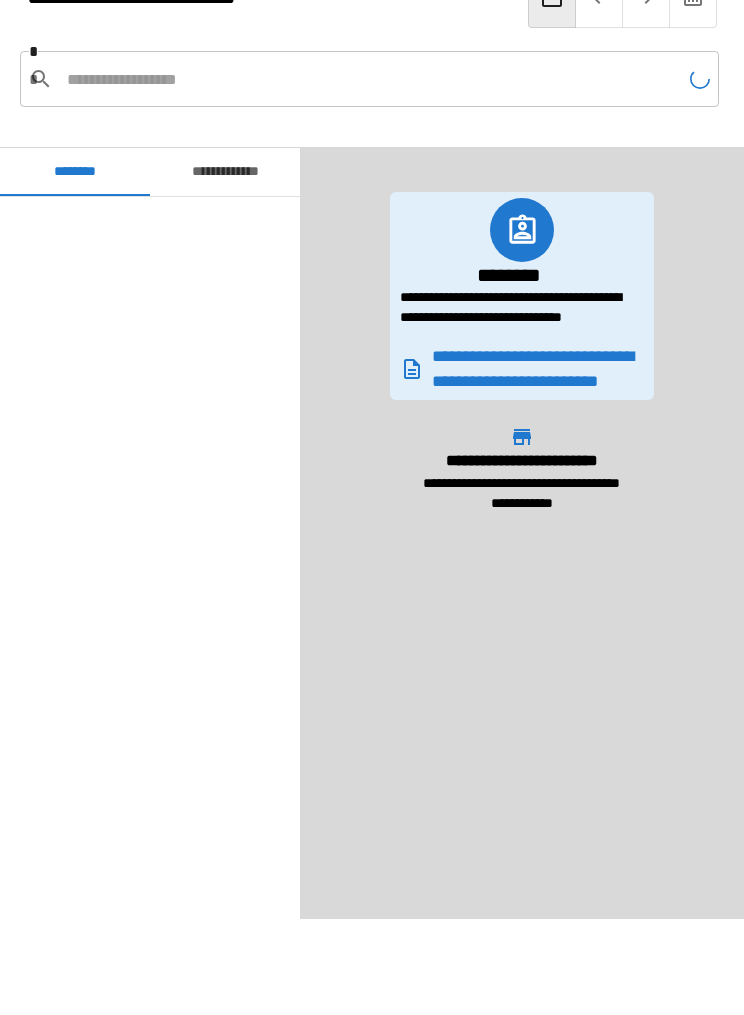 scroll, scrollTop: 1718, scrollLeft: 0, axis: vertical 